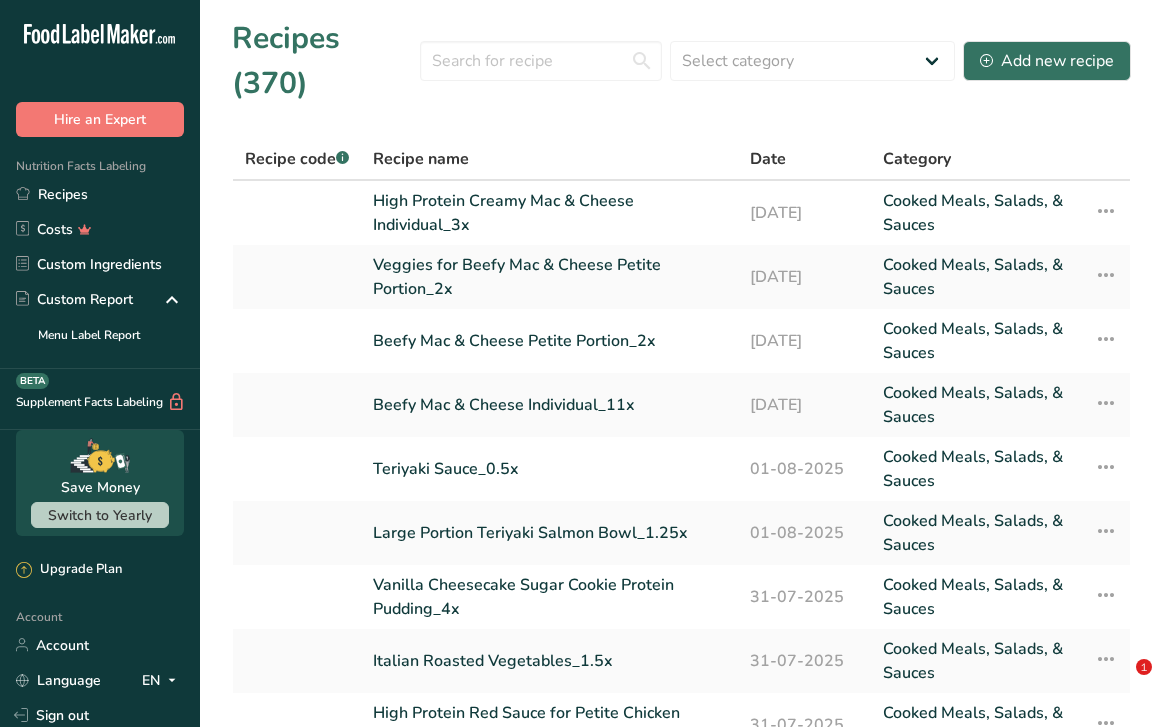 scroll, scrollTop: 0, scrollLeft: 0, axis: both 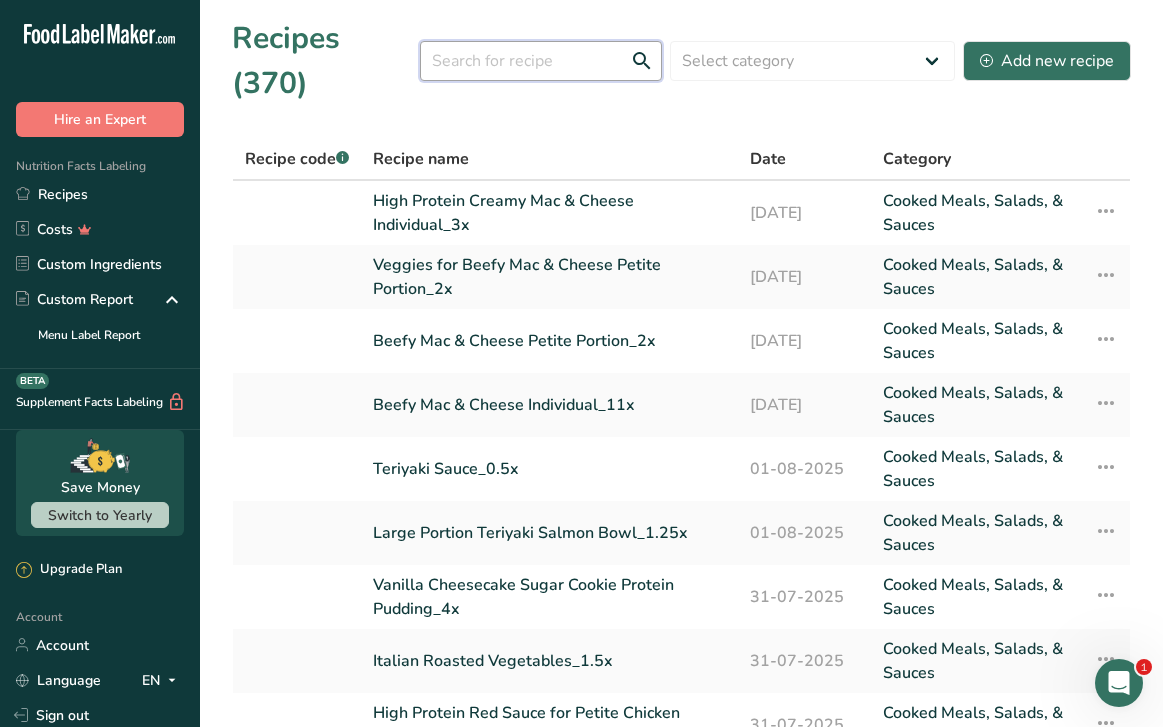 click at bounding box center [541, 61] 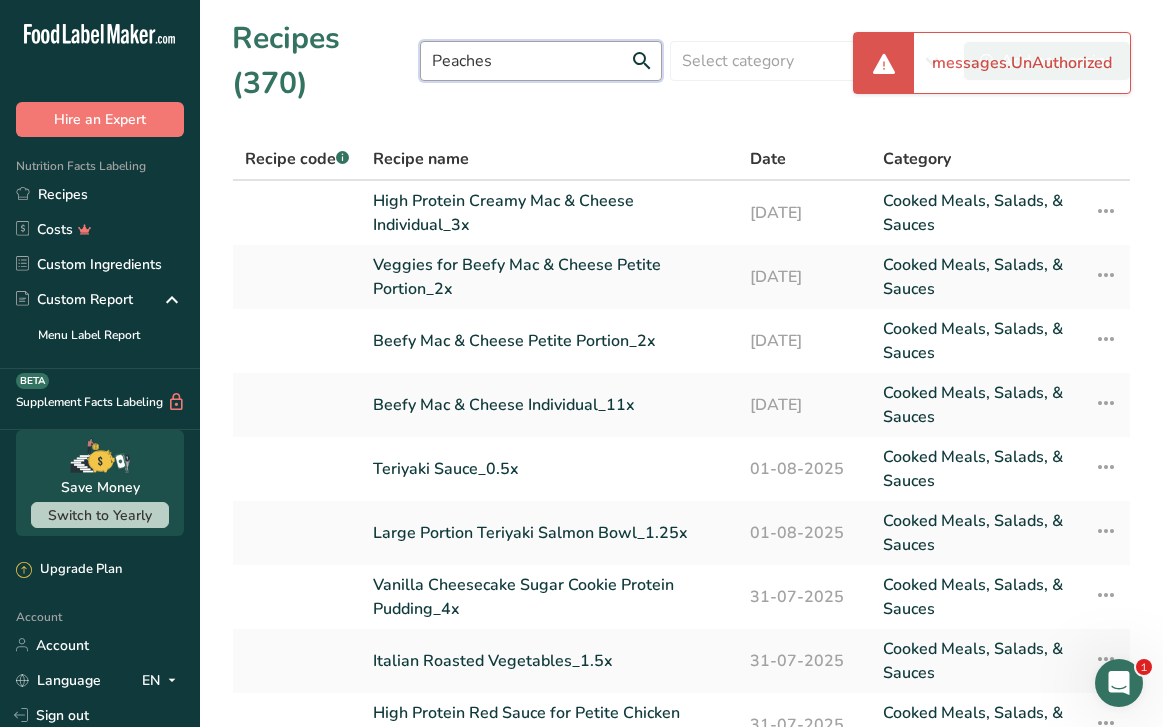 type on "Peaches-" 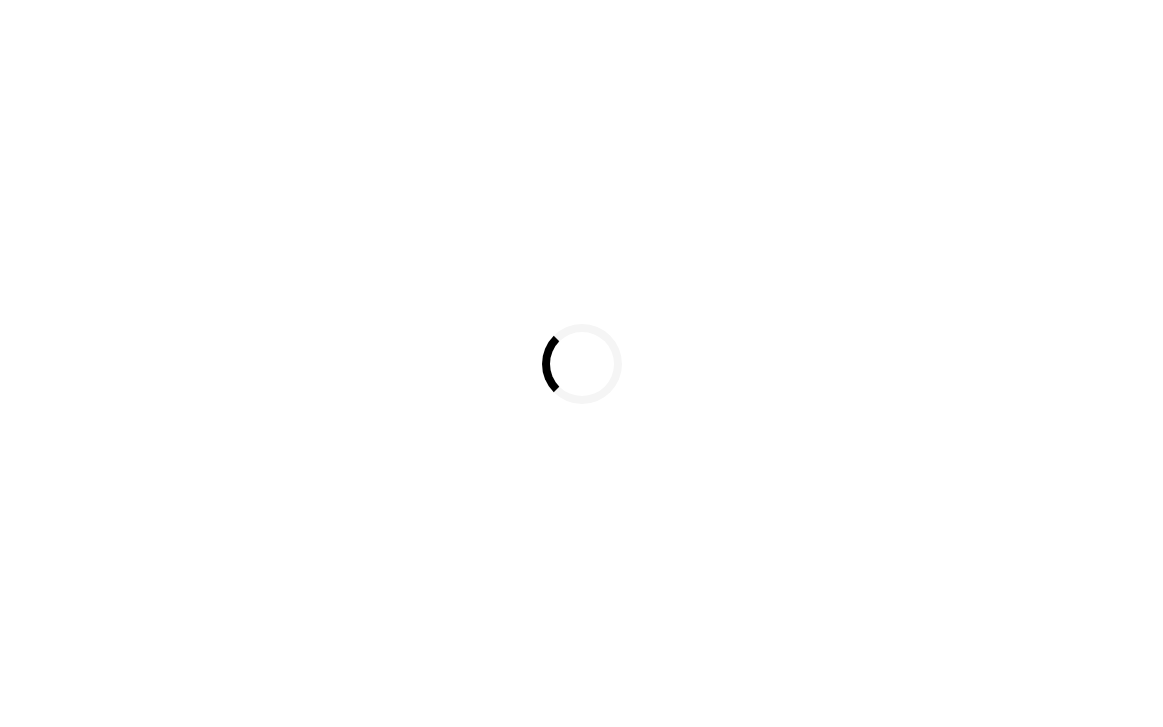 scroll, scrollTop: 0, scrollLeft: 0, axis: both 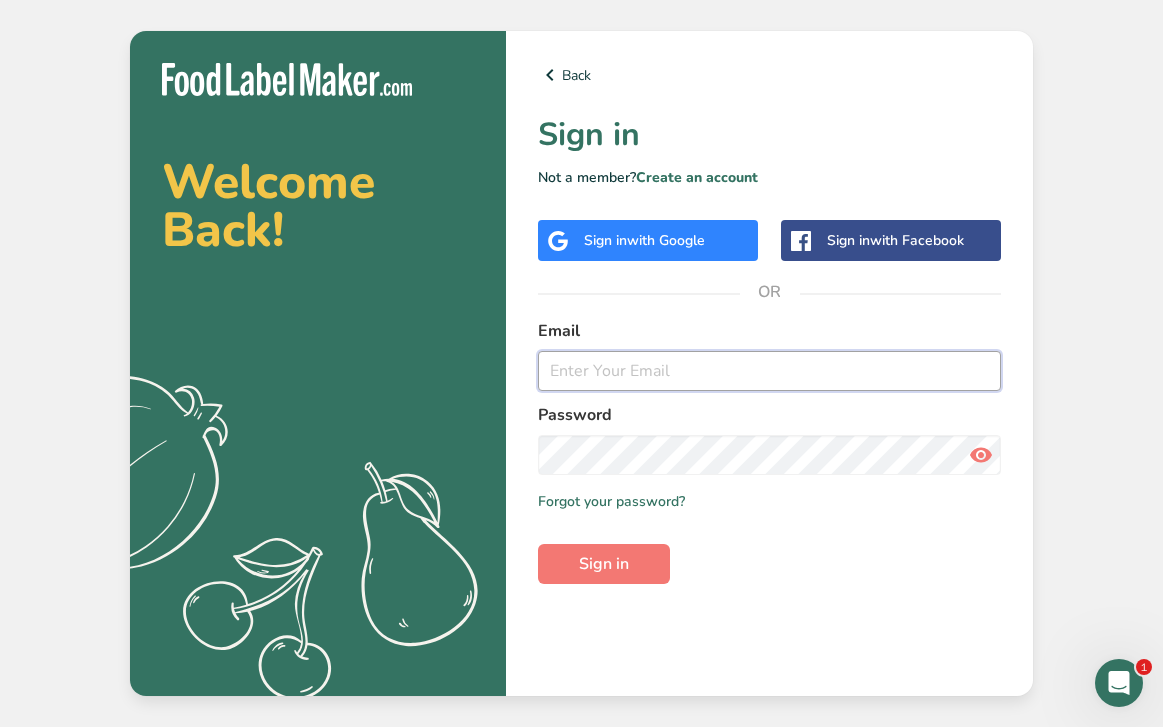 click at bounding box center [769, 371] 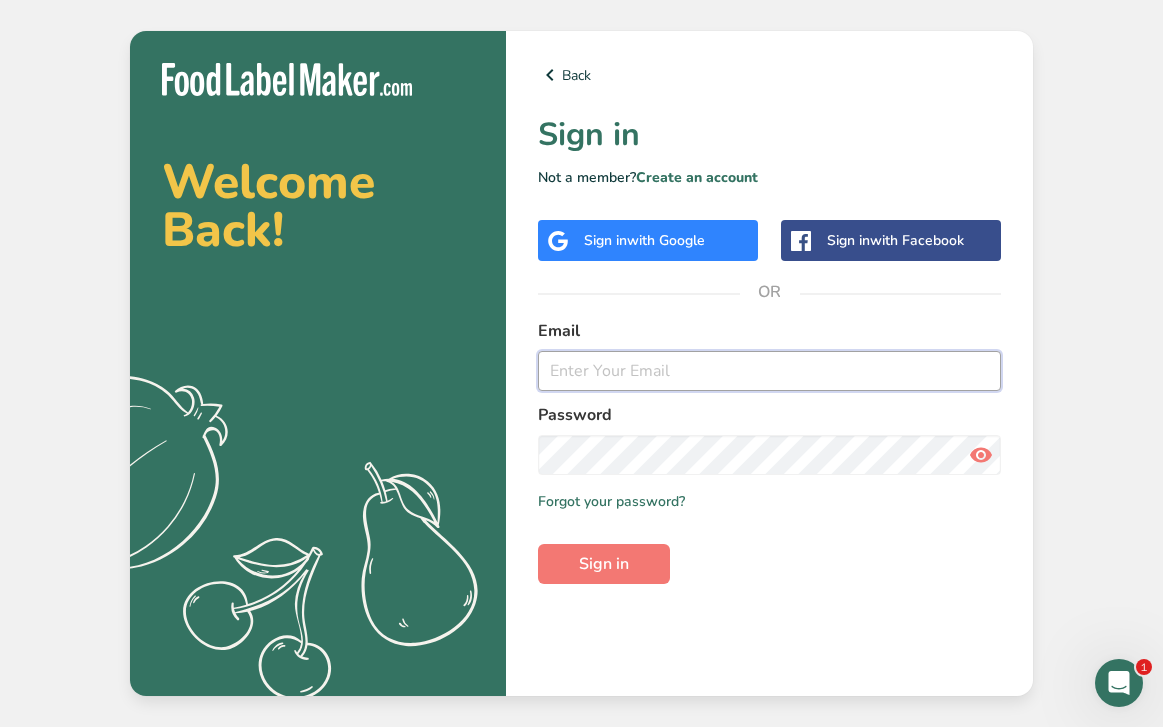 type on "jess@expeditionwellnesscoach.com" 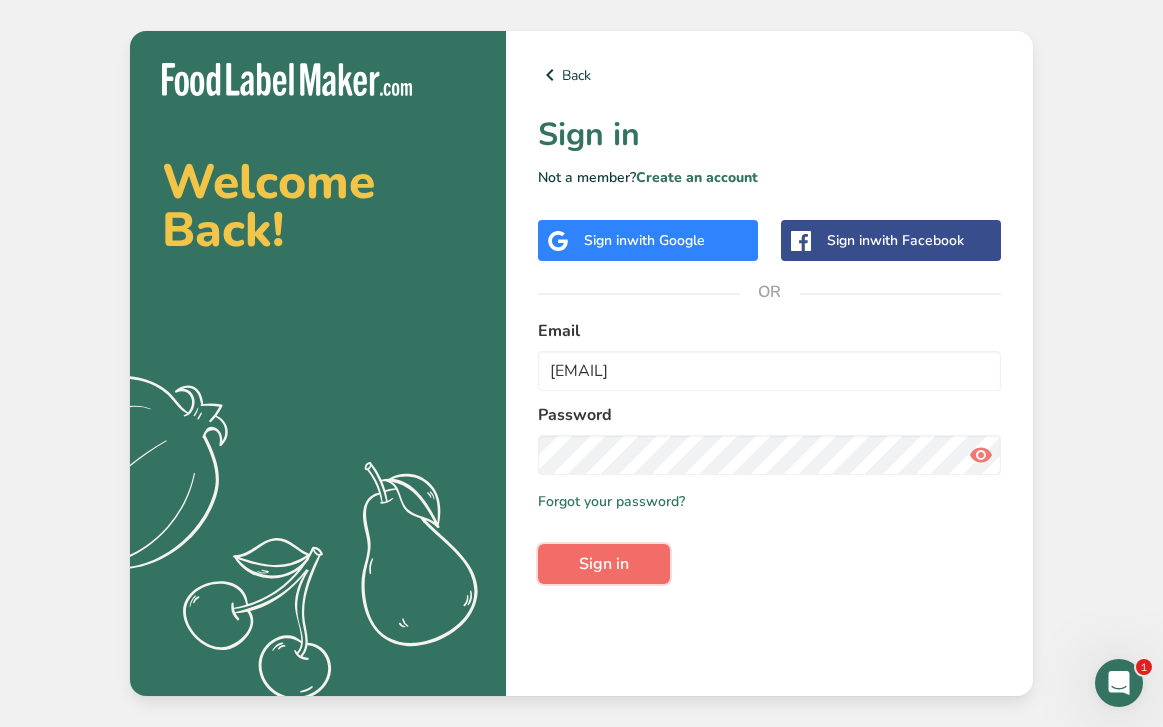 click on "Sign in" at bounding box center [604, 564] 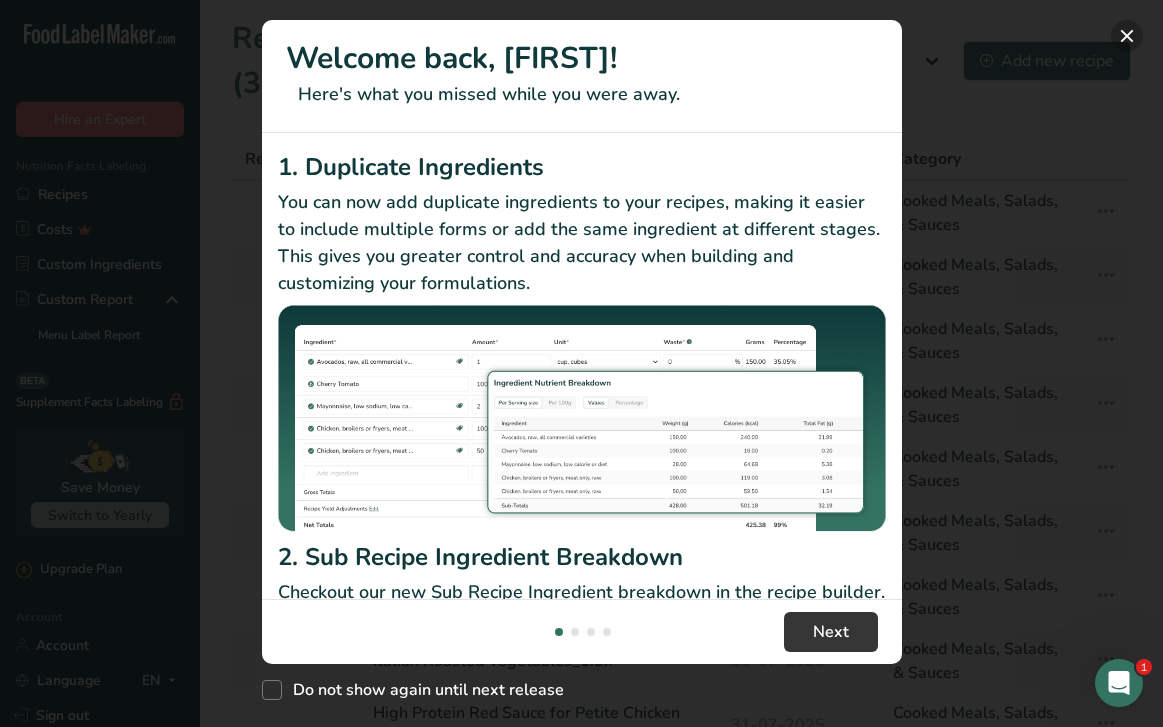click at bounding box center [1127, 36] 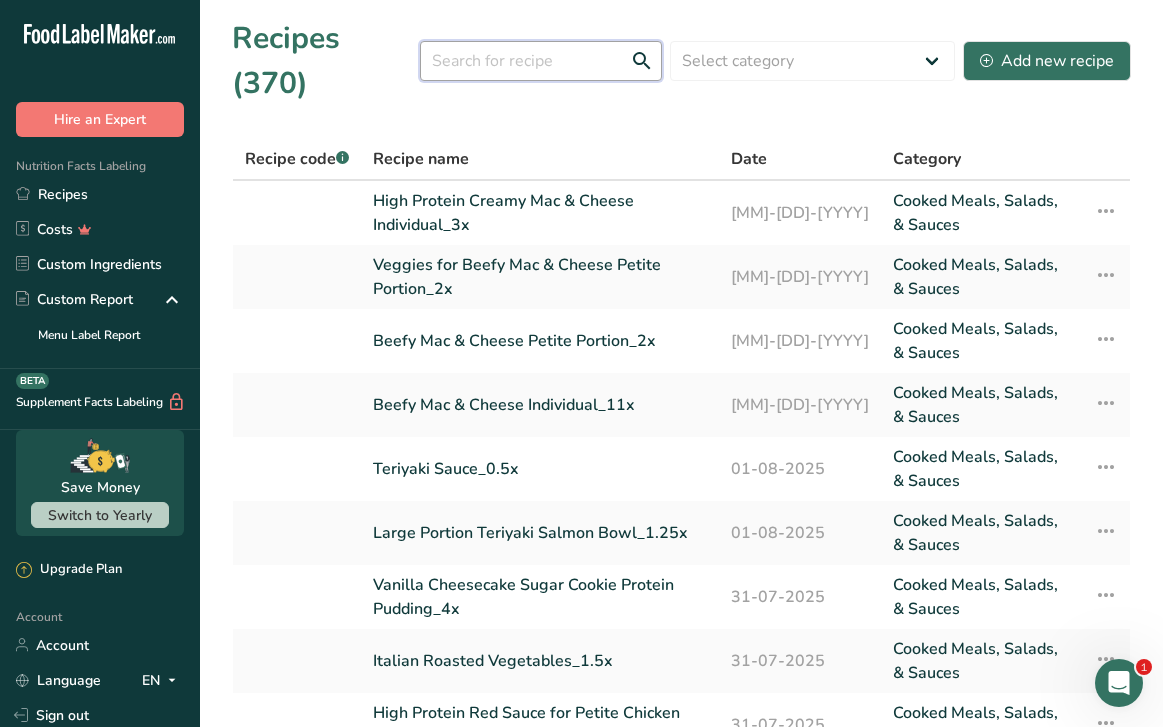 click at bounding box center [541, 61] 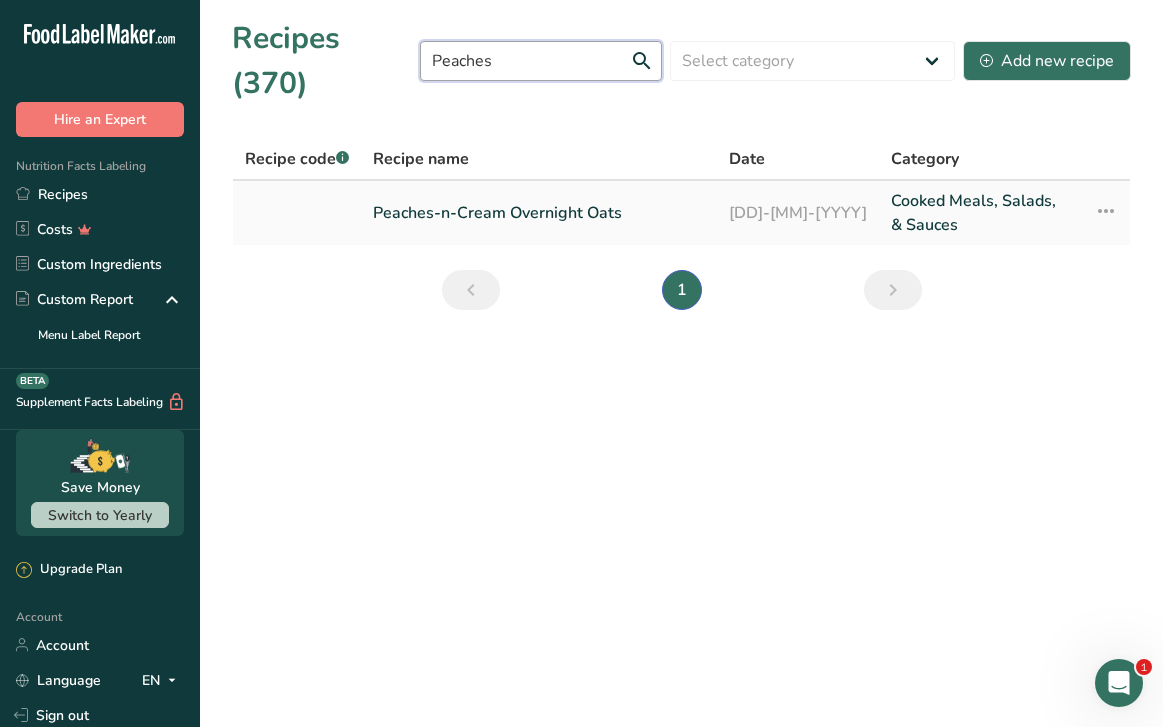 type on "Peaches" 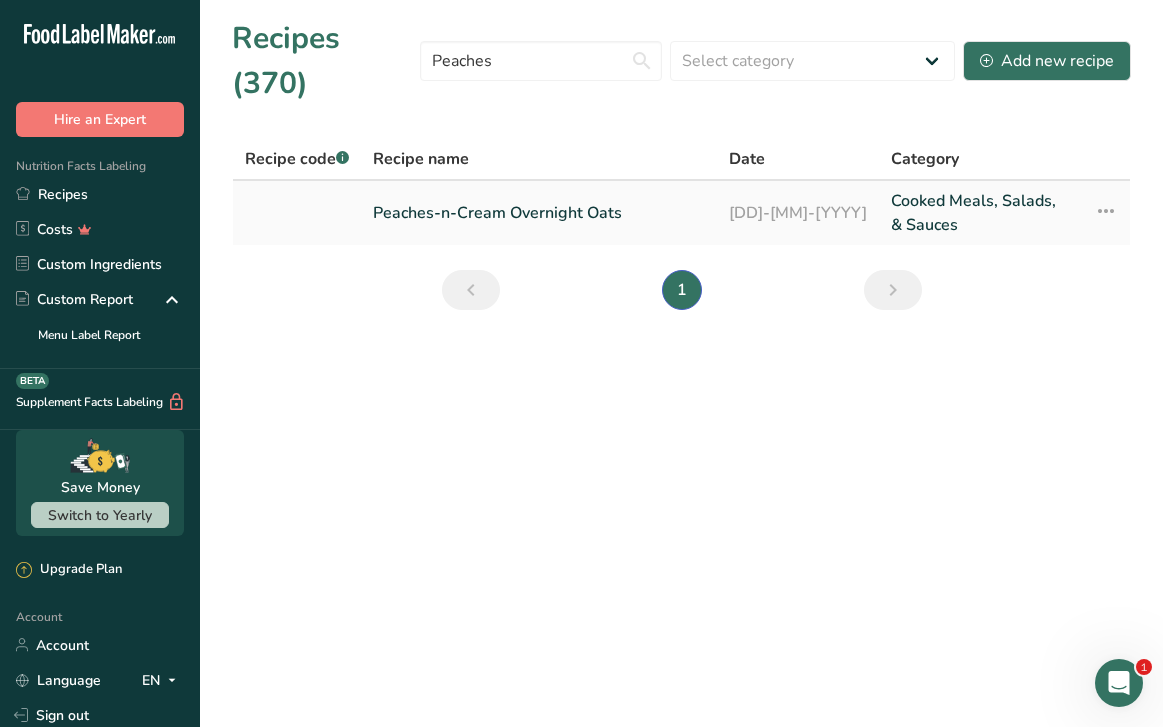 click on "Peaches-n-Cream Overnight Oats" at bounding box center [539, 213] 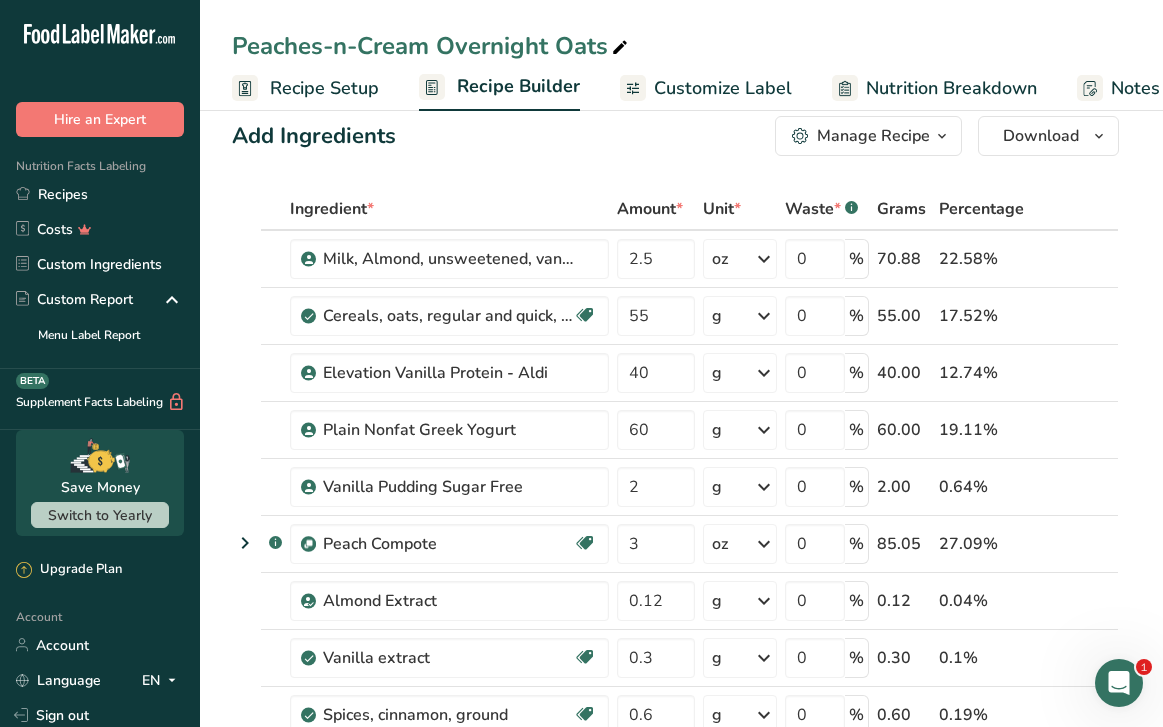 scroll, scrollTop: 0, scrollLeft: 0, axis: both 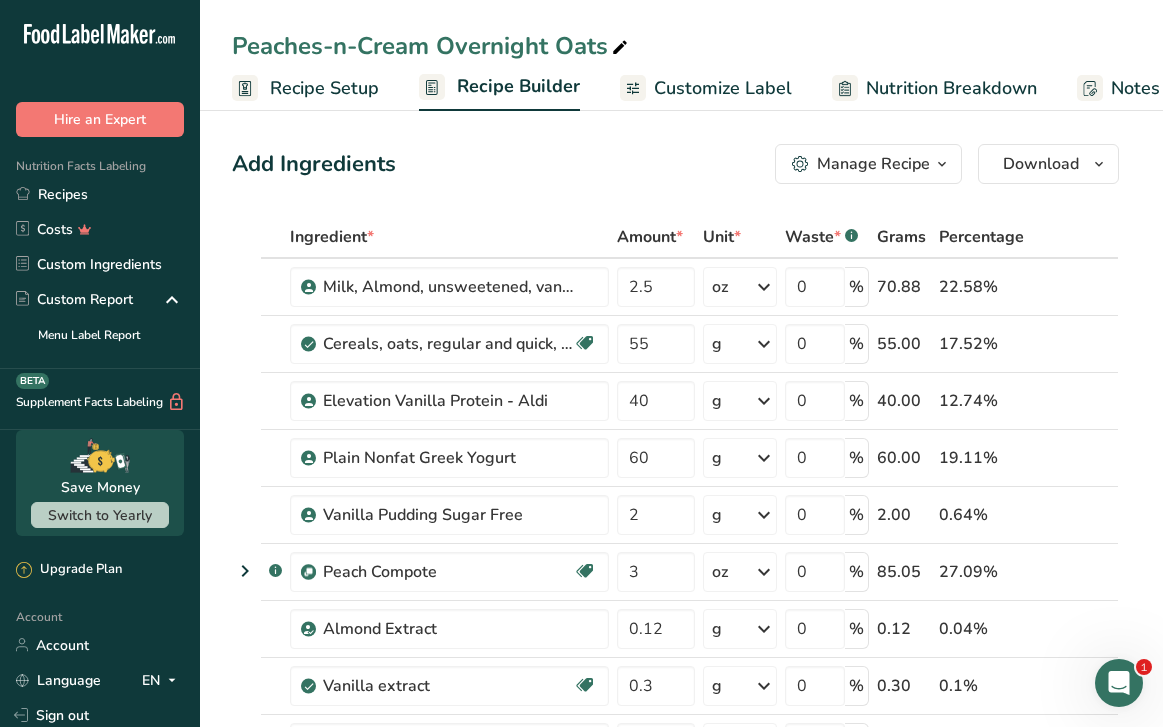click on "Manage Recipe" at bounding box center (873, 164) 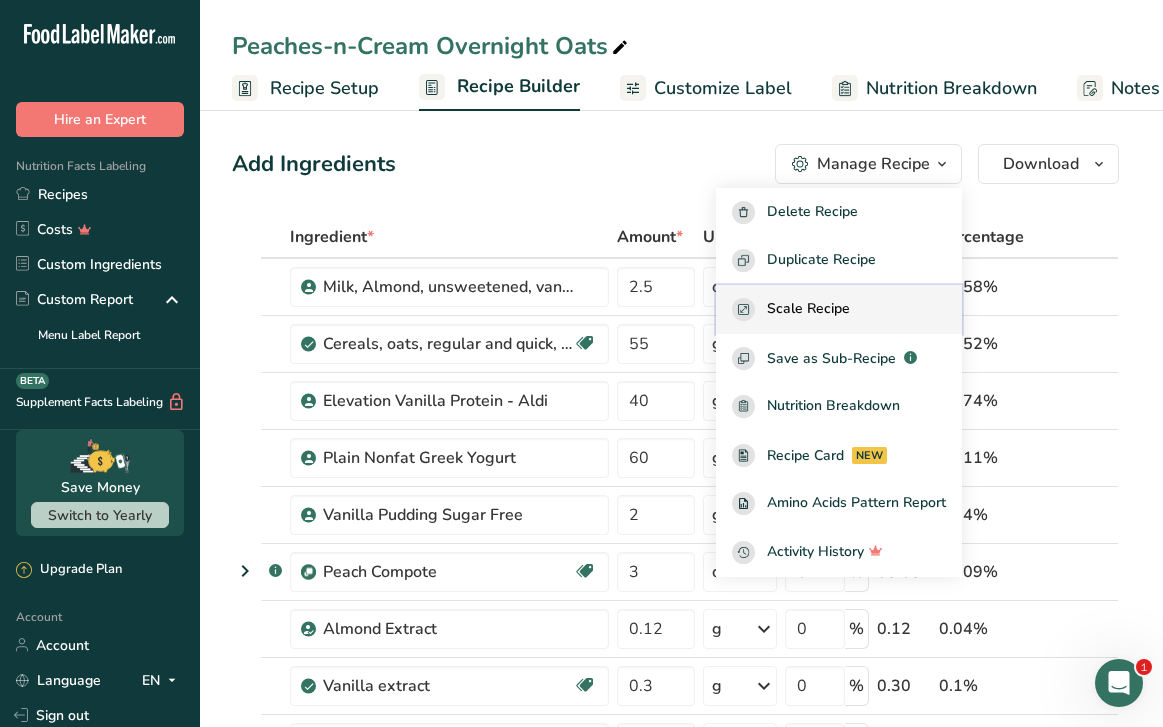 click on "Scale Recipe" at bounding box center [839, 309] 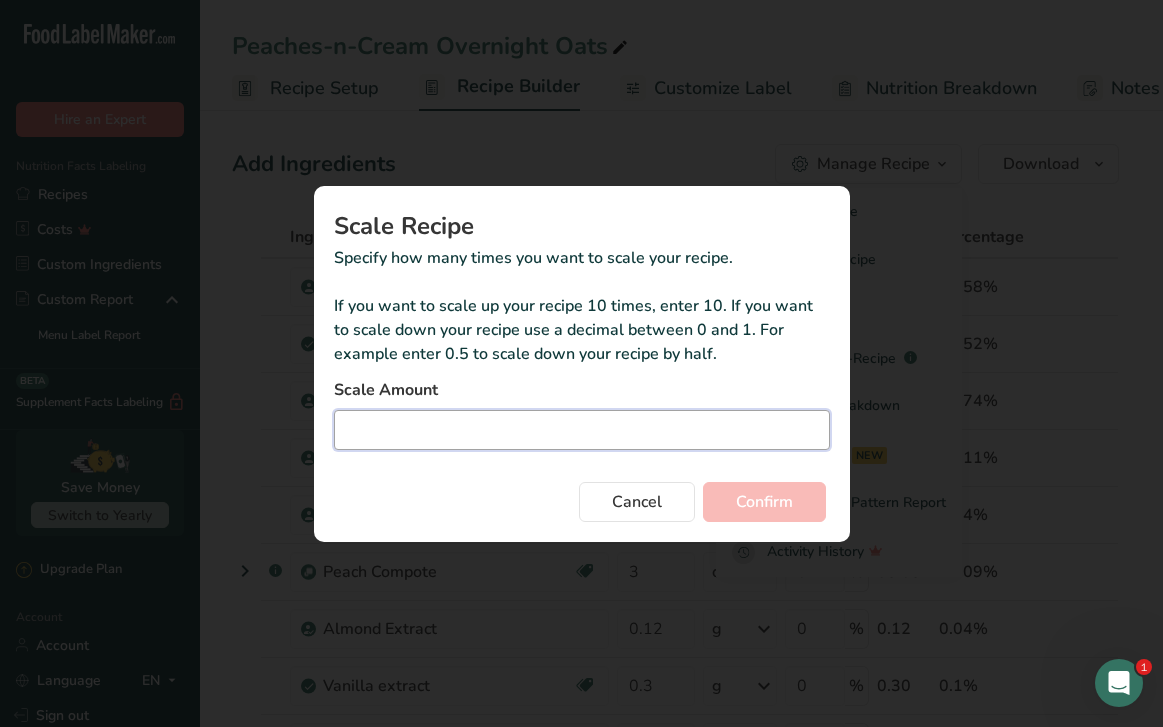 click at bounding box center (582, 430) 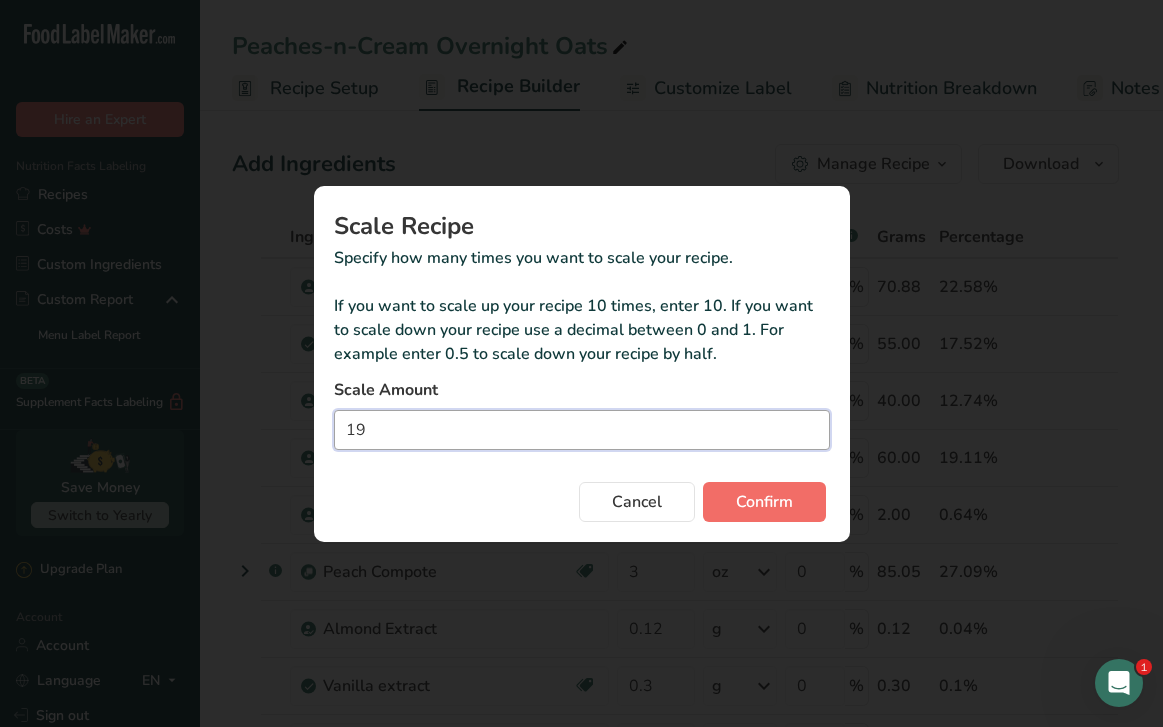 type on "19" 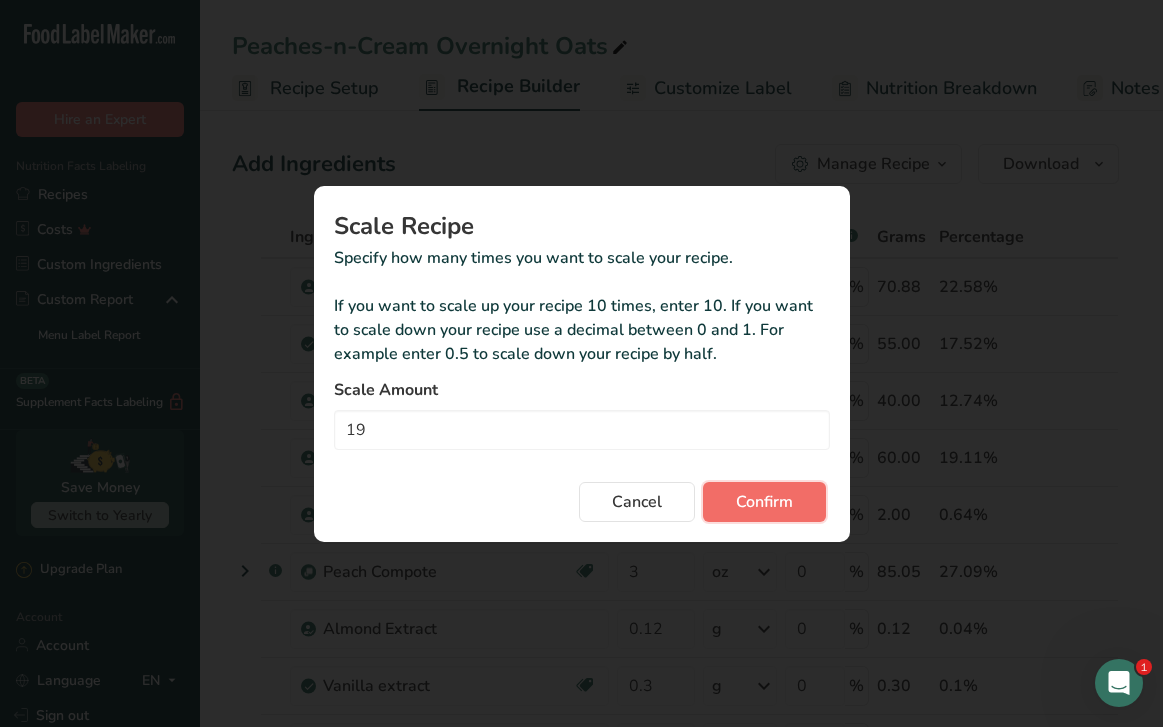click on "Confirm" at bounding box center (764, 502) 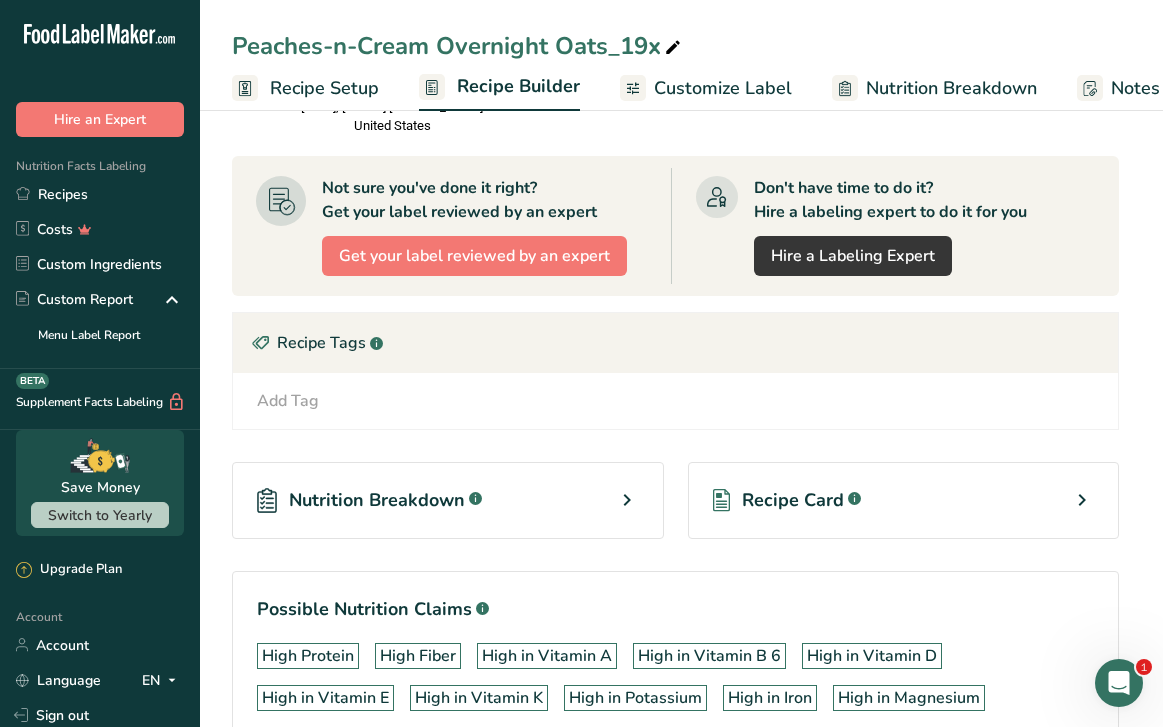 scroll, scrollTop: 1921, scrollLeft: 0, axis: vertical 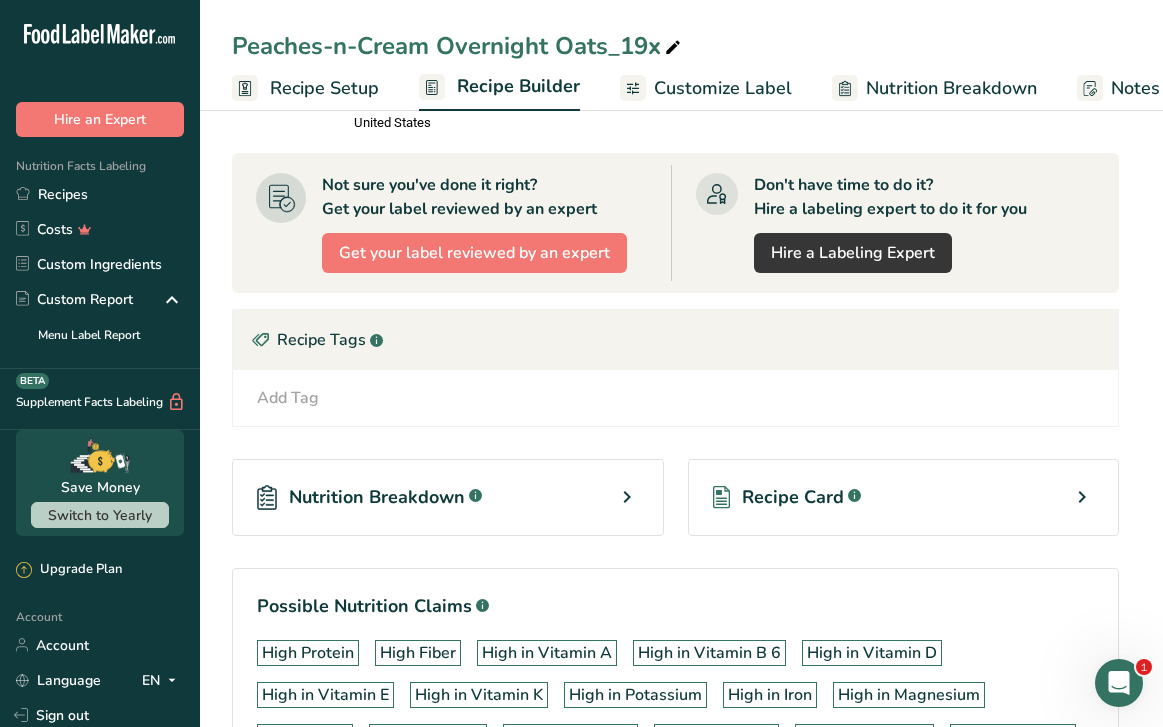 click on "Recipe Card
.a-a{fill:#347362;}.b-a{fill:#fff;}" at bounding box center (904, 497) 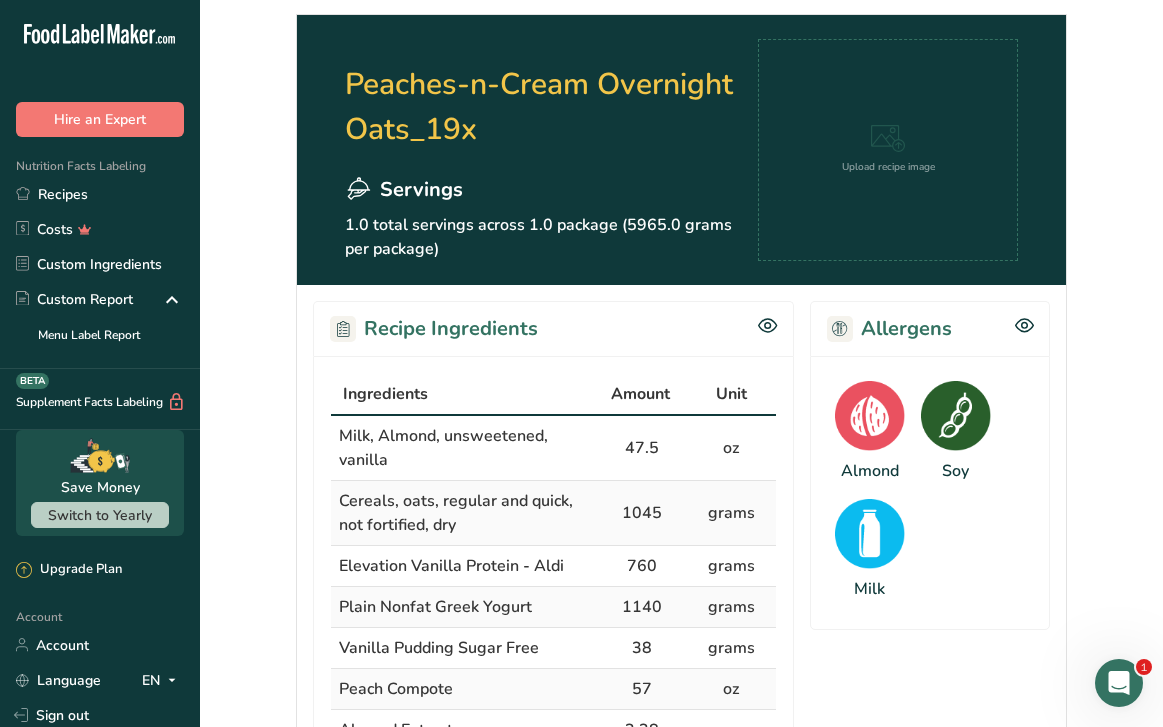 scroll, scrollTop: 0, scrollLeft: 0, axis: both 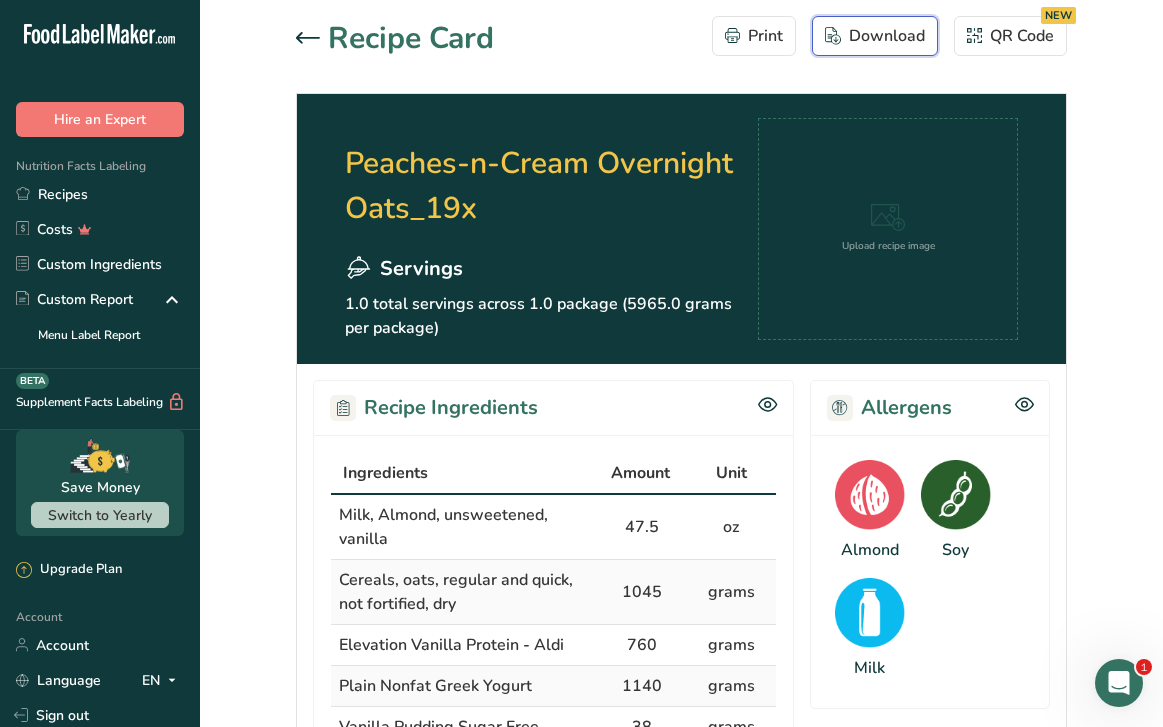 click on "Download" at bounding box center (875, 36) 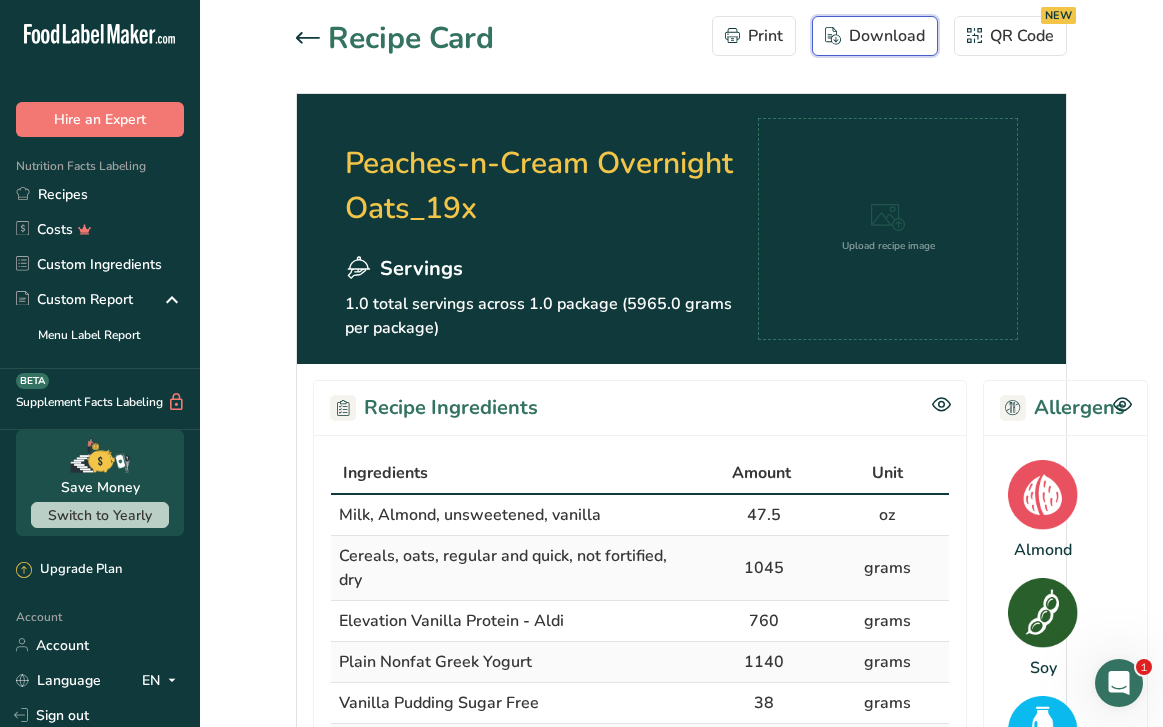 scroll, scrollTop: 0, scrollLeft: 0, axis: both 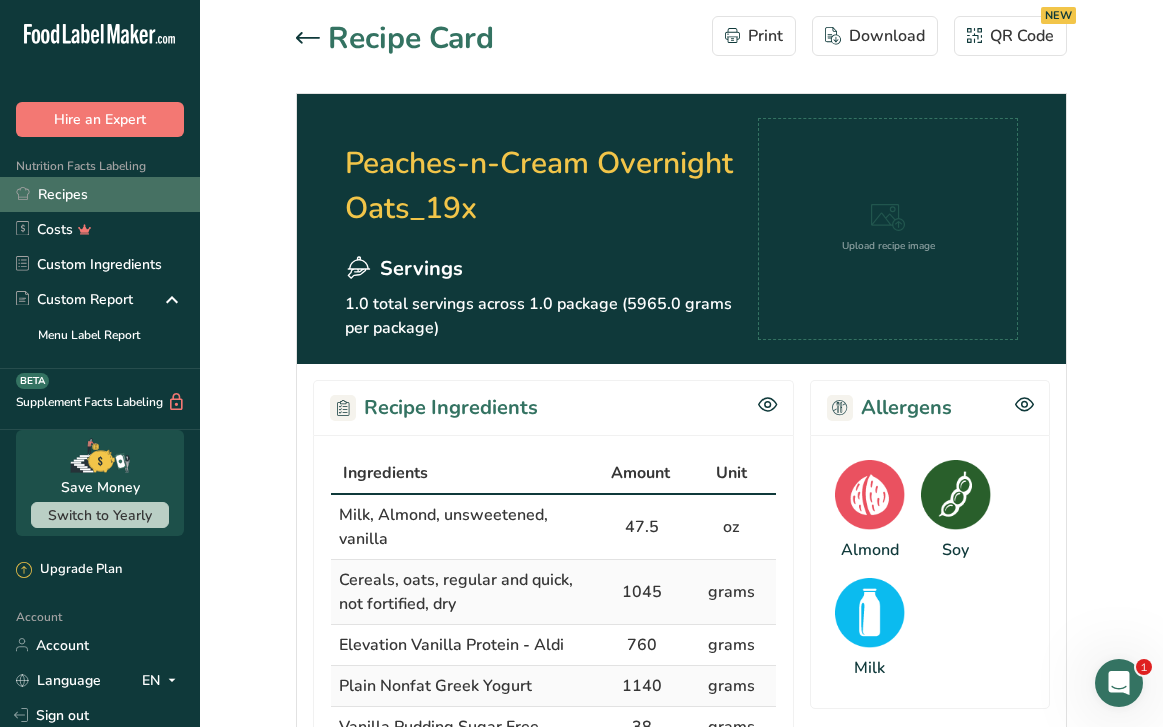 click on "Recipes" at bounding box center (100, 194) 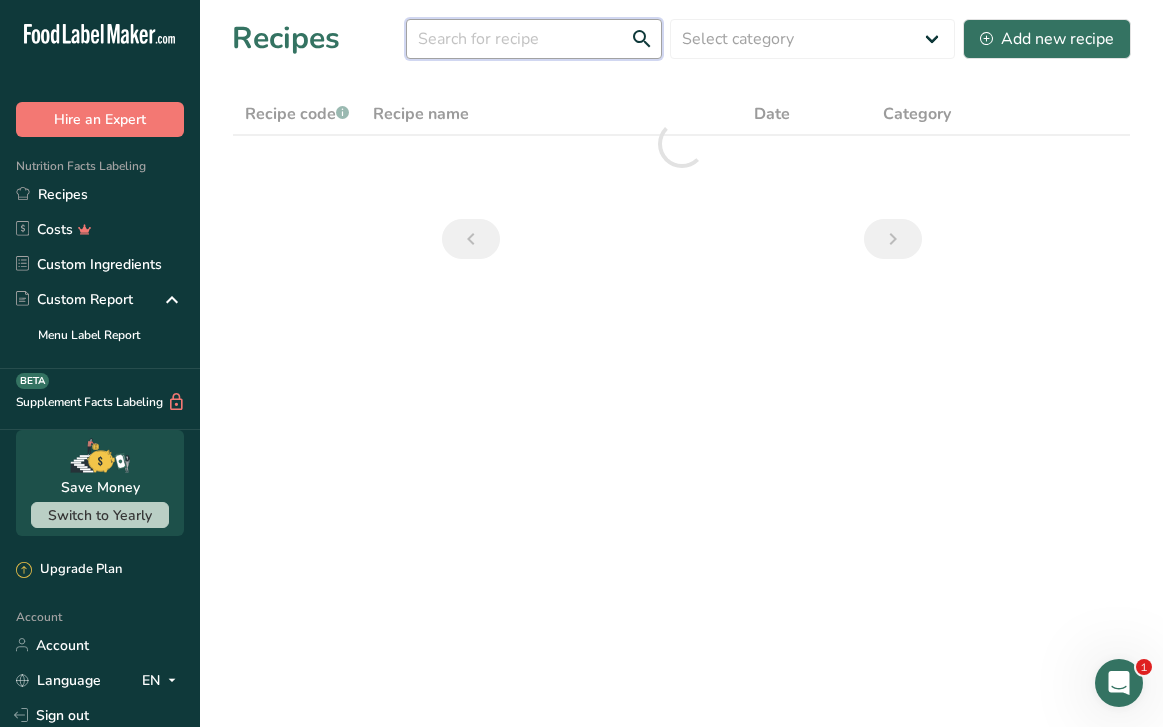 click at bounding box center (534, 39) 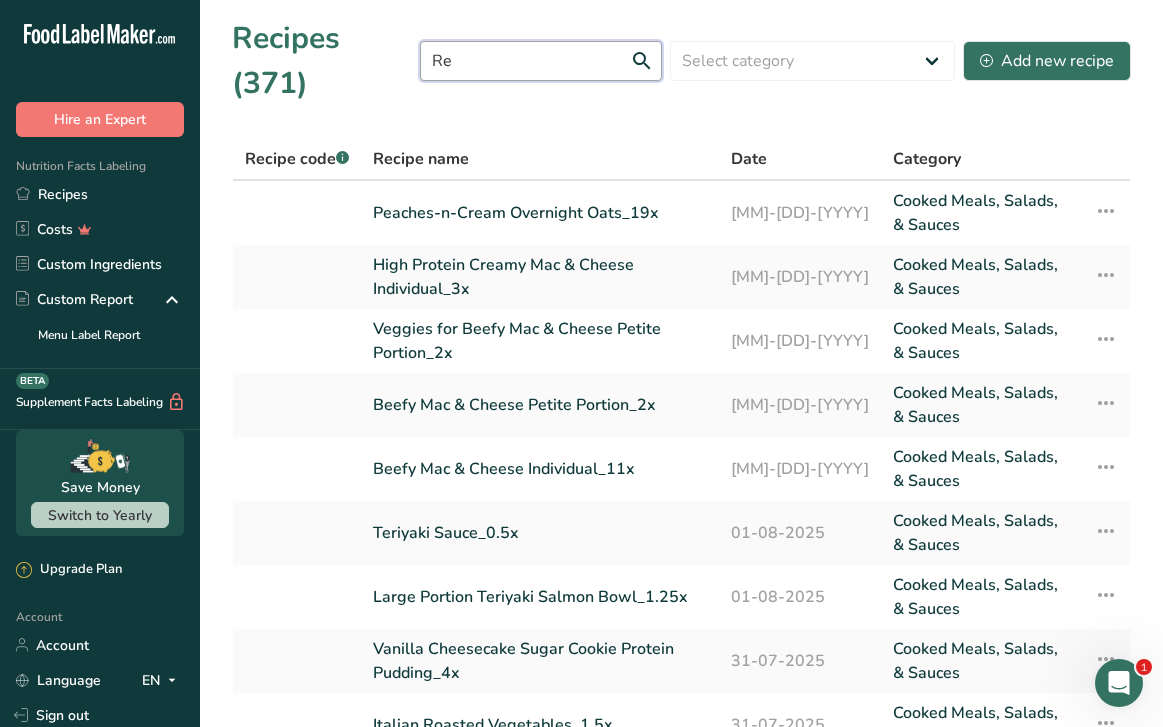type on "R" 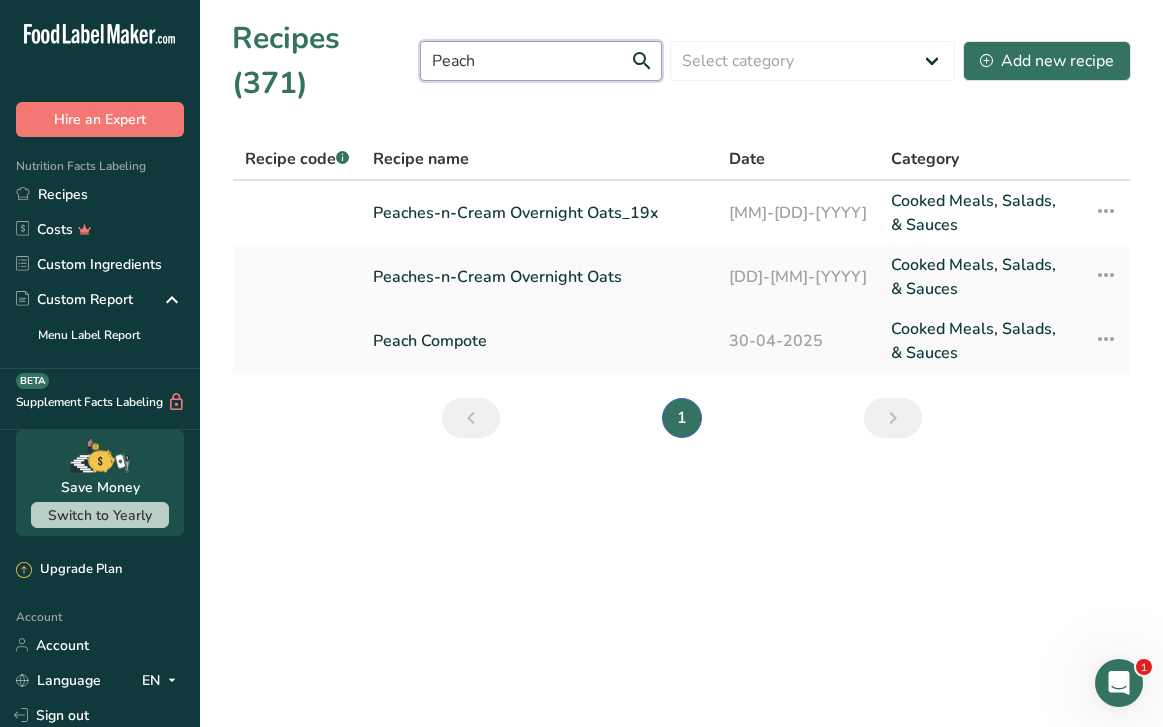 type on "Peach" 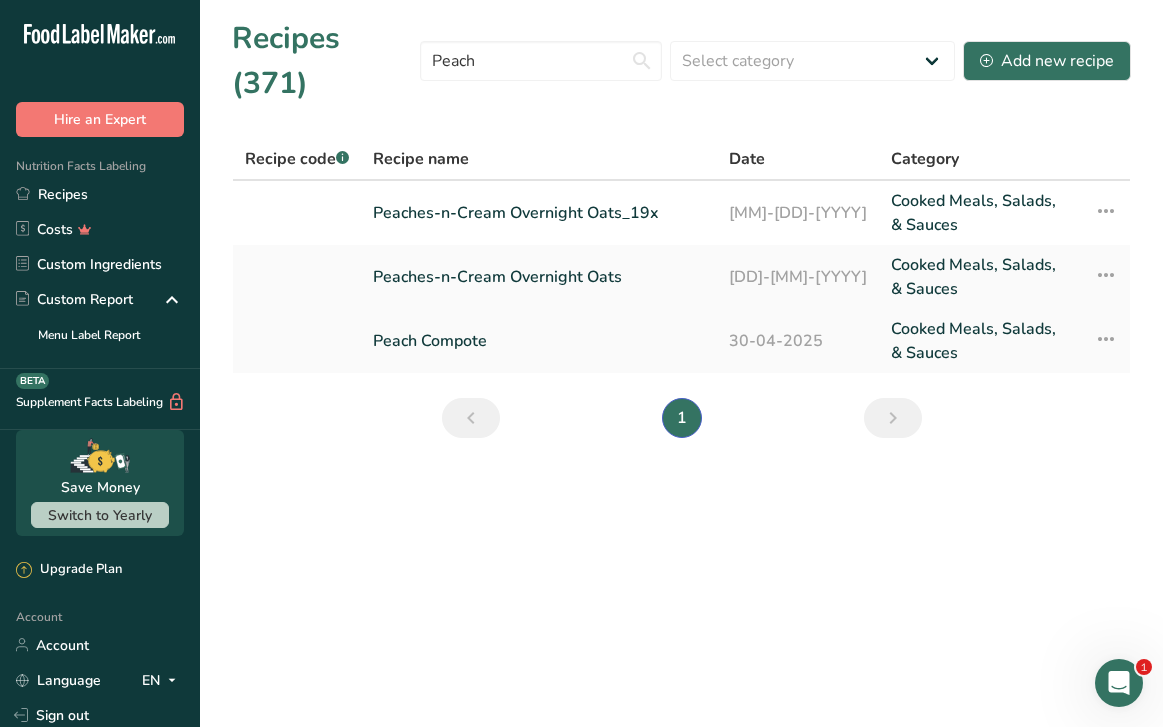 click on "Peach Compote" at bounding box center [539, 341] 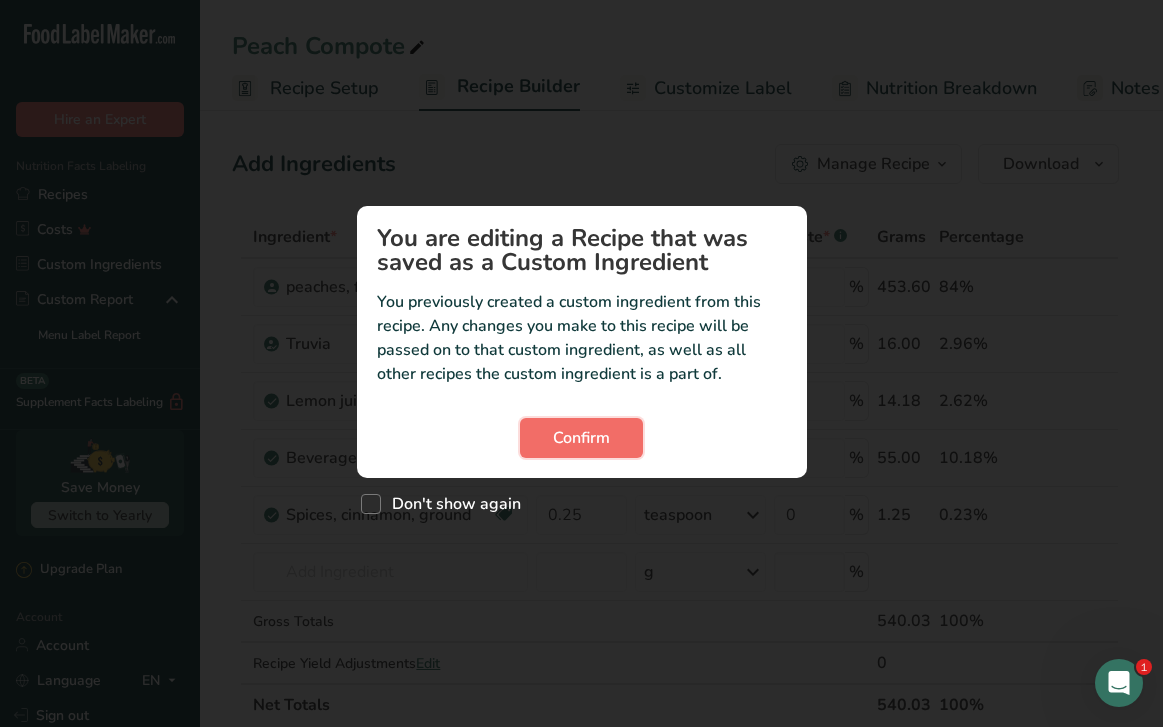 click on "Confirm" at bounding box center [581, 438] 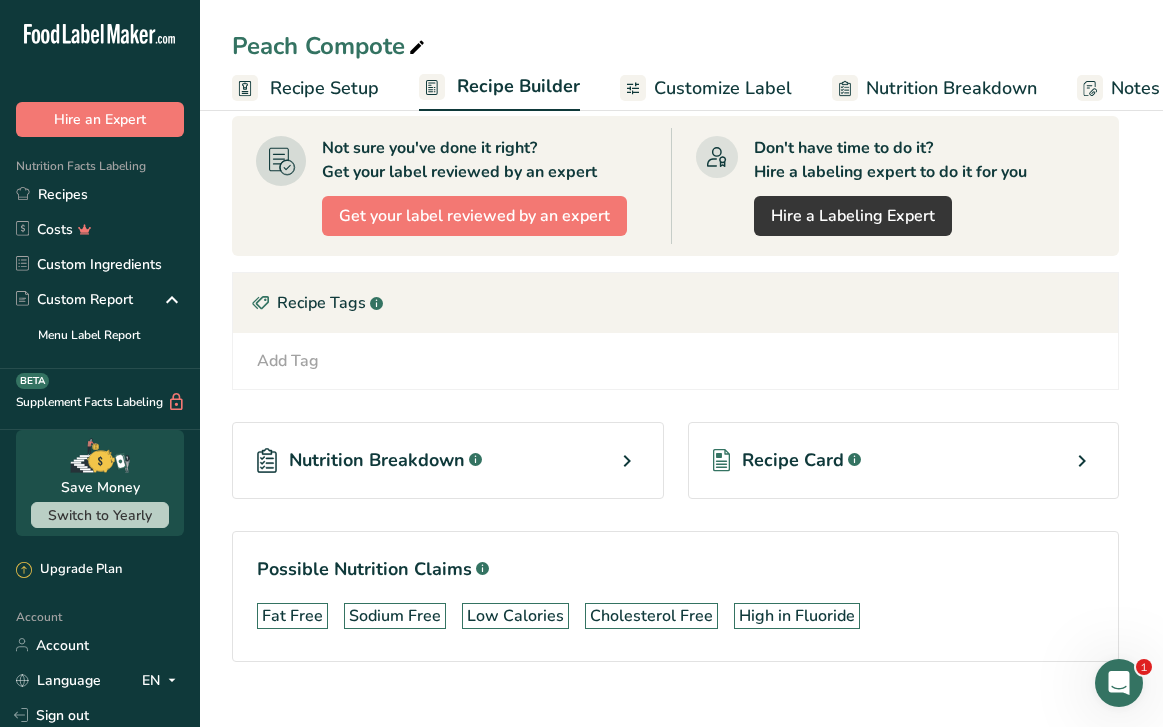 scroll, scrollTop: 1636, scrollLeft: 0, axis: vertical 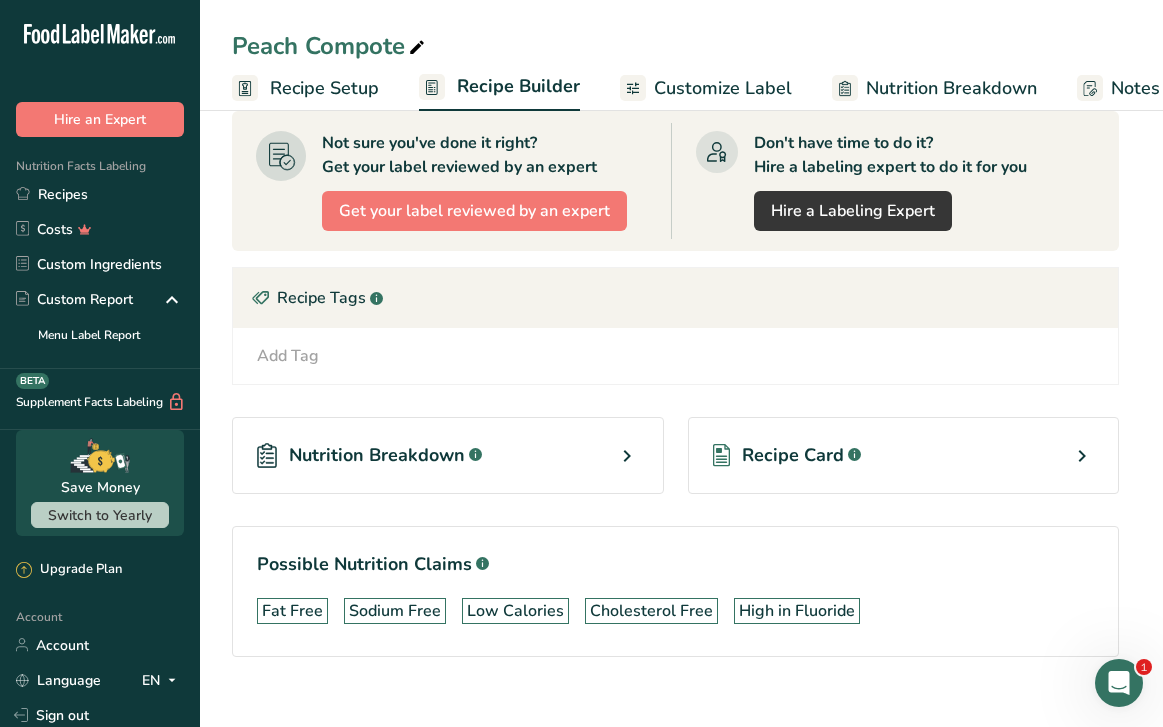 click on "Recipe Card
.a-a{fill:#347362;}.b-a{fill:#fff;}" at bounding box center [904, 455] 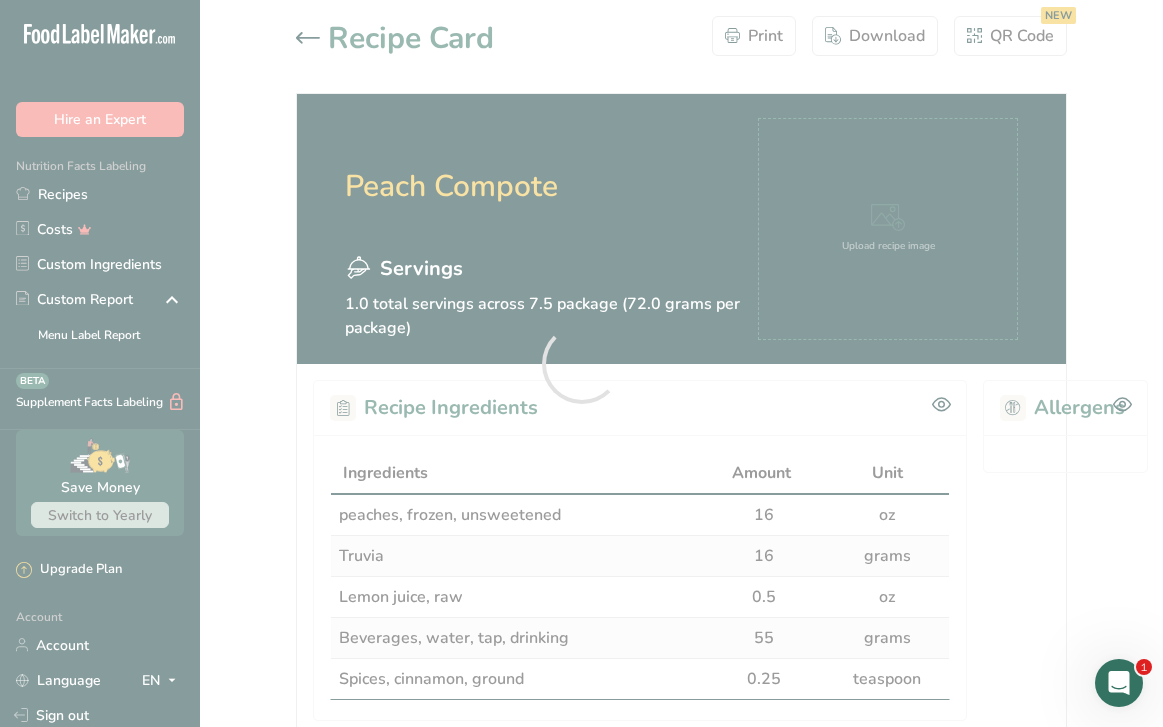 scroll, scrollTop: 0, scrollLeft: 0, axis: both 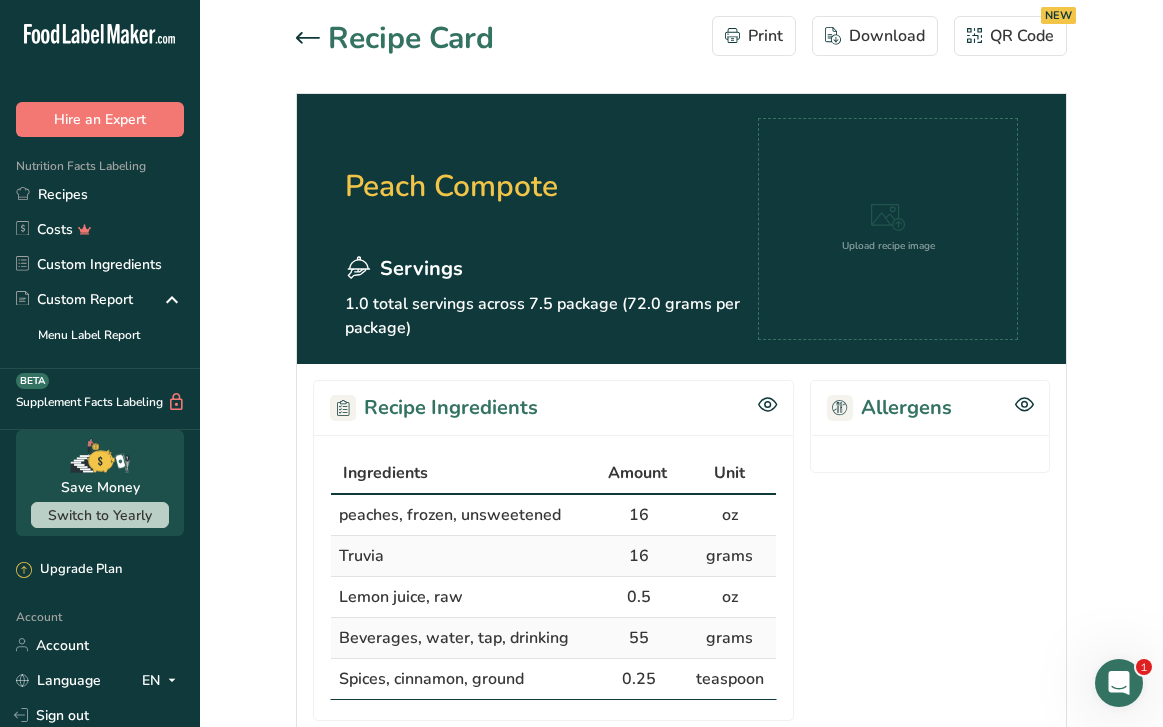 click 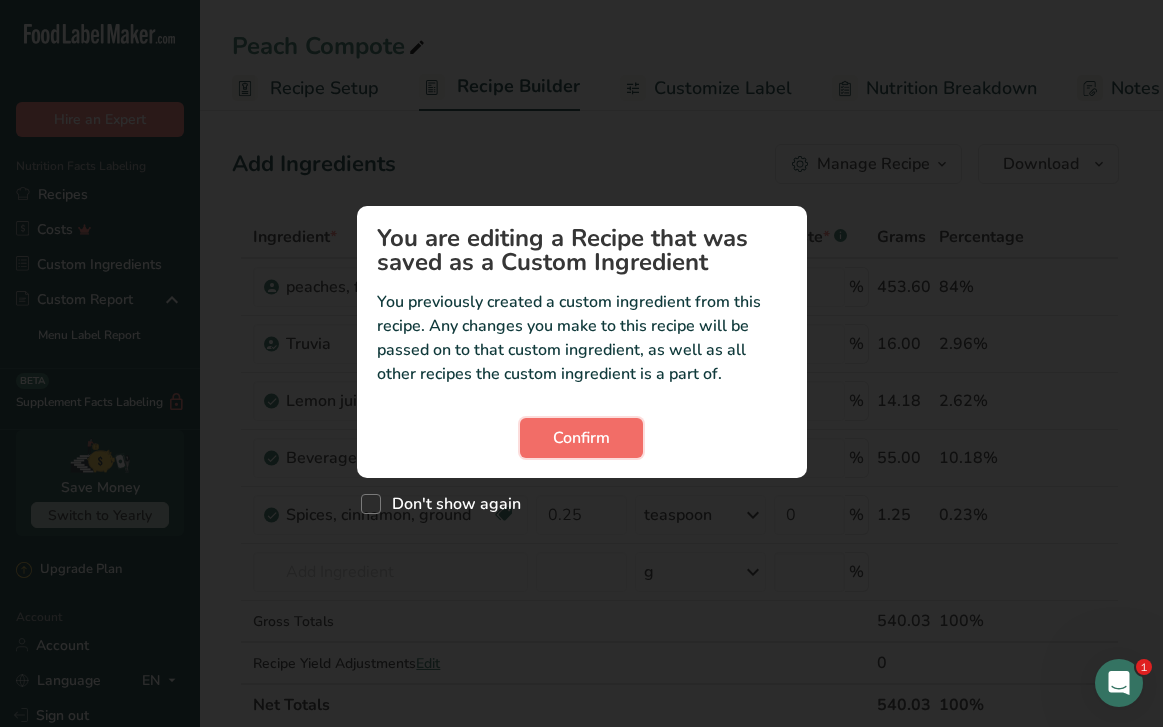 click on "Confirm" at bounding box center (581, 438) 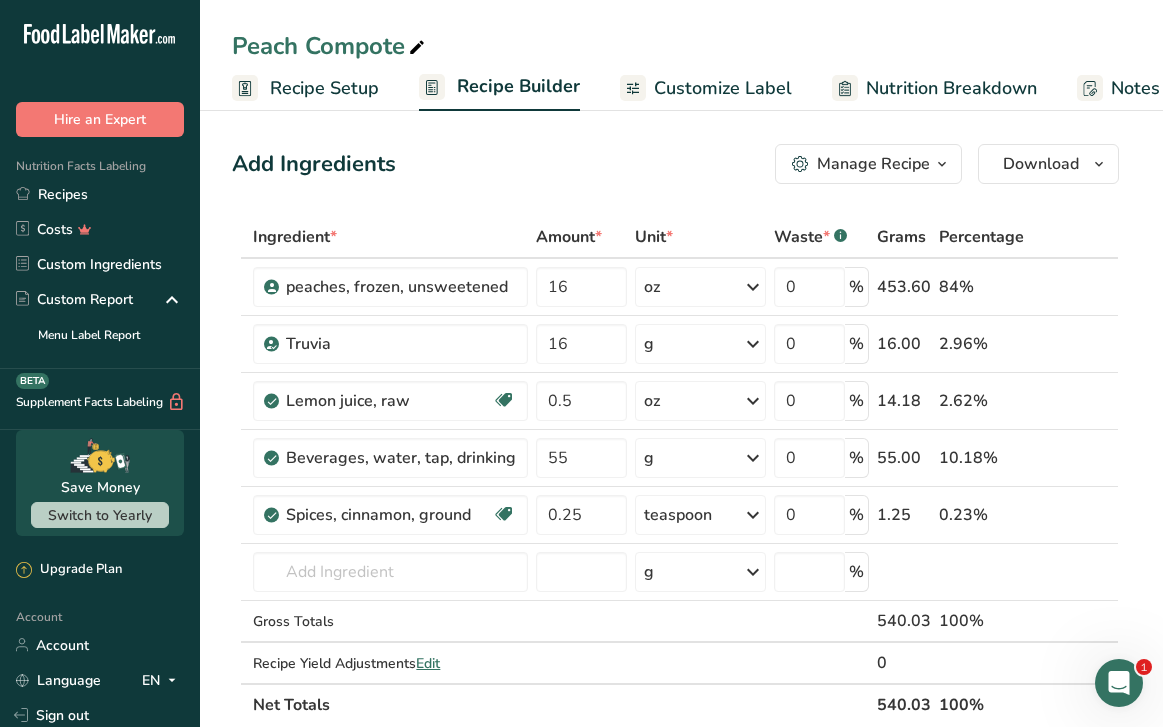 click on "Manage Recipe" at bounding box center (873, 164) 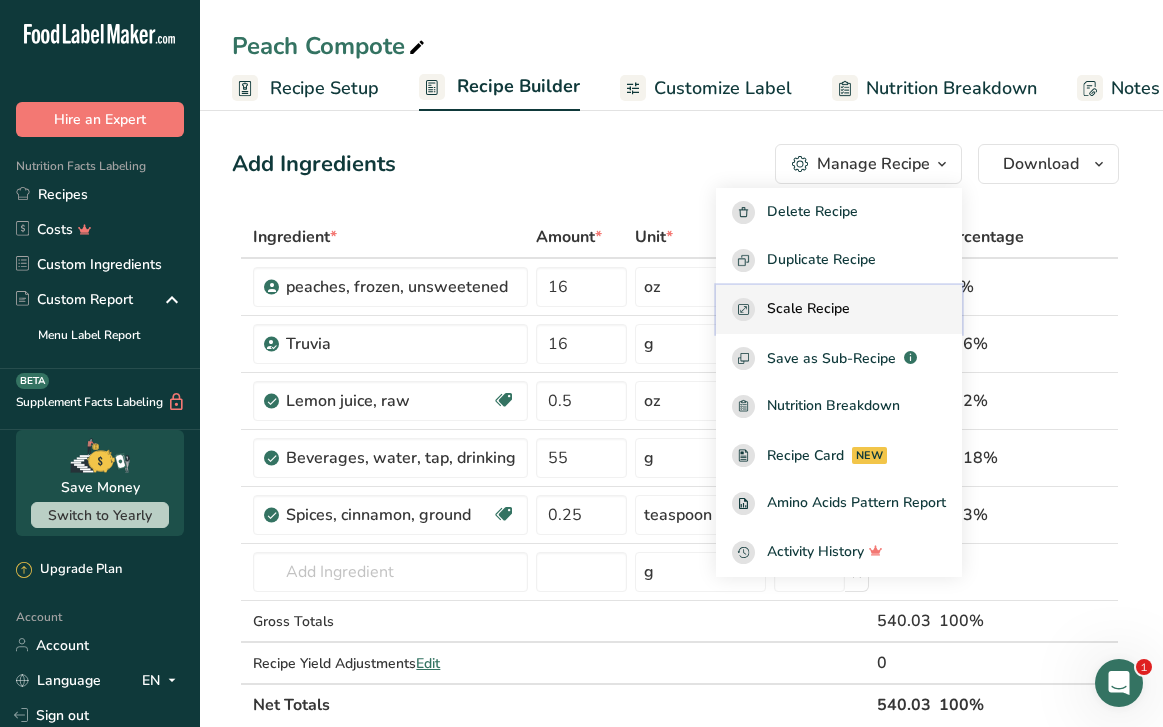 click on "Scale Recipe" at bounding box center [808, 309] 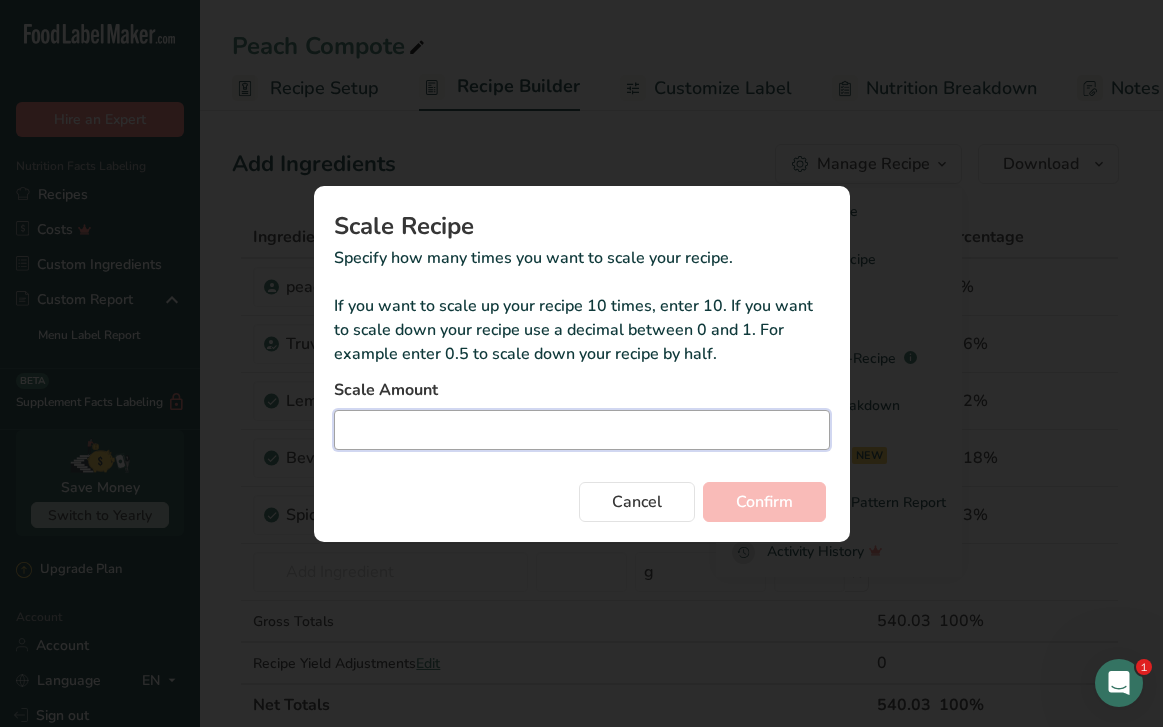 click at bounding box center [582, 430] 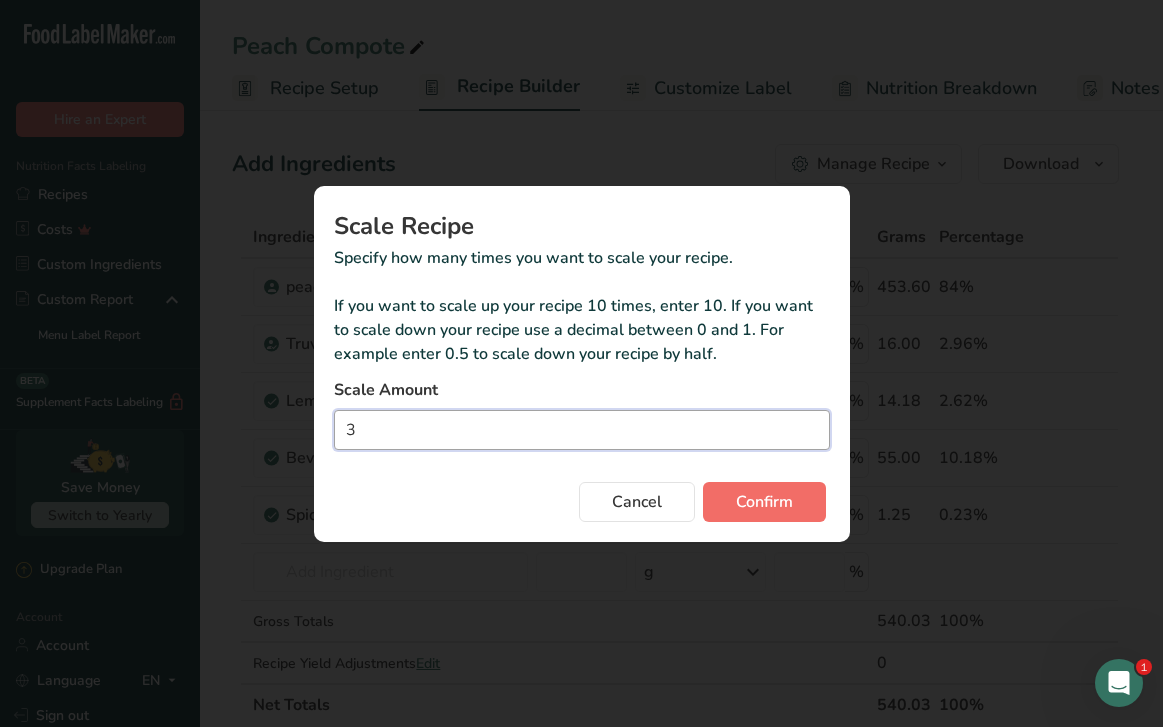 type on "3" 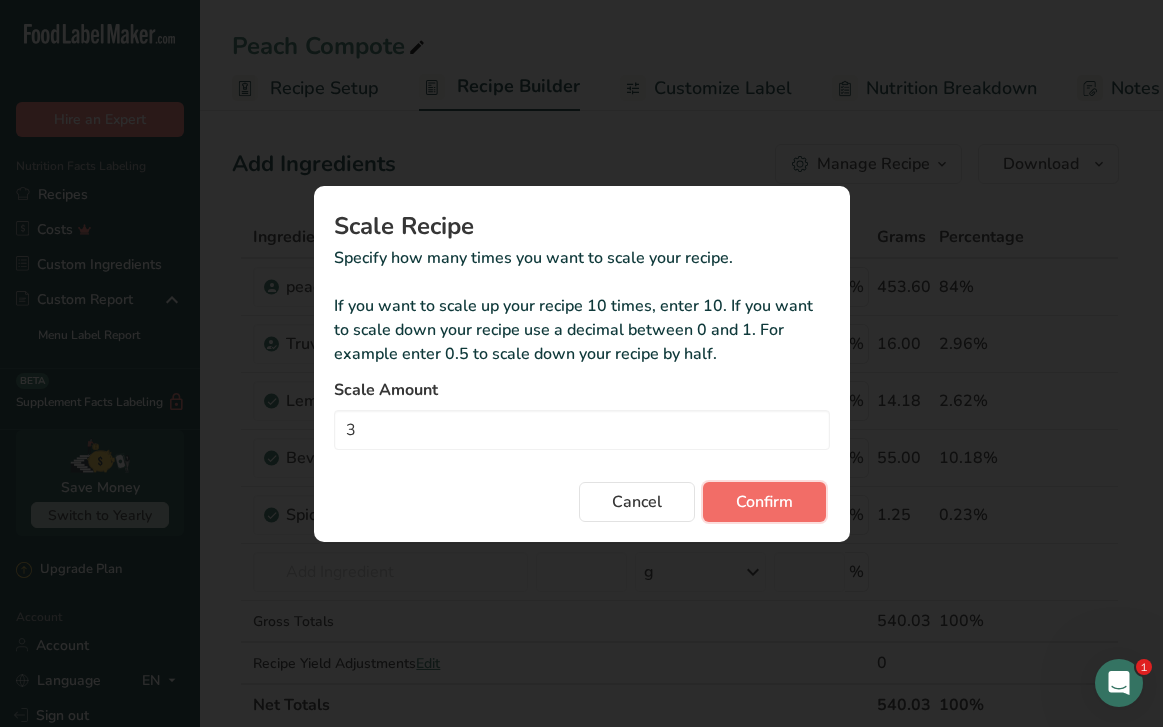 click on "Confirm" at bounding box center (764, 502) 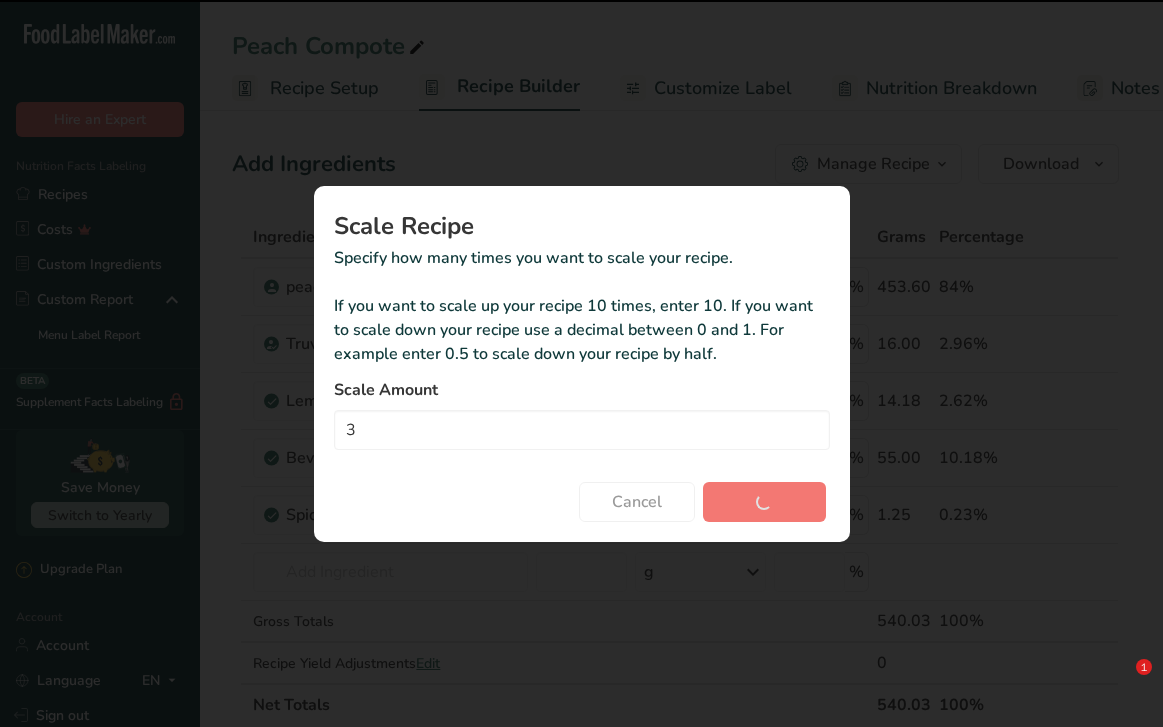 scroll, scrollTop: 0, scrollLeft: 0, axis: both 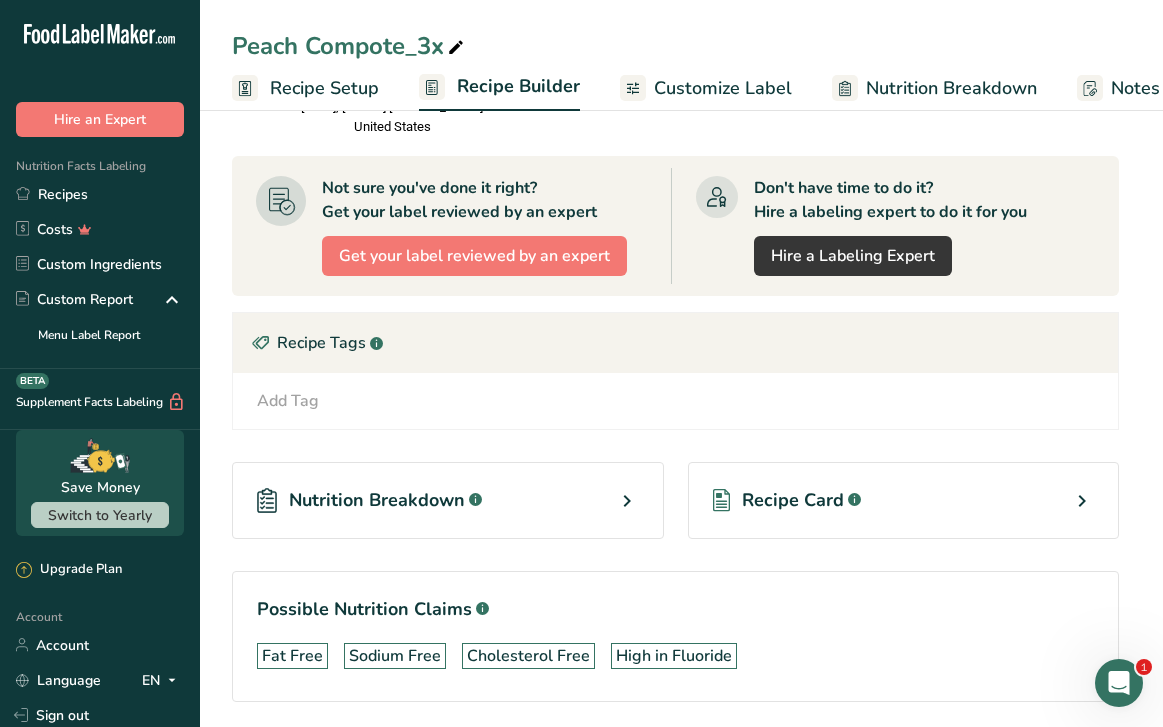 click on "Recipe Card
.a-a{fill:#347362;}.b-a{fill:#fff;}" at bounding box center (904, 500) 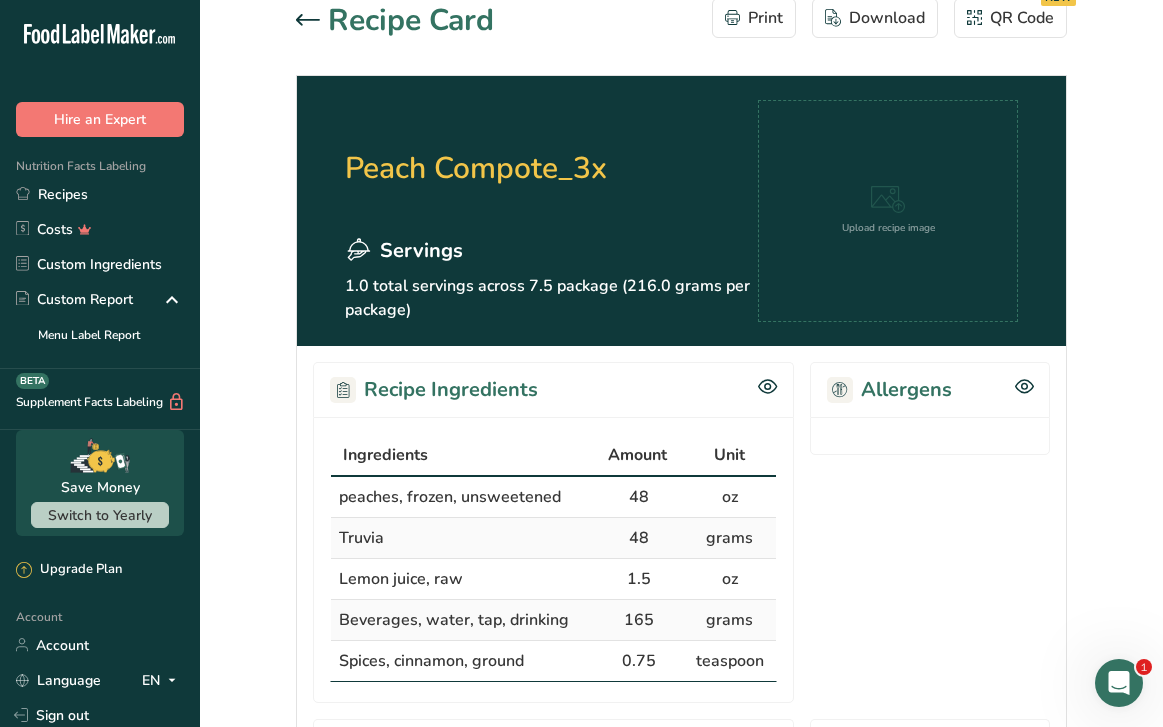 scroll, scrollTop: 24, scrollLeft: 0, axis: vertical 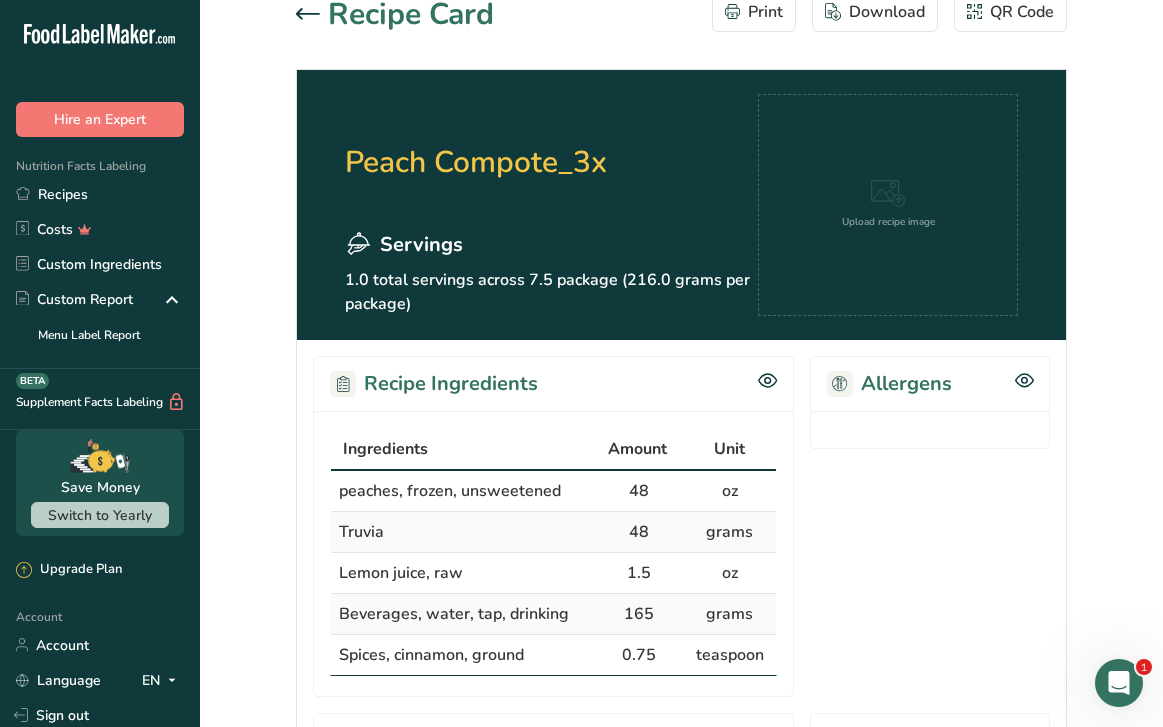click on "Recipe Card
Print
Download
QR Code
NEW
Peach Compote_3x
Servings
1.0
total servings across
7.5 package
(216.0 grams per package)
Upload recipe image
Recipe Ingredients
Ingredients   Amount   Unit
peaches, frozen, unsweetened
48
oz
Truvia
48
grams
Lemon juice, raw
1.5
oz
Beverages, water, tap, drinking" at bounding box center (681, 766) 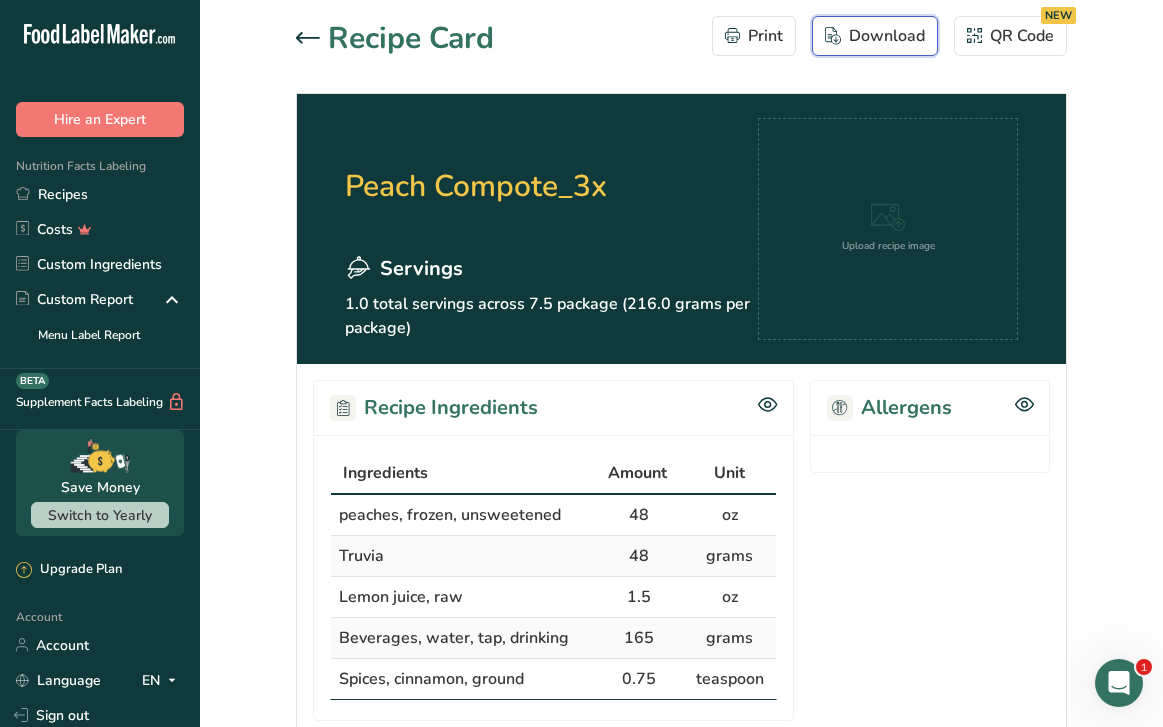 click on "Download" at bounding box center (875, 36) 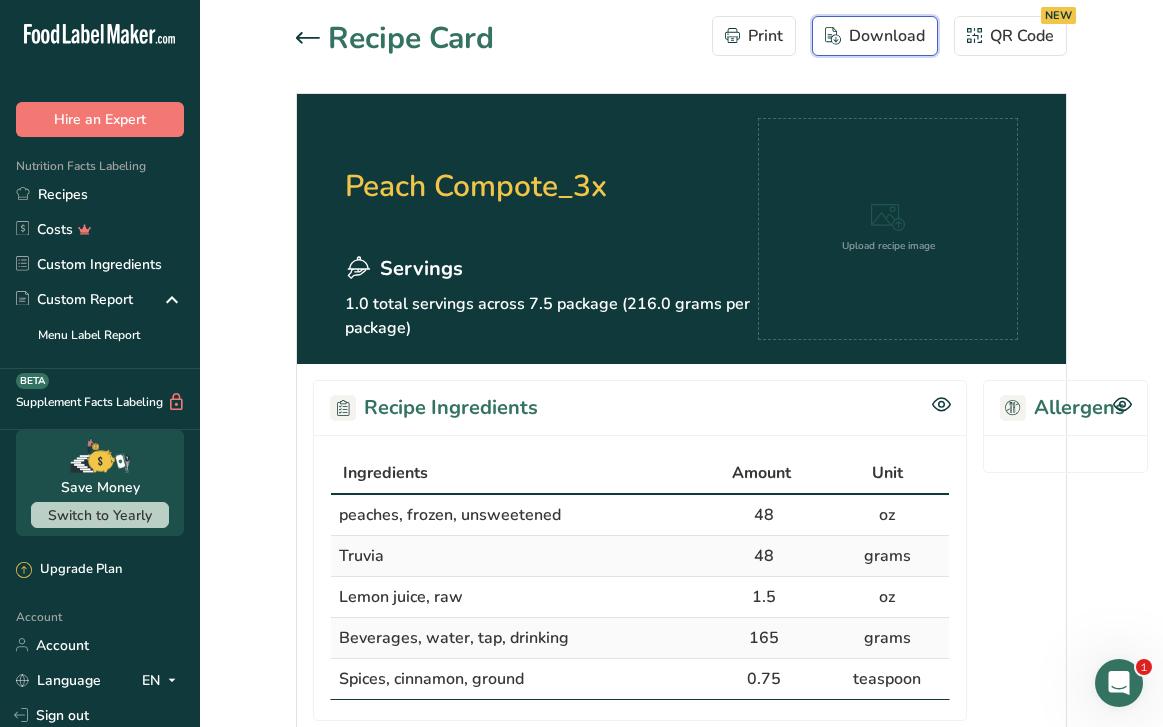 scroll, scrollTop: 0, scrollLeft: 0, axis: both 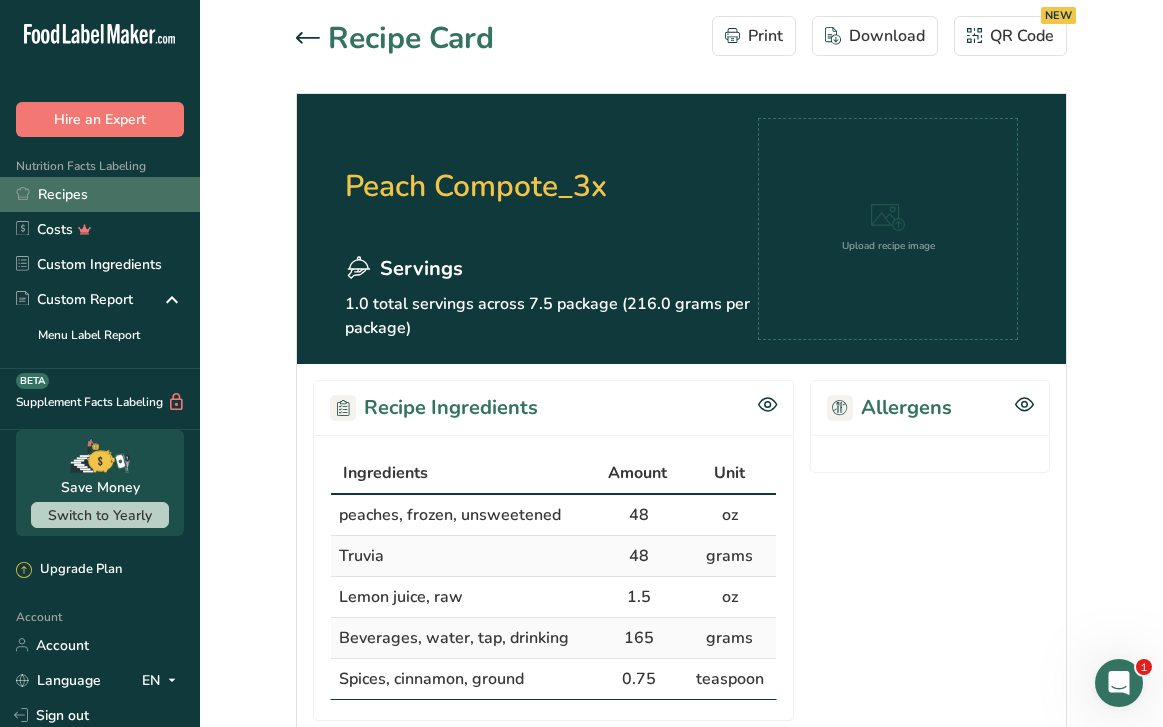 click on "Recipes" at bounding box center [100, 194] 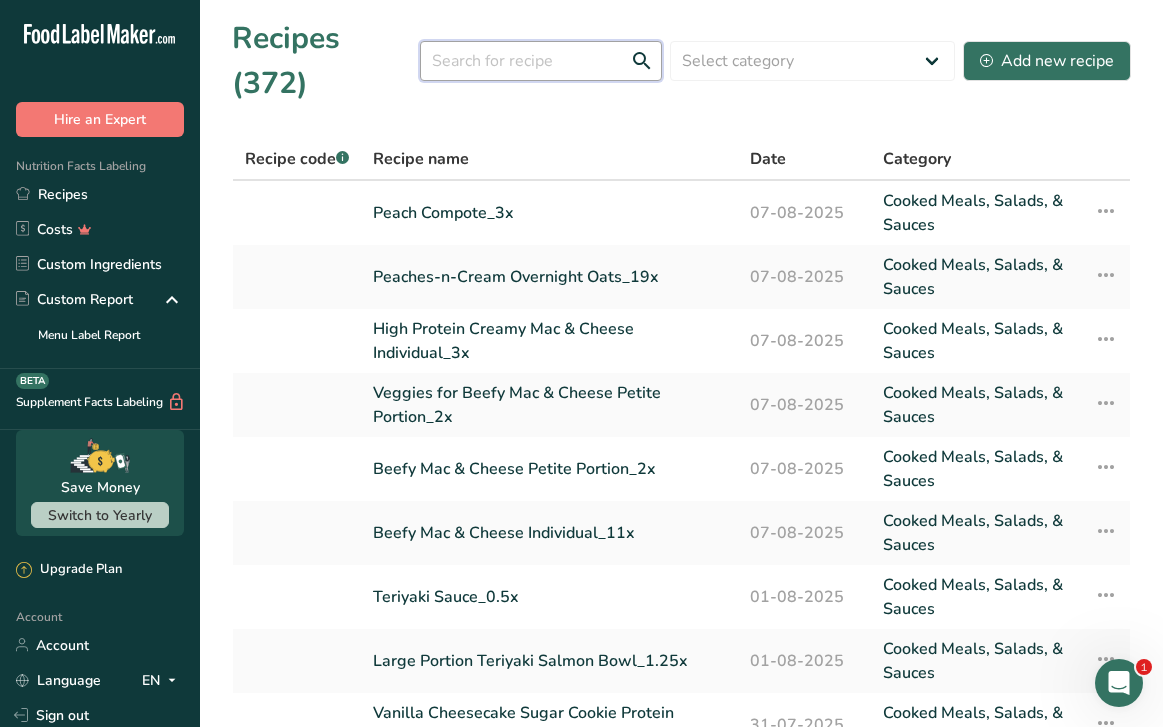 click at bounding box center (541, 61) 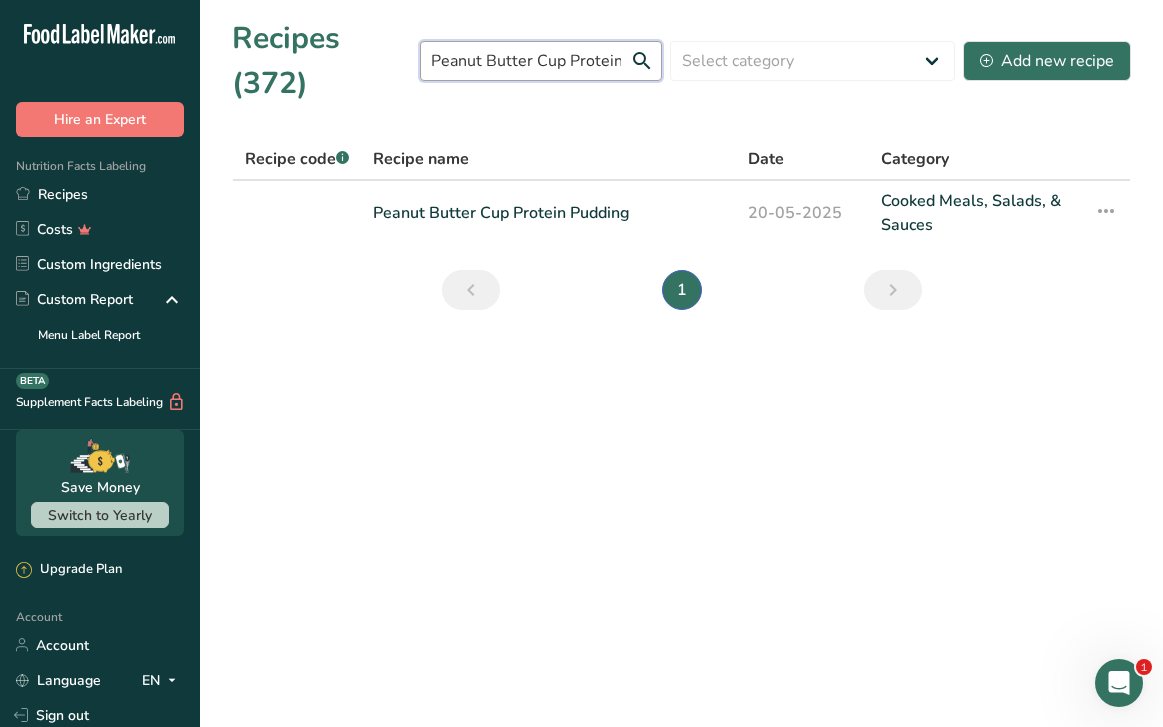 scroll, scrollTop: 0, scrollLeft: 10, axis: horizontal 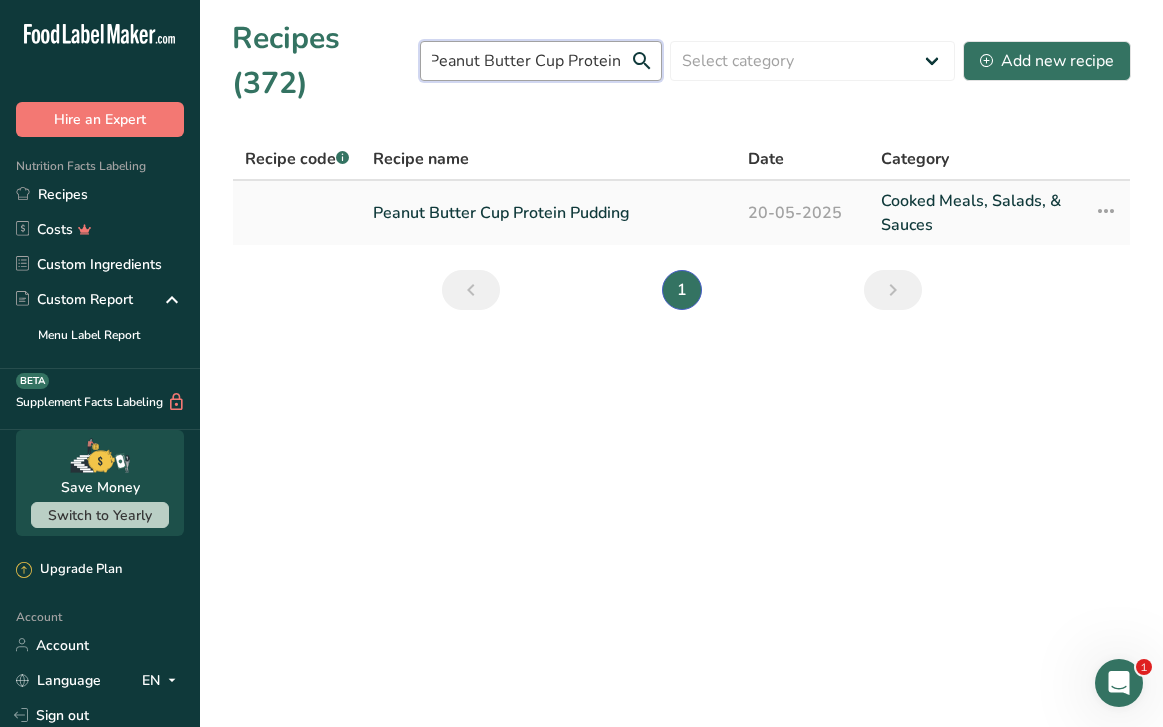 type on "Peanut Butter Cup Protein" 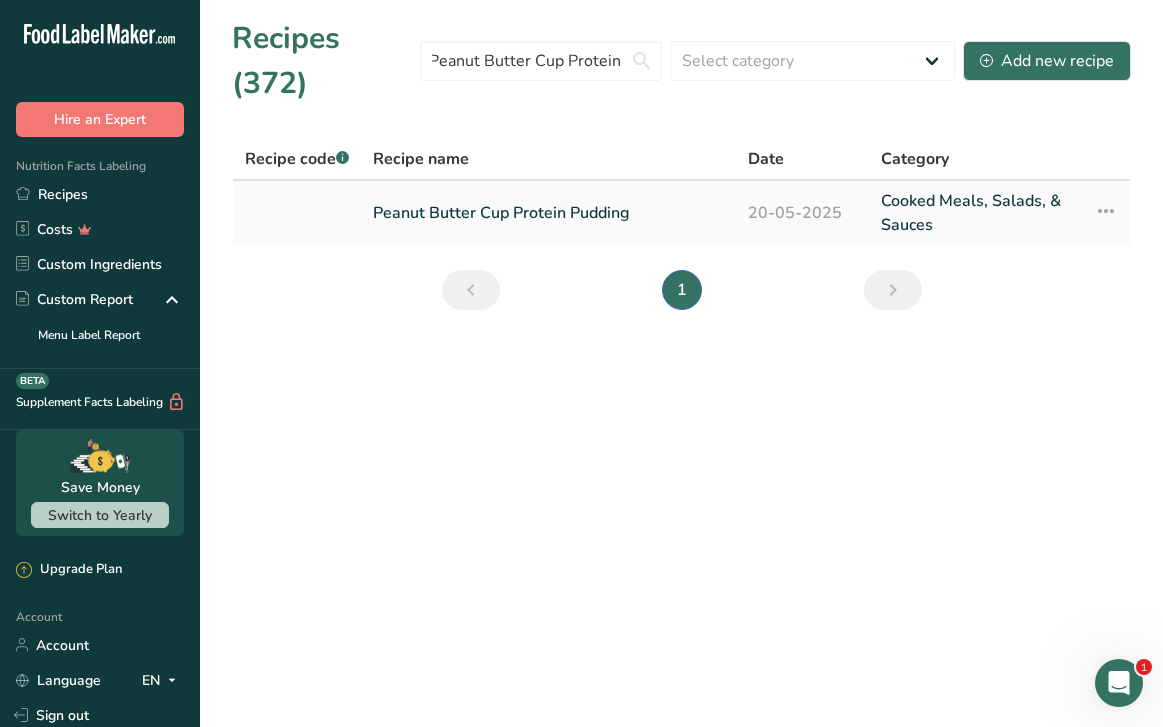 scroll, scrollTop: 0, scrollLeft: 0, axis: both 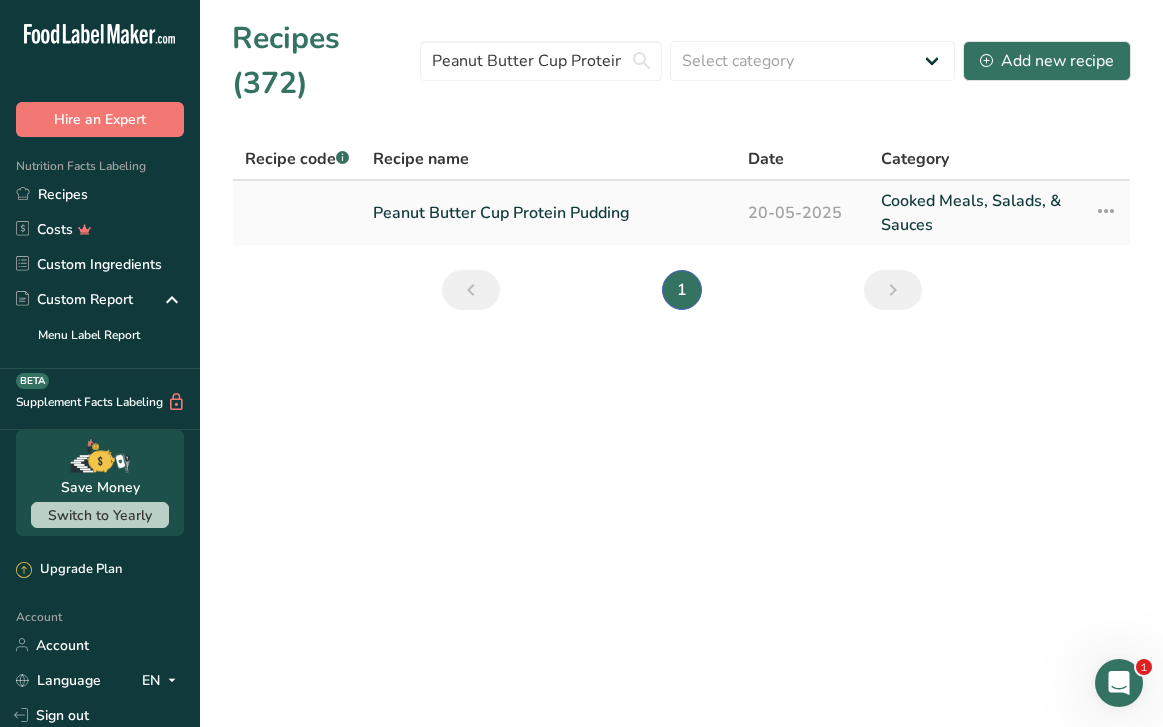 click on "Peanut Butter Cup Protein Pudding" at bounding box center [548, 213] 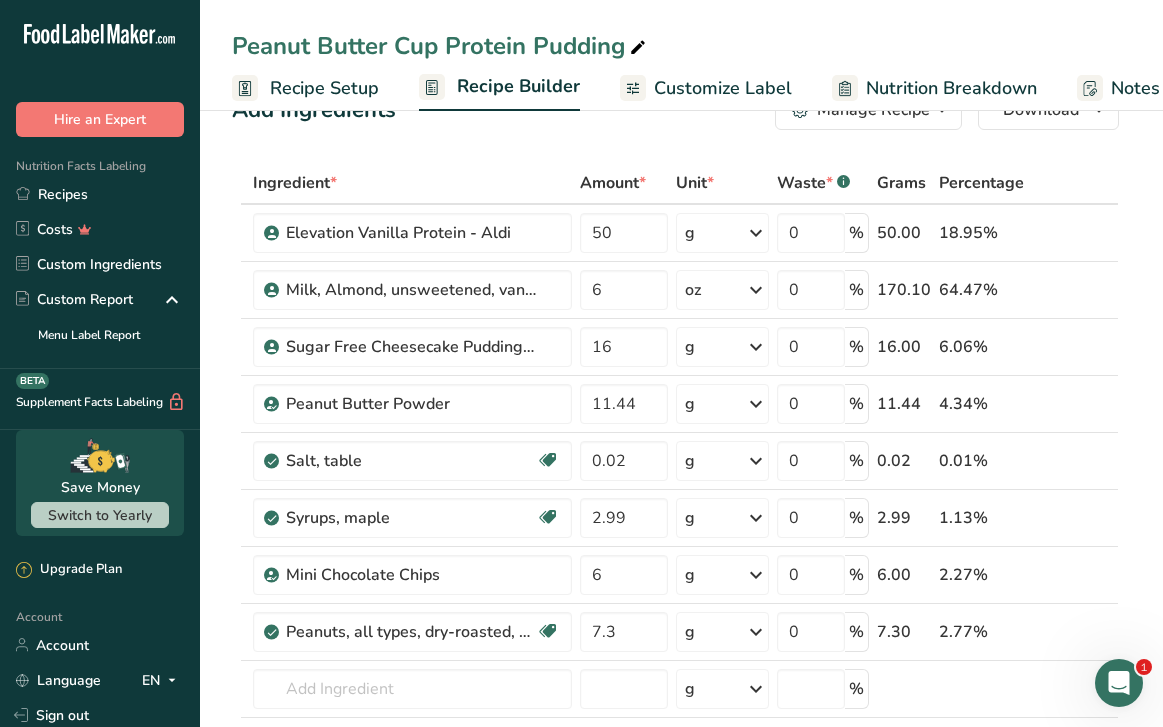 scroll, scrollTop: 0, scrollLeft: 0, axis: both 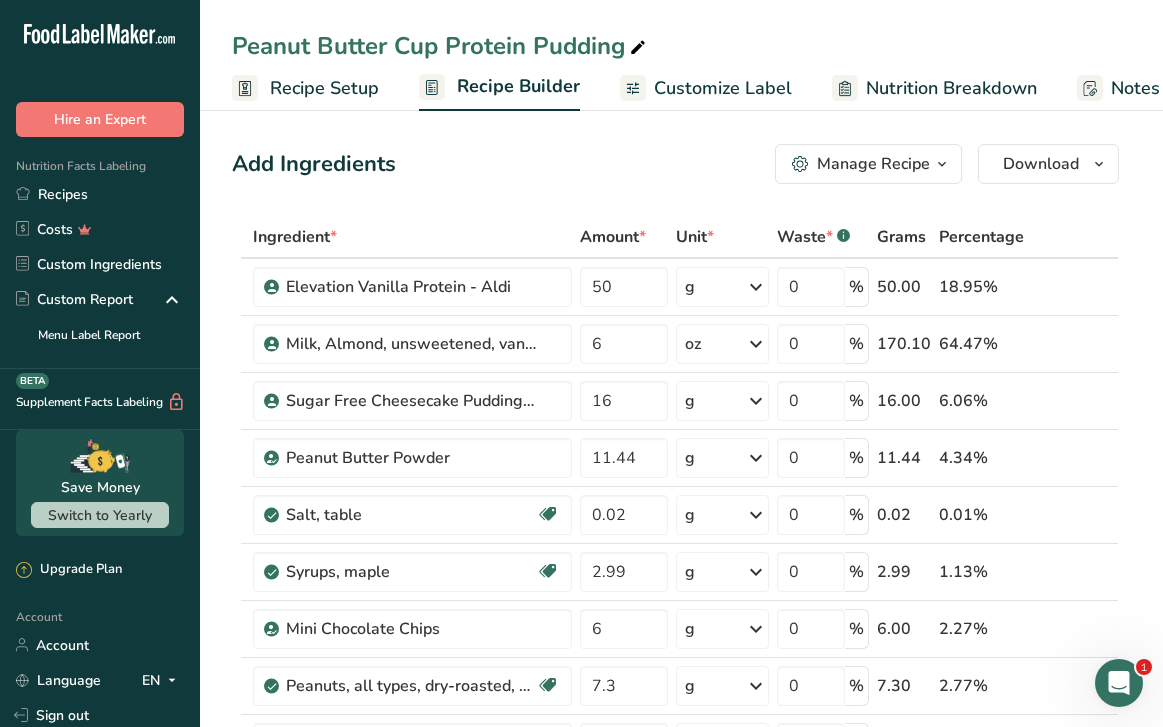 click on "Manage Recipe" at bounding box center (873, 164) 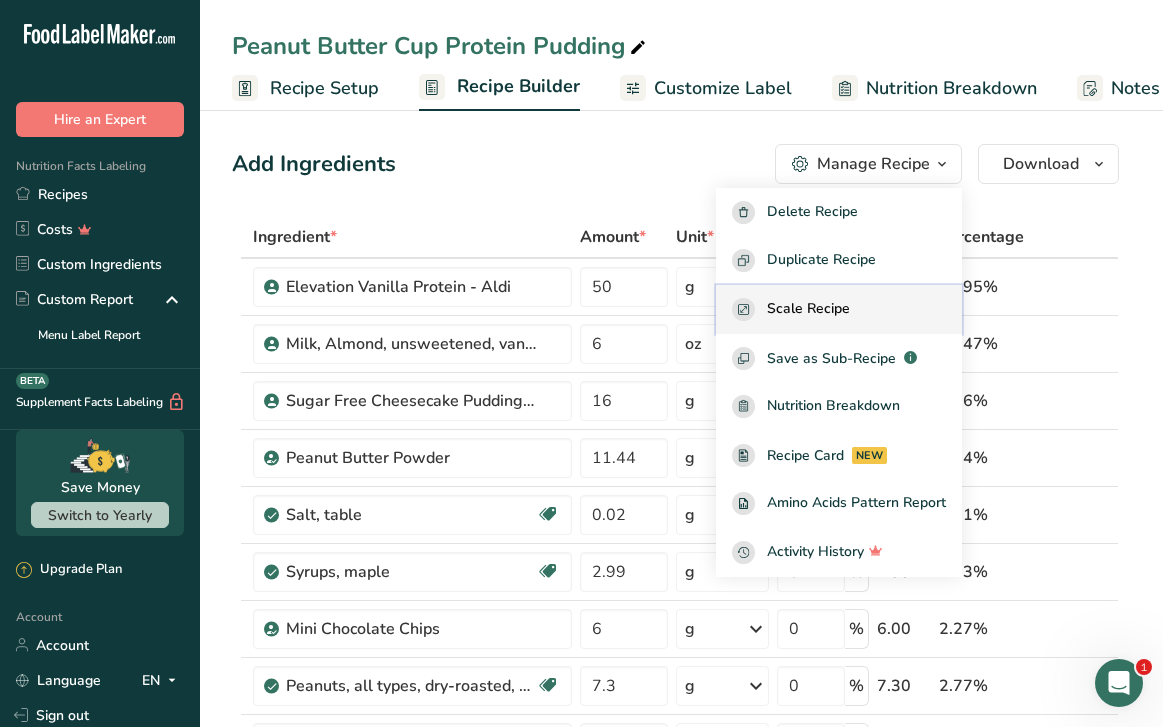 click on "Scale Recipe" at bounding box center (839, 309) 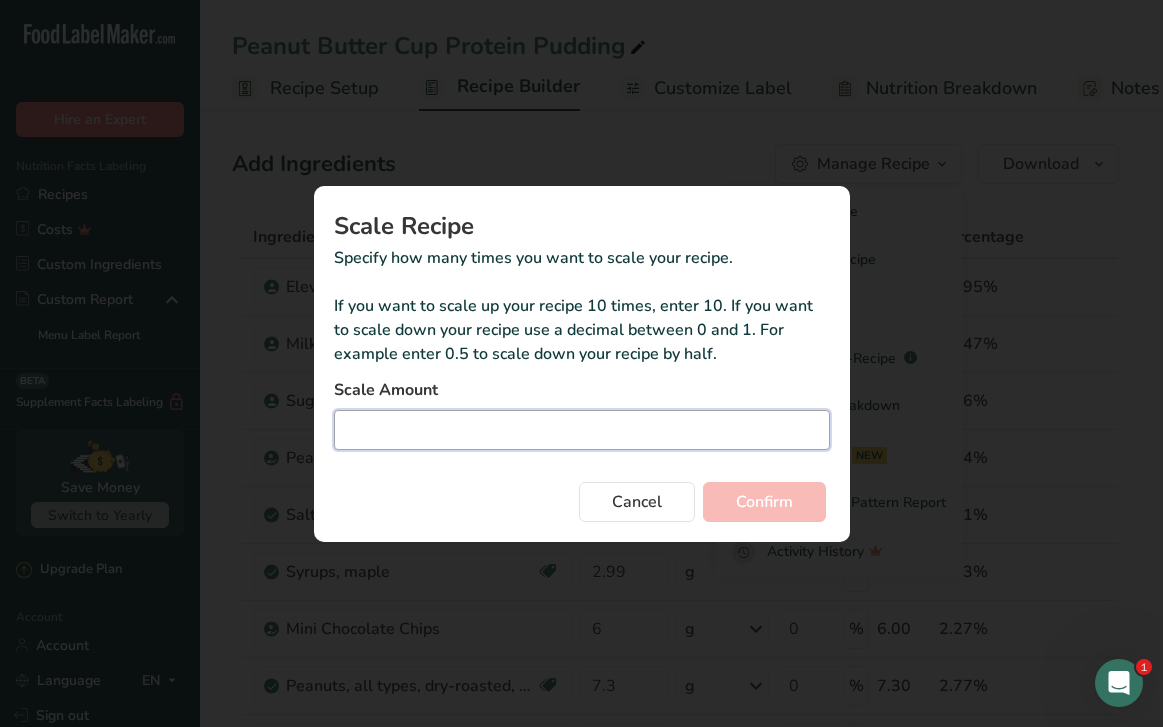 click at bounding box center (582, 430) 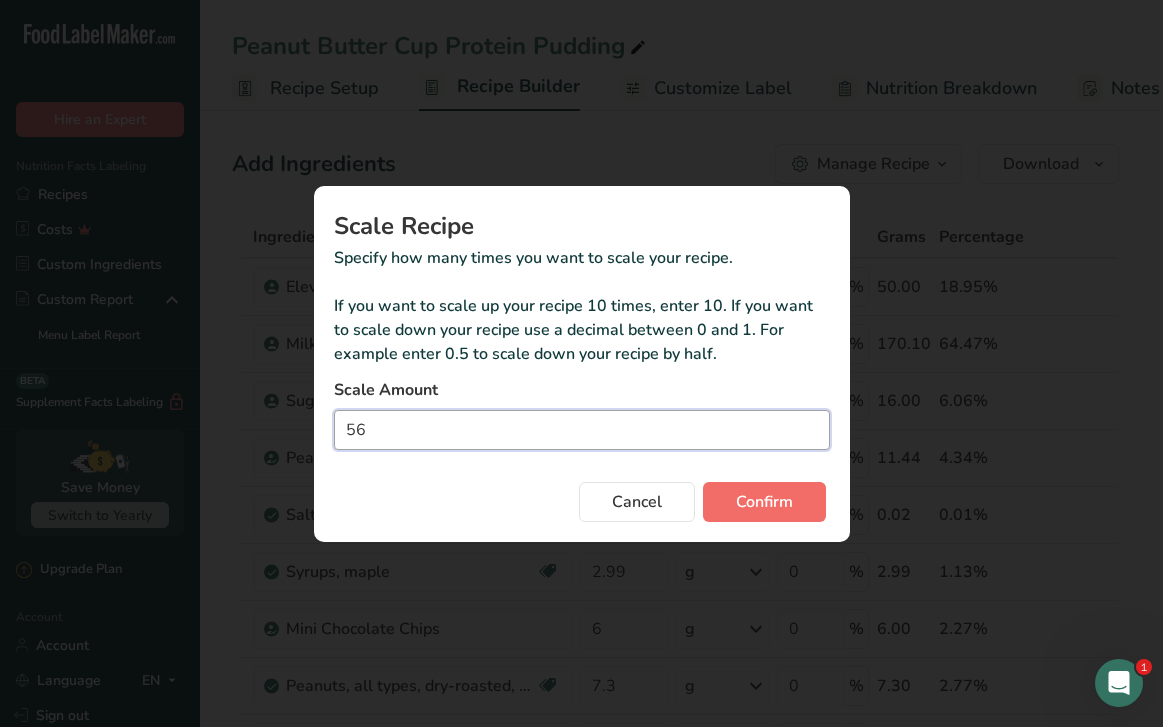 type on "56" 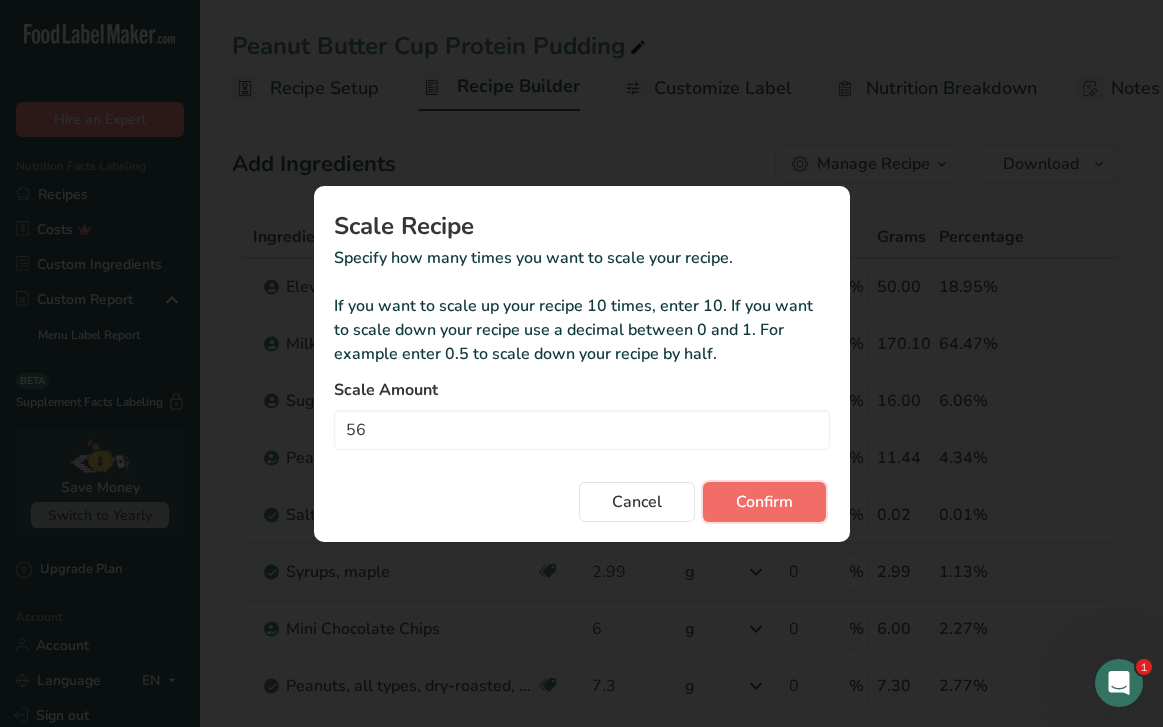 click on "Confirm" at bounding box center (764, 502) 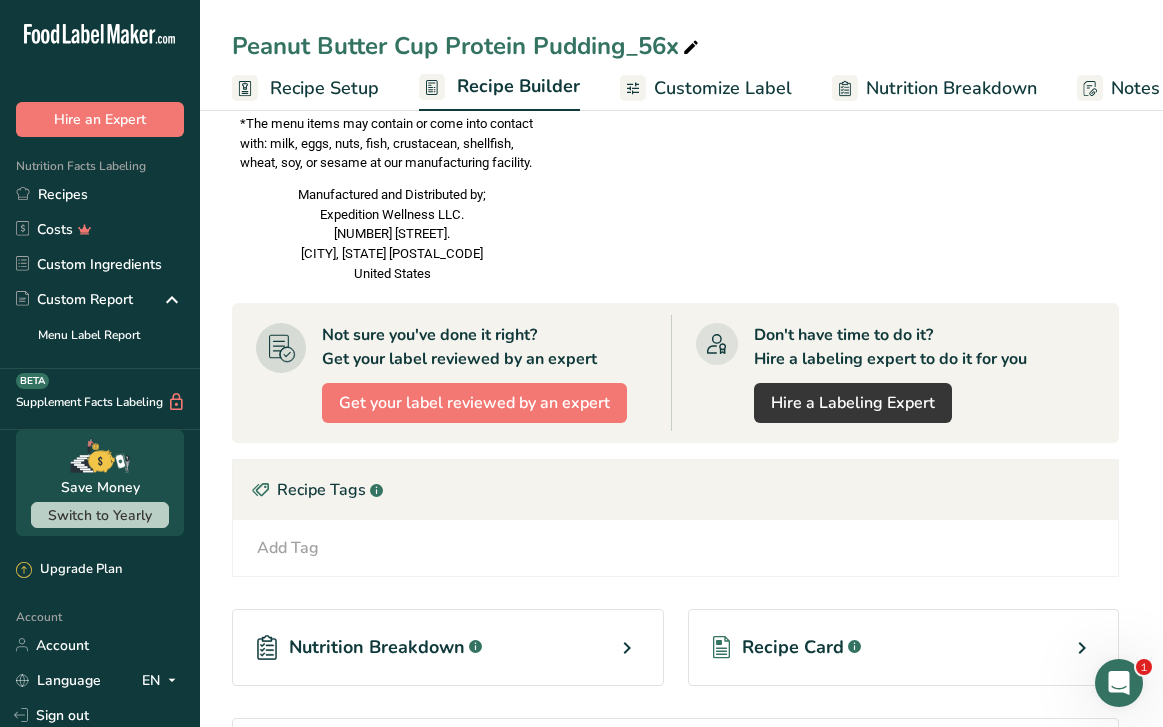 scroll, scrollTop: 1770, scrollLeft: 0, axis: vertical 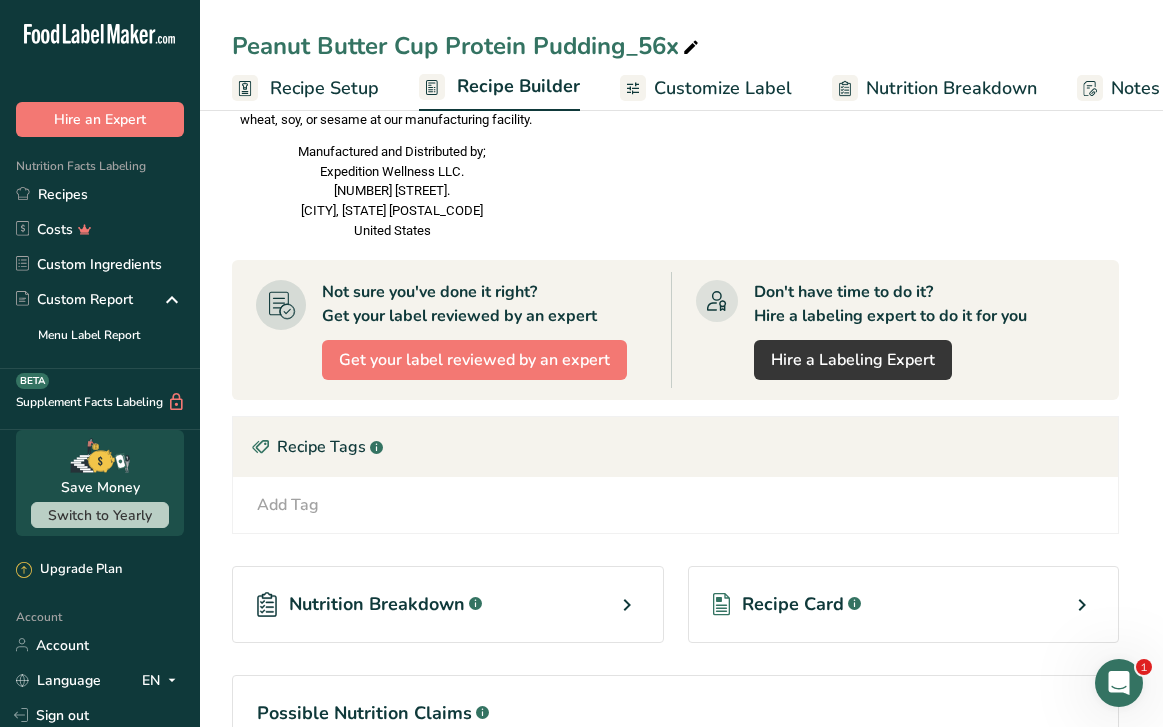 click on "Recipe Card
.a-a{fill:#347362;}.b-a{fill:#fff;}" at bounding box center (904, 604) 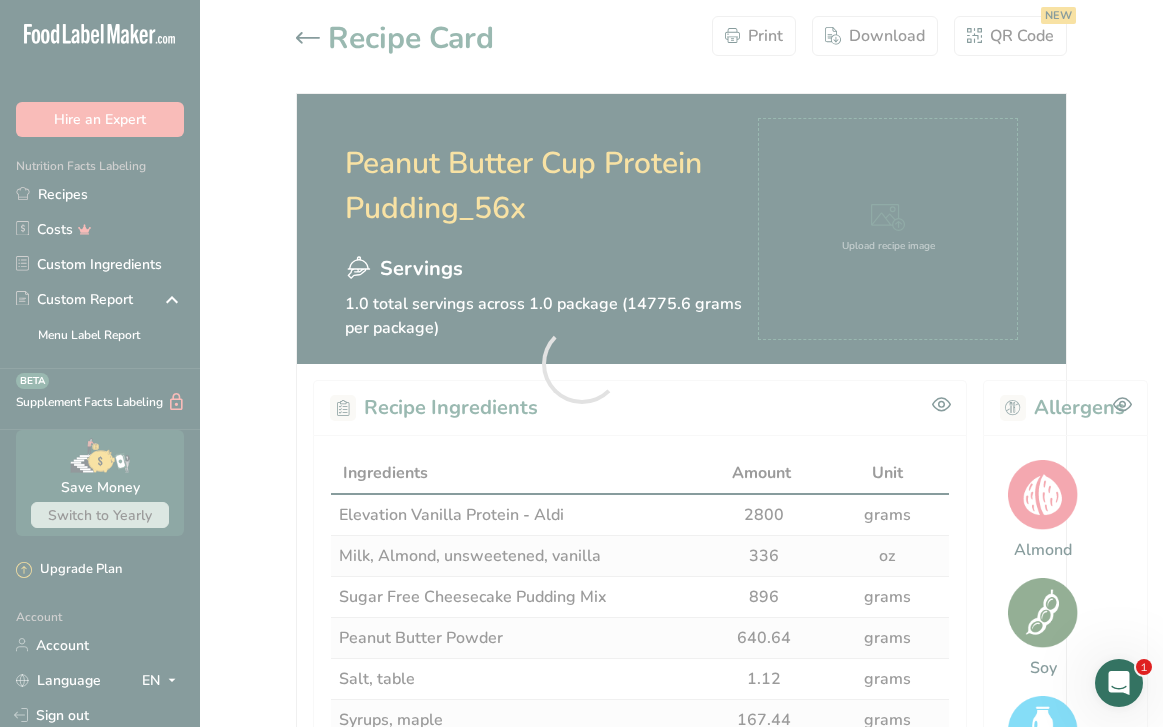 scroll, scrollTop: 0, scrollLeft: 0, axis: both 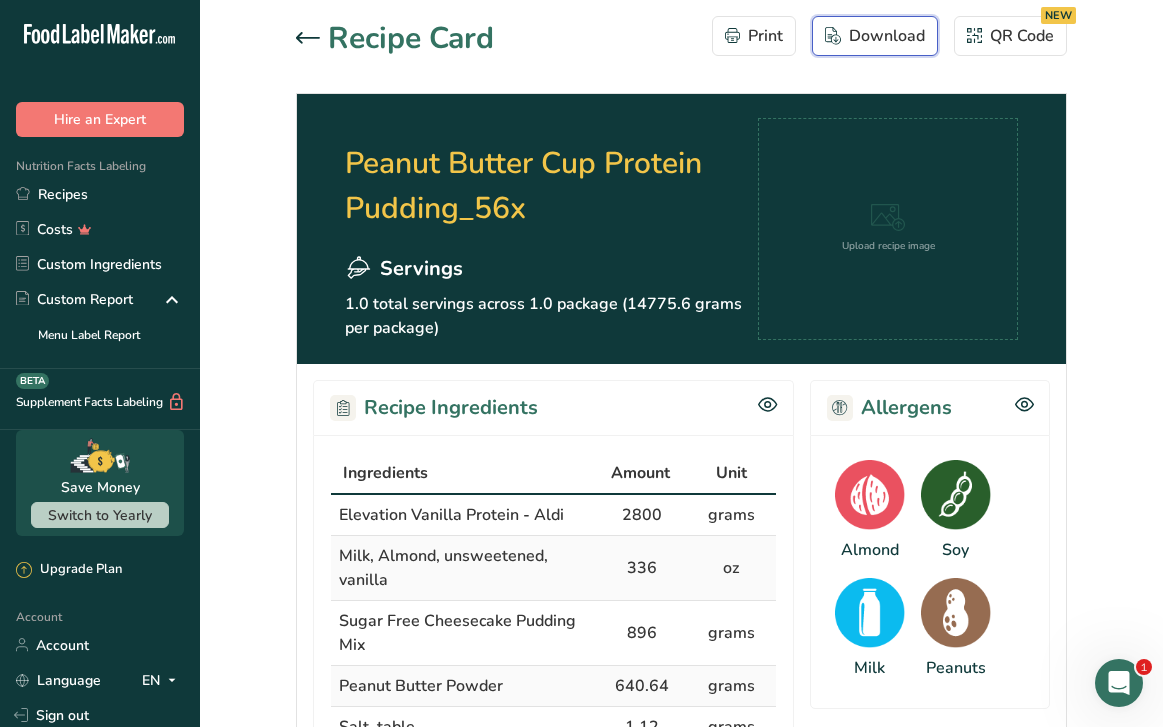 click on "Download" at bounding box center (875, 36) 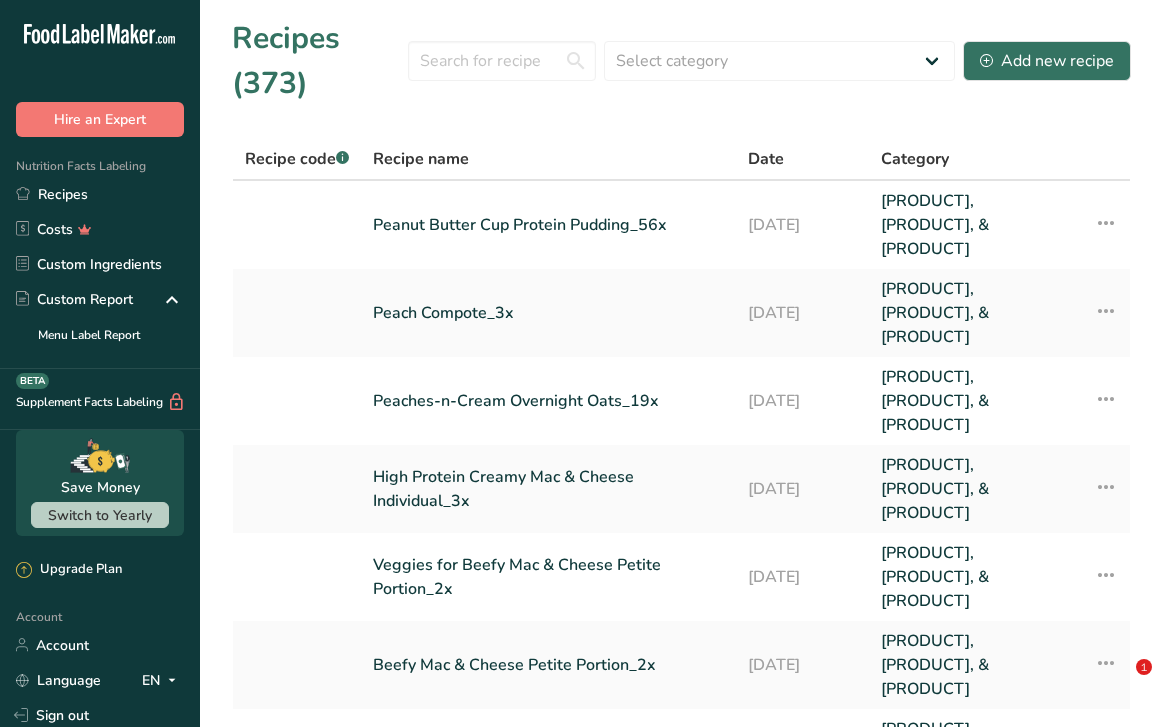scroll, scrollTop: 0, scrollLeft: 0, axis: both 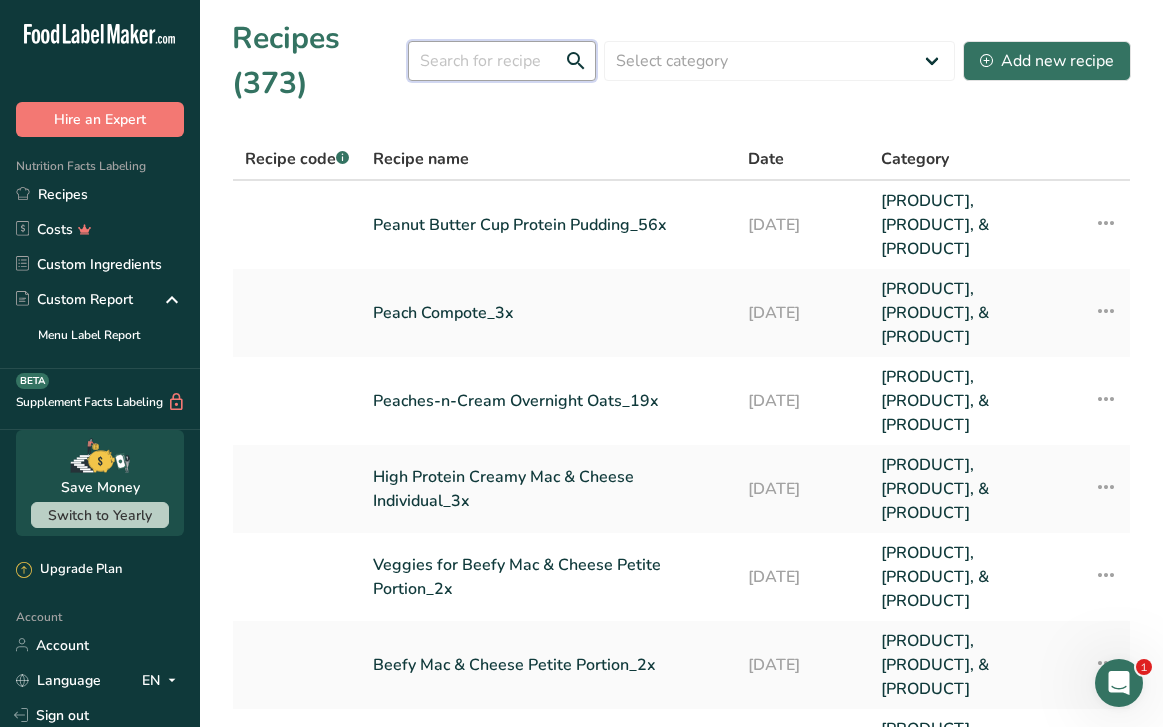 click at bounding box center (502, 61) 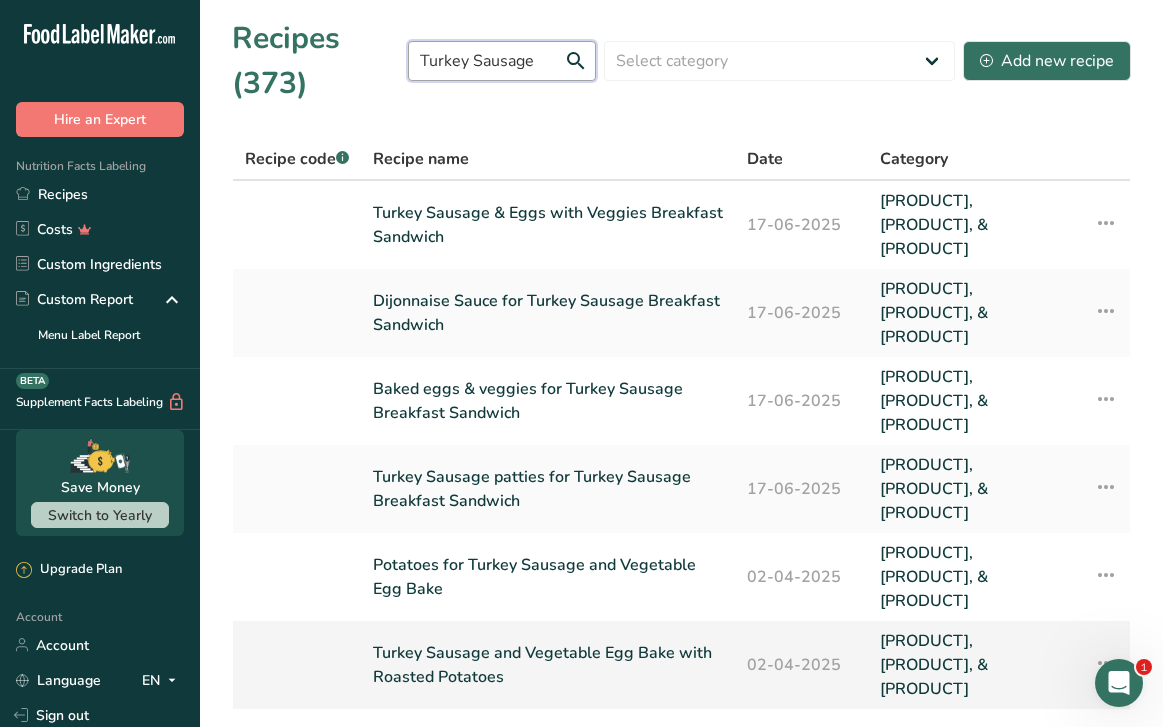 type on "Turkey Sausage" 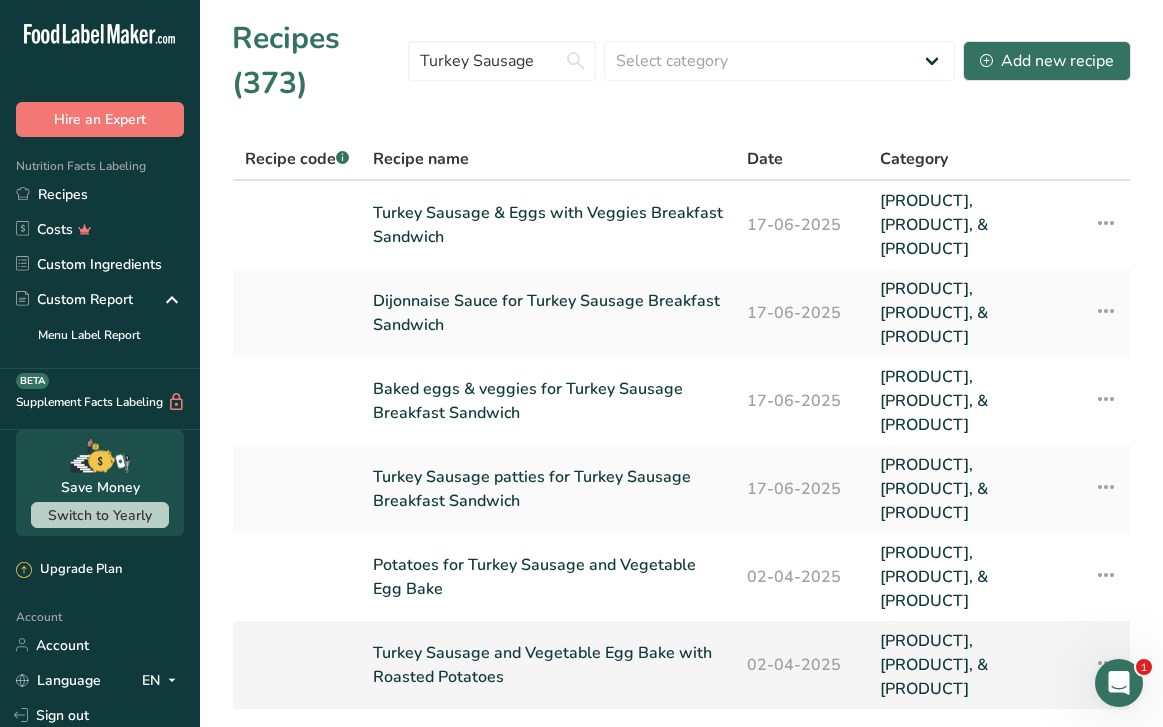 click on "Turkey Sausage and Vegetable Egg Bake with Roasted Potatoes" at bounding box center (548, 665) 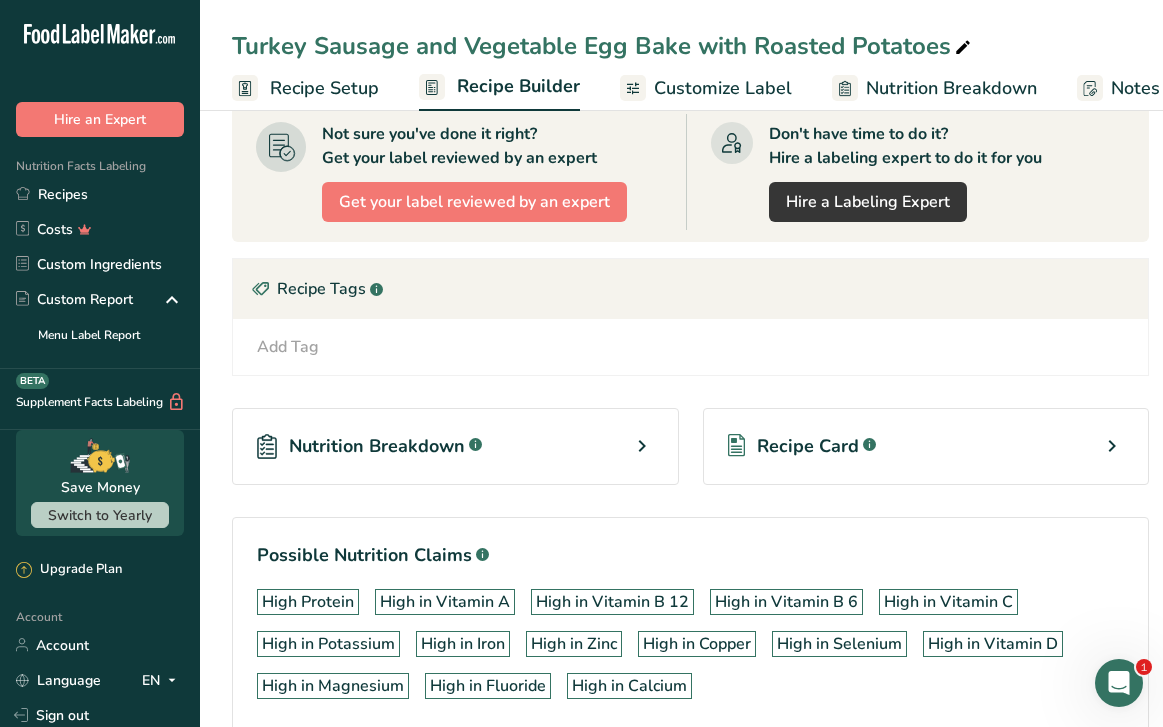 scroll, scrollTop: 2228, scrollLeft: 0, axis: vertical 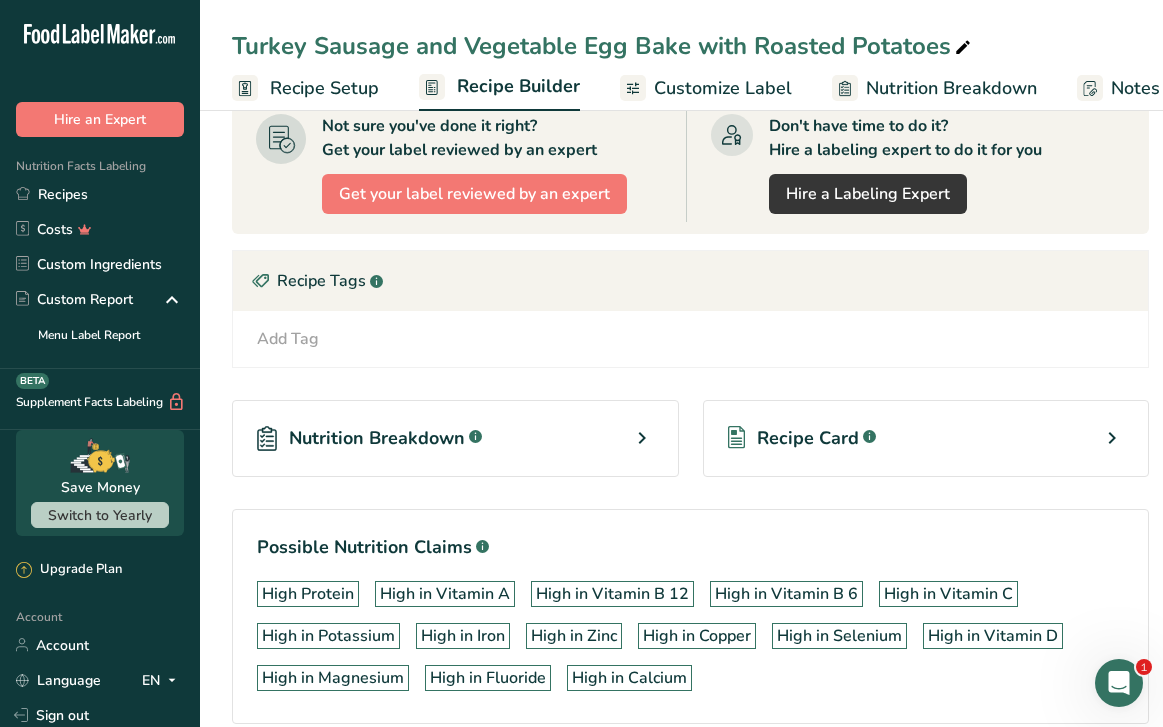 click on "Recipe Card
.a-a{fill:#347362;}.b-a{fill:#fff;}" at bounding box center [926, 438] 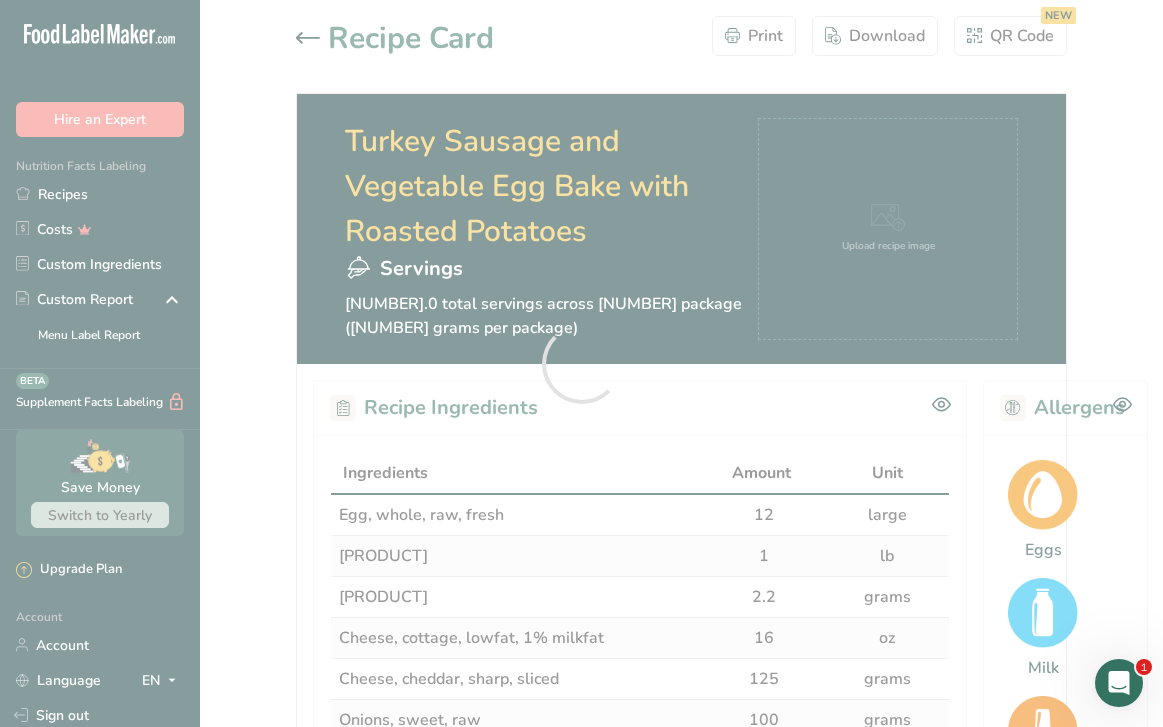 scroll, scrollTop: 0, scrollLeft: 0, axis: both 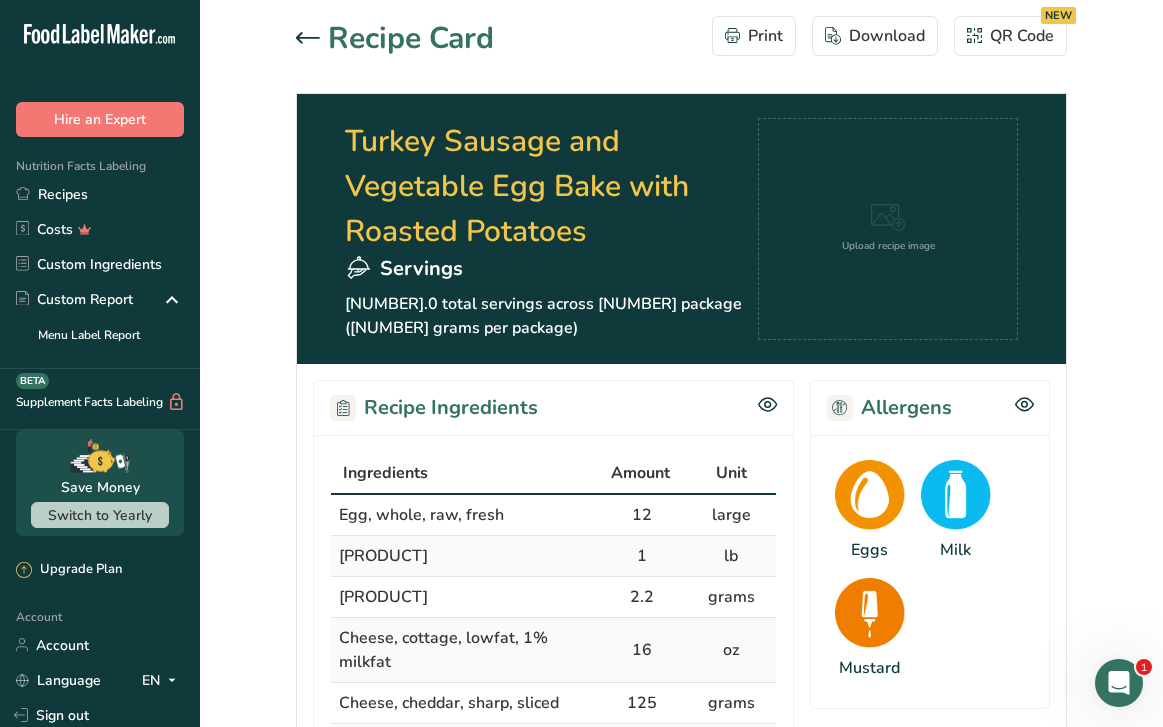 click 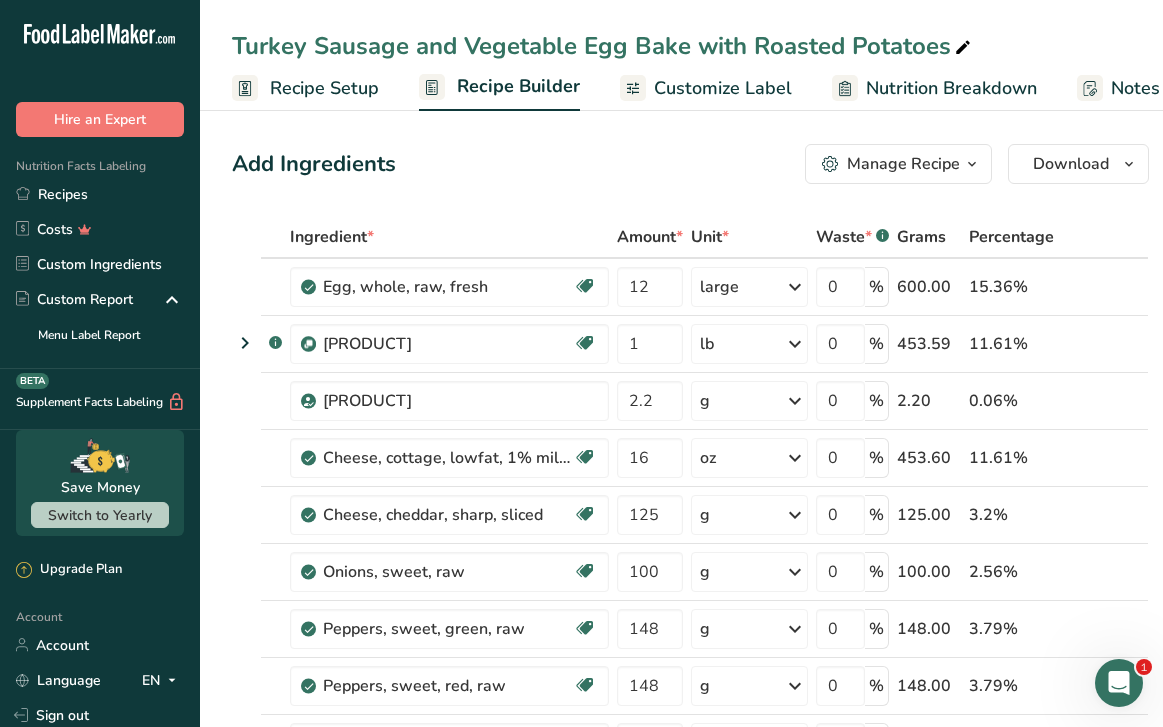 click on "Manage Recipe" at bounding box center [903, 164] 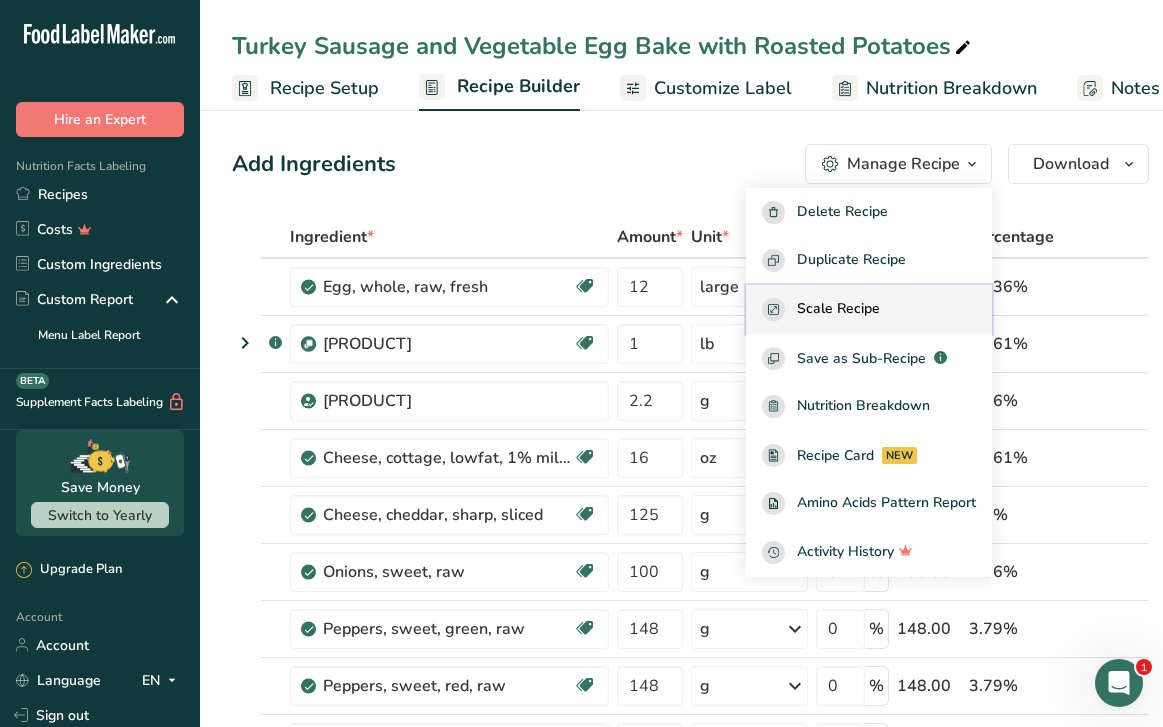click on "Scale Recipe" at bounding box center (838, 309) 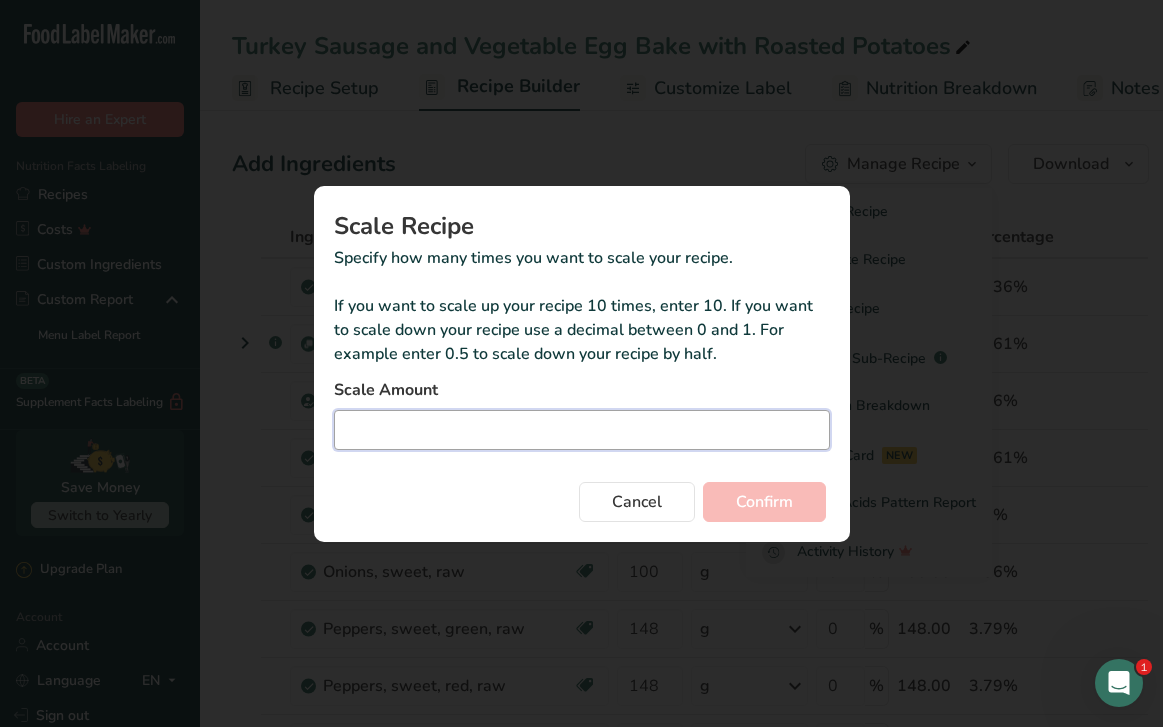 click at bounding box center (582, 430) 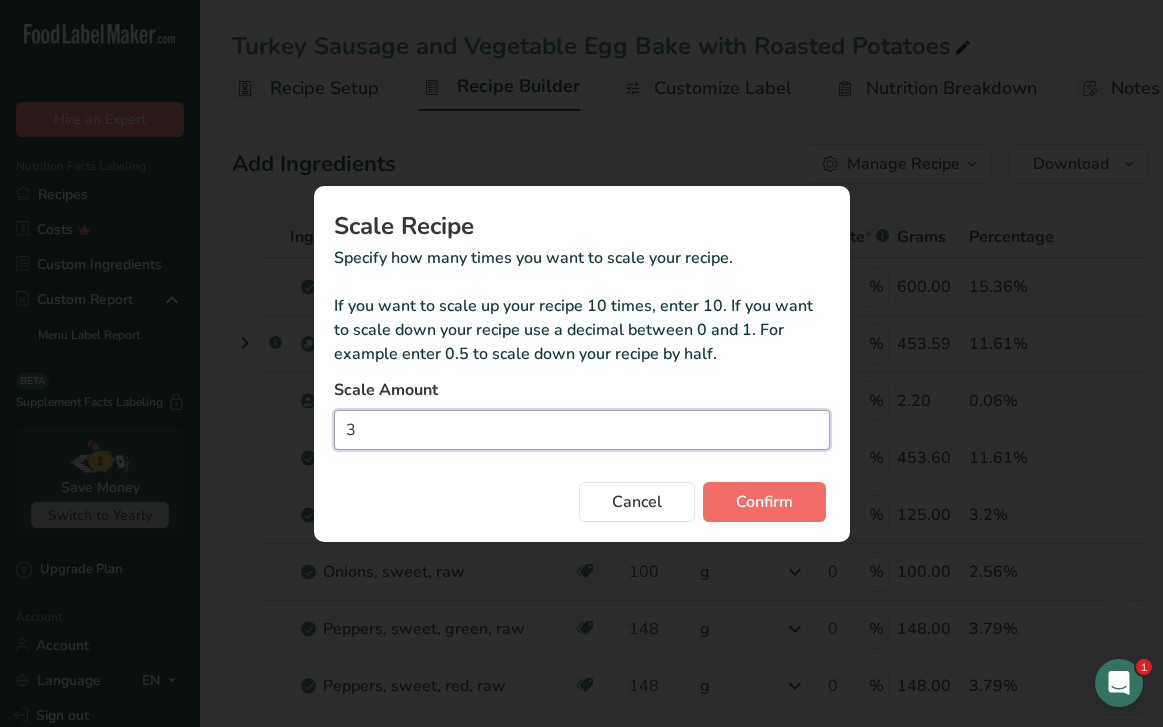 type on "3" 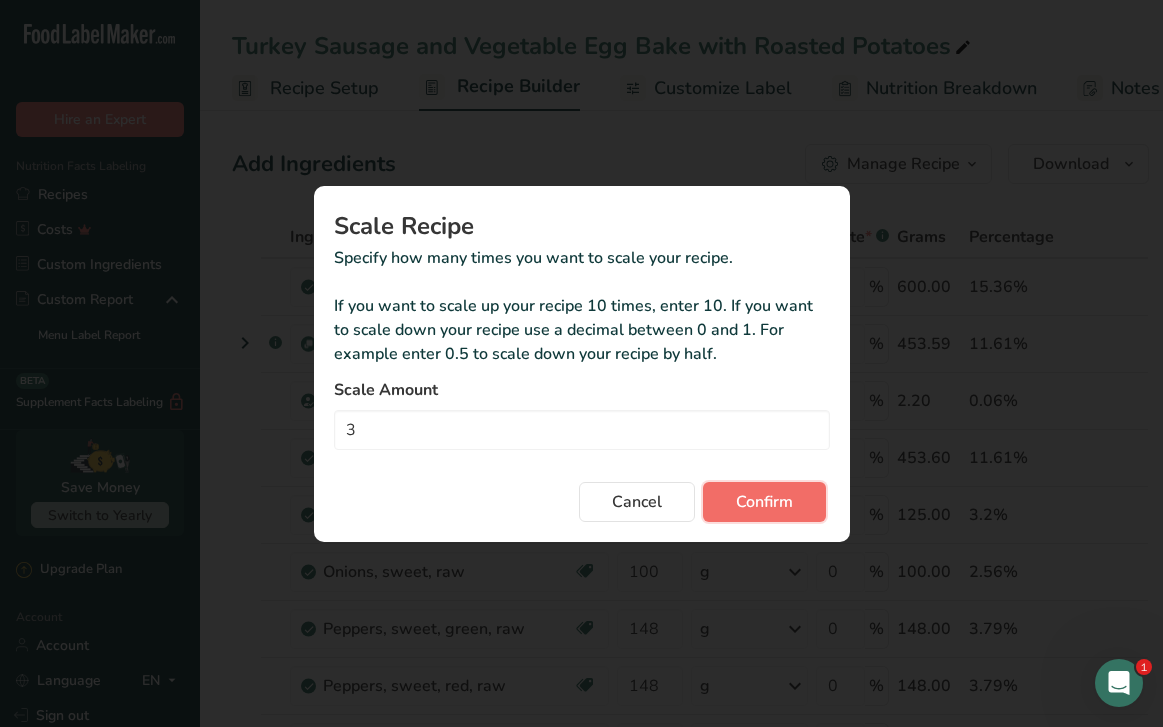 click on "Confirm" at bounding box center (764, 502) 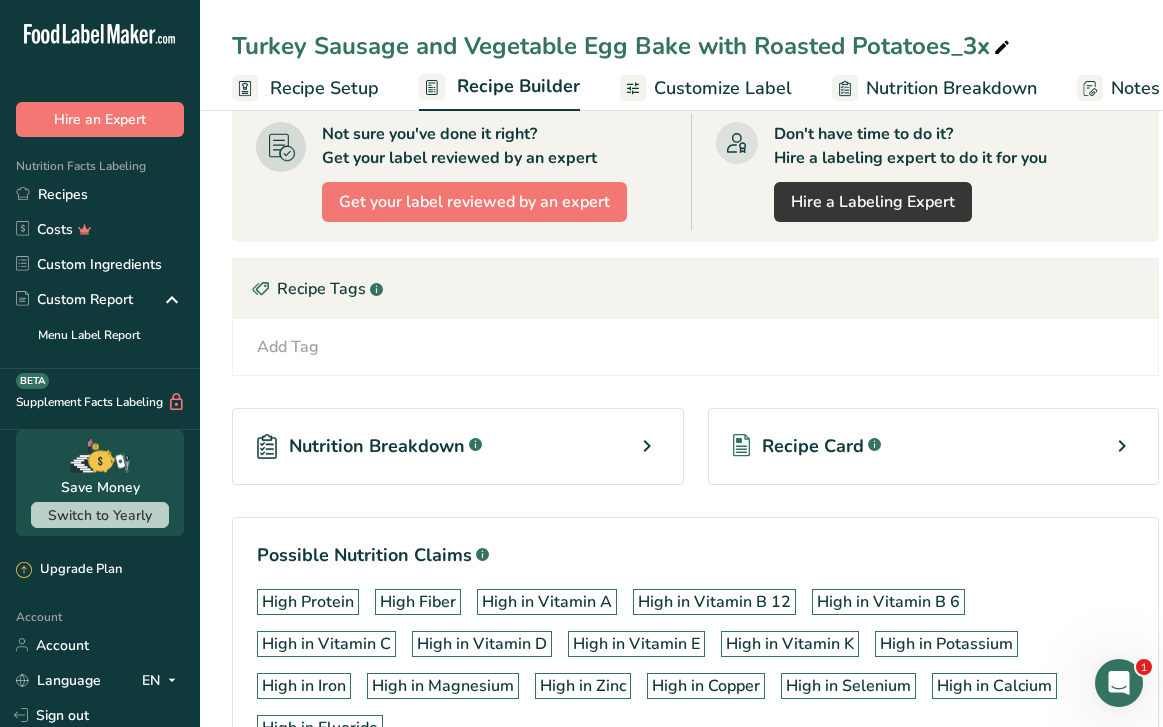 scroll, scrollTop: 2234, scrollLeft: 0, axis: vertical 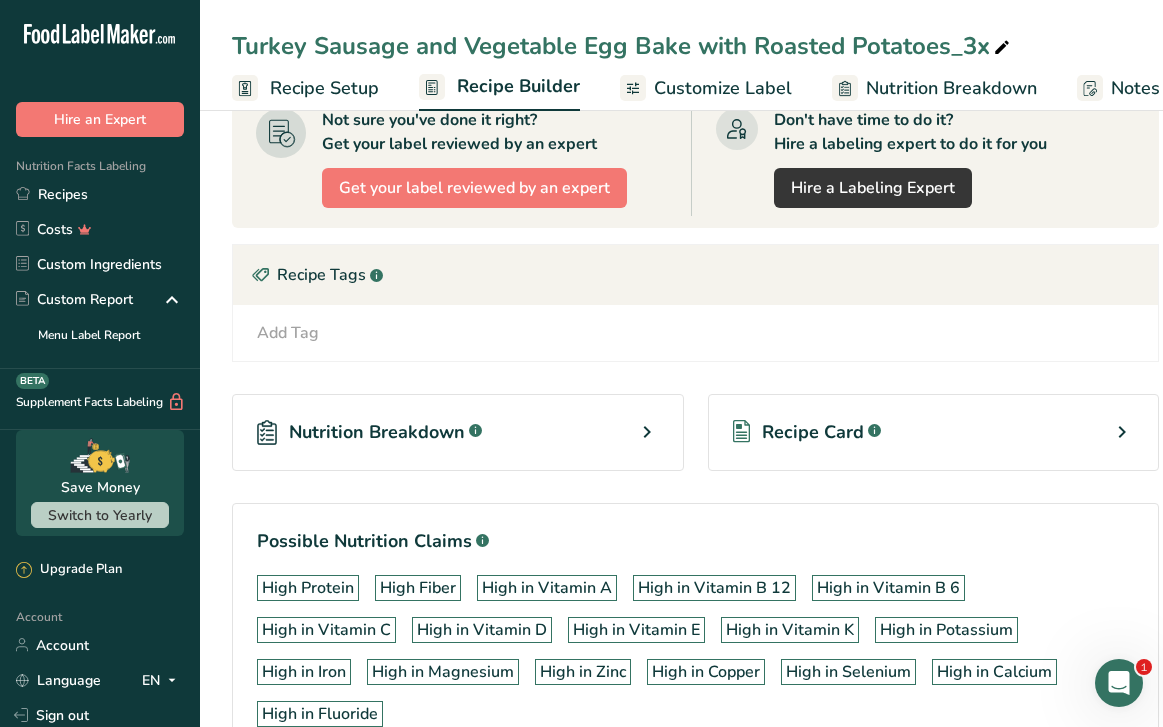 click on "Recipe Card" at bounding box center [813, 432] 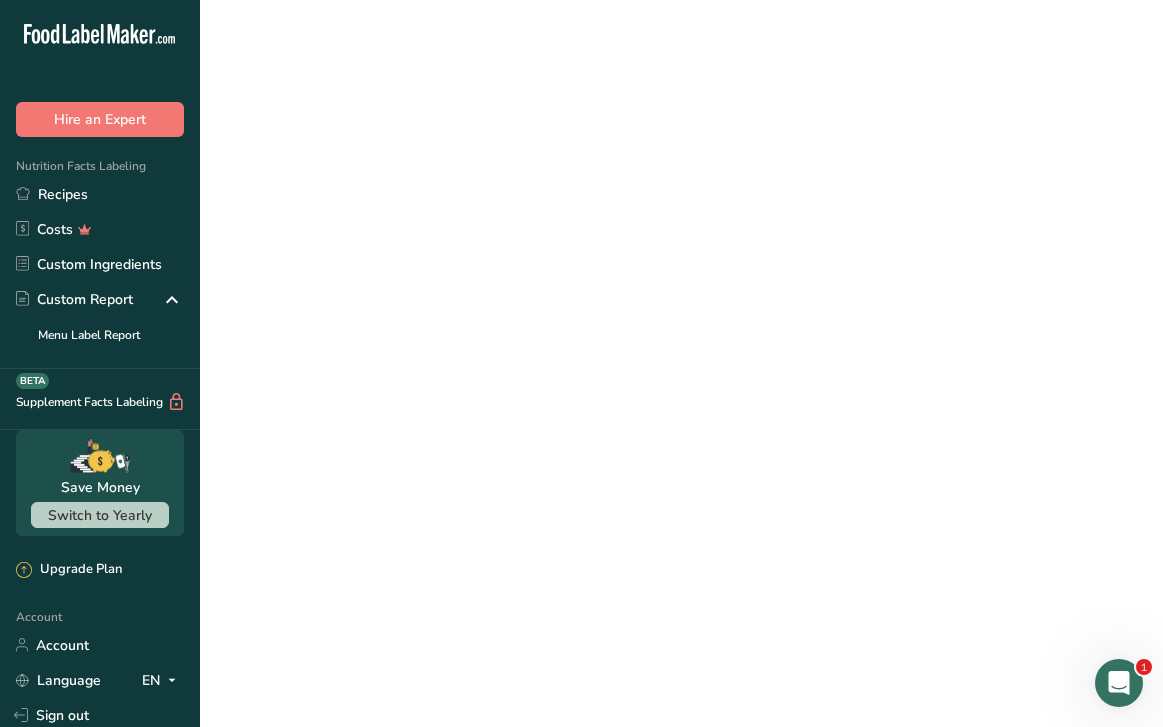 scroll, scrollTop: 0, scrollLeft: 0, axis: both 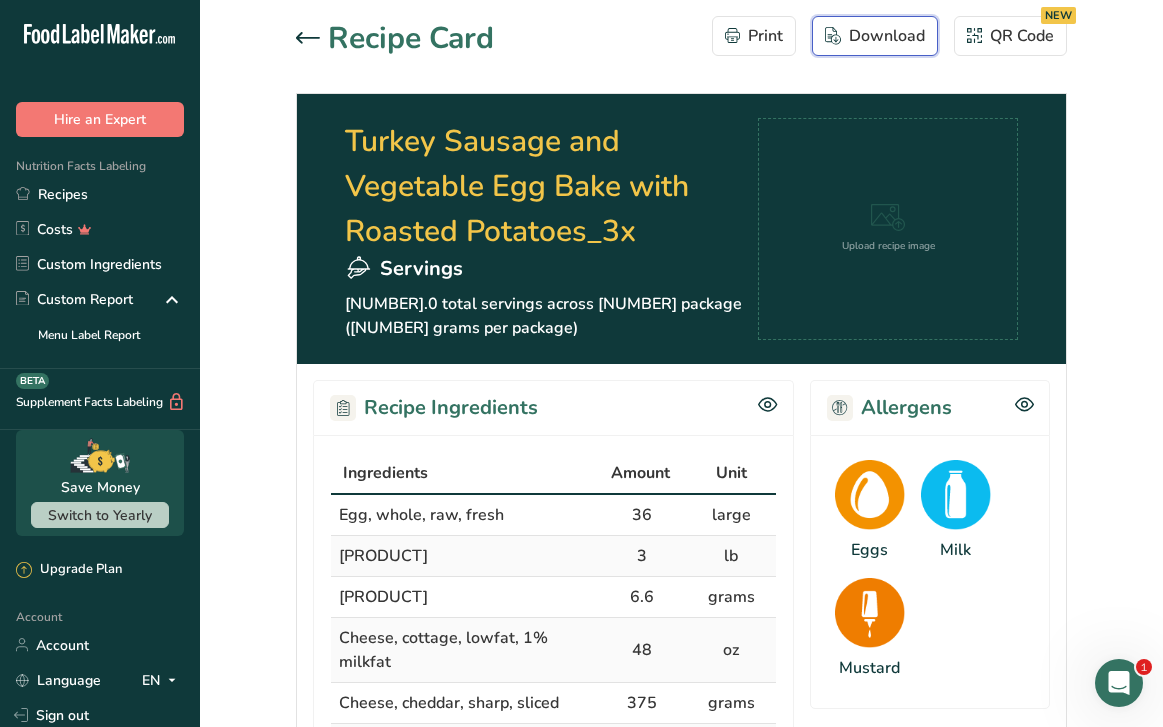 click on "Download" at bounding box center [875, 36] 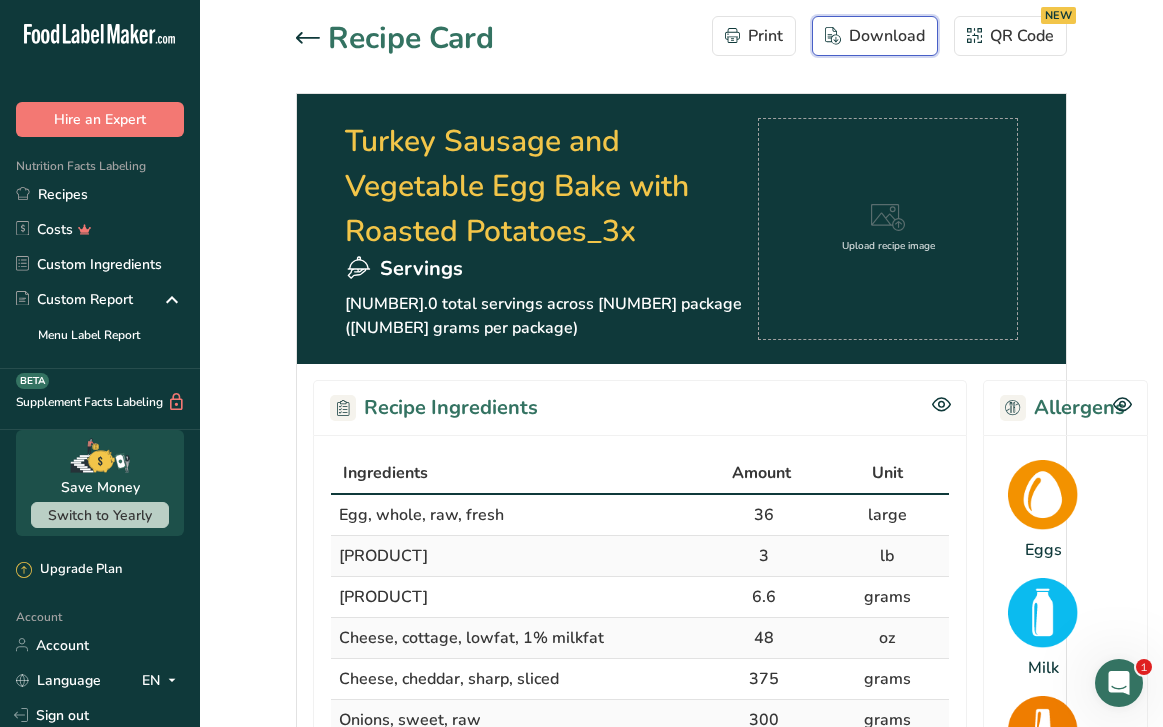 scroll, scrollTop: 0, scrollLeft: 0, axis: both 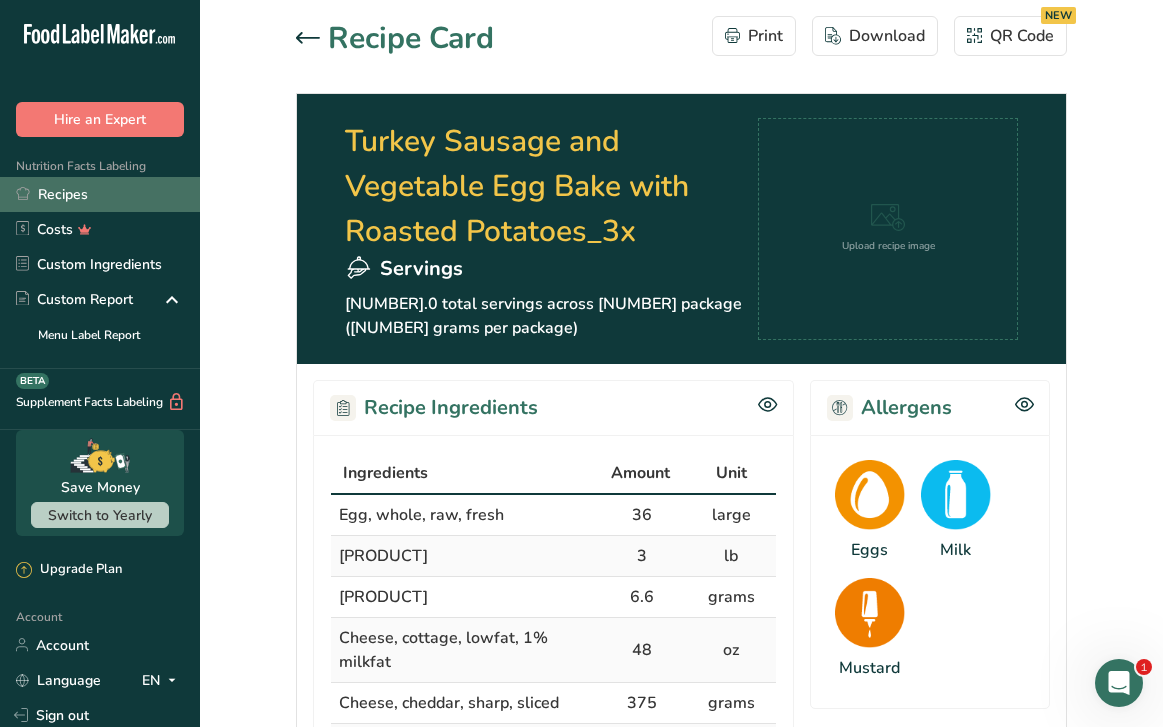 click on "Recipes" at bounding box center [100, 194] 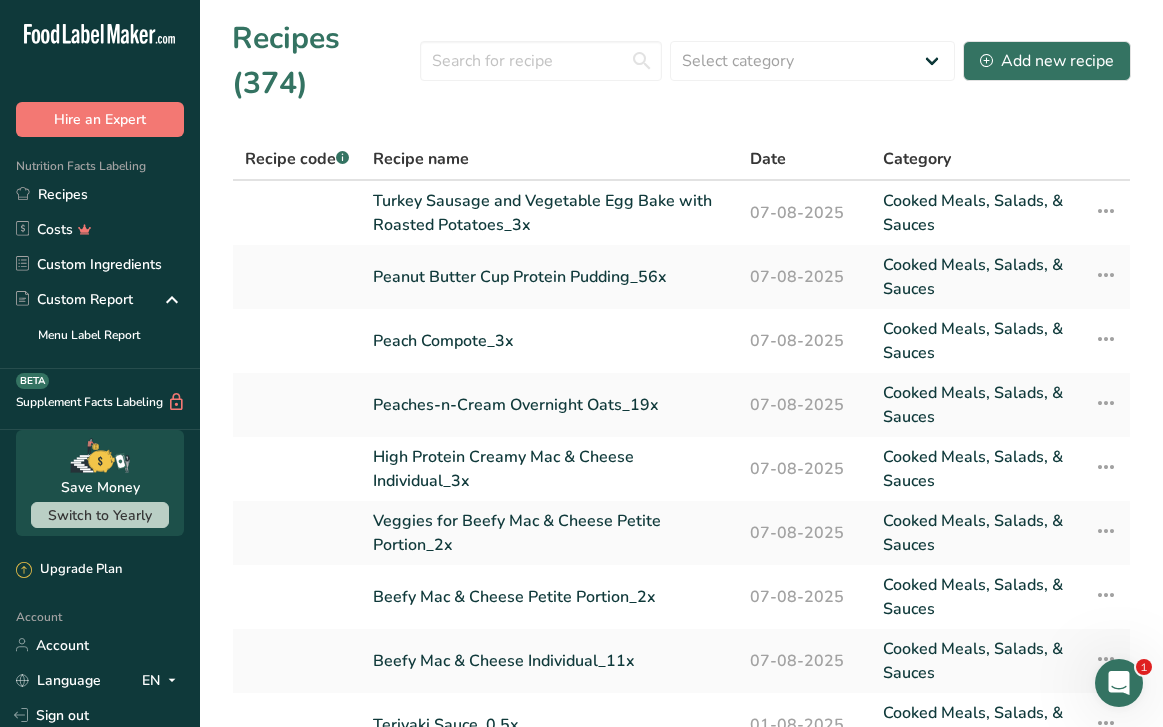 scroll, scrollTop: 0, scrollLeft: 0, axis: both 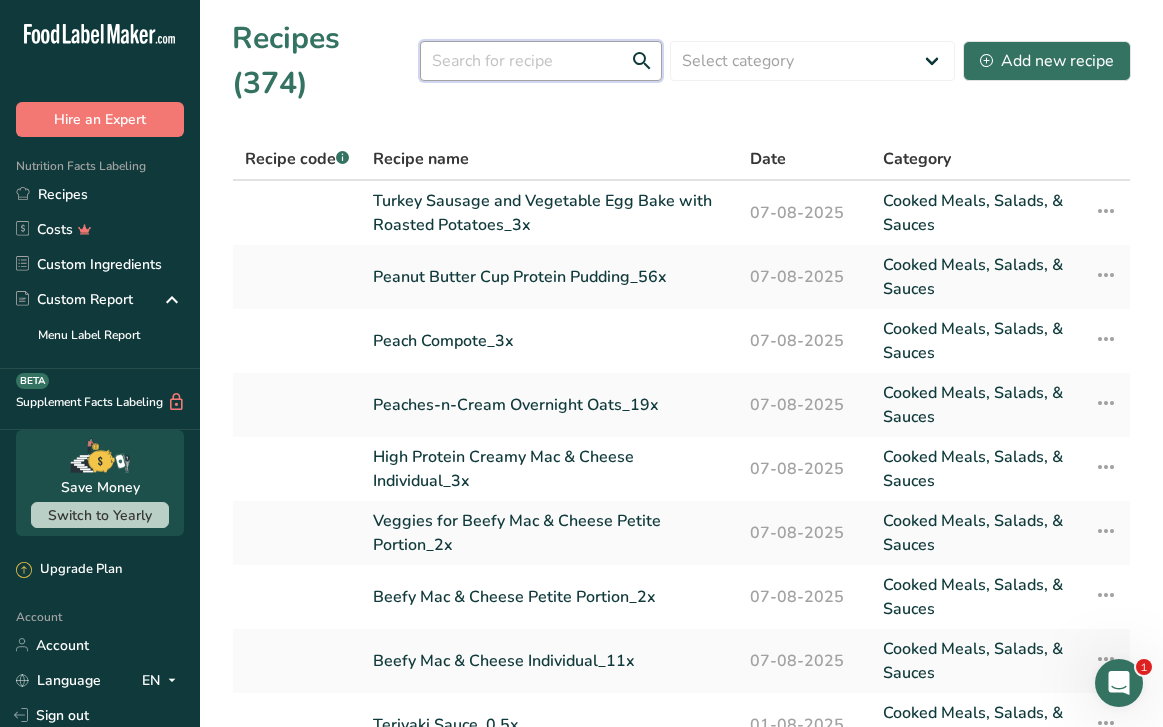 click at bounding box center (541, 61) 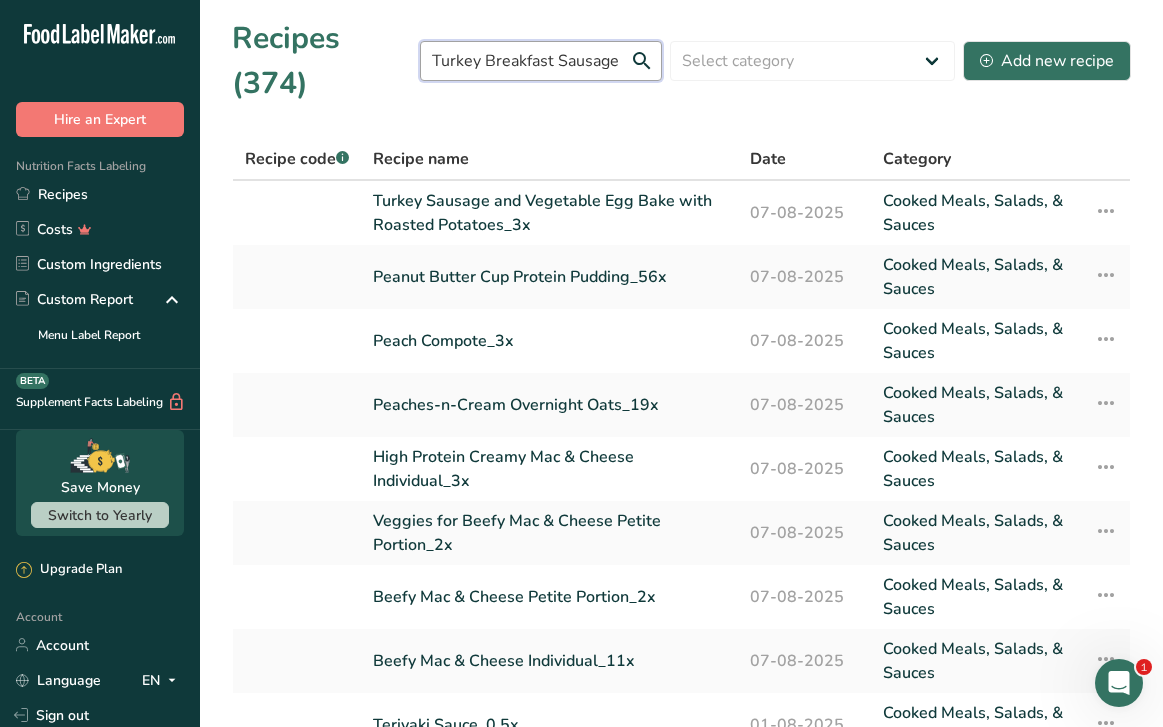 scroll, scrollTop: 0, scrollLeft: 8, axis: horizontal 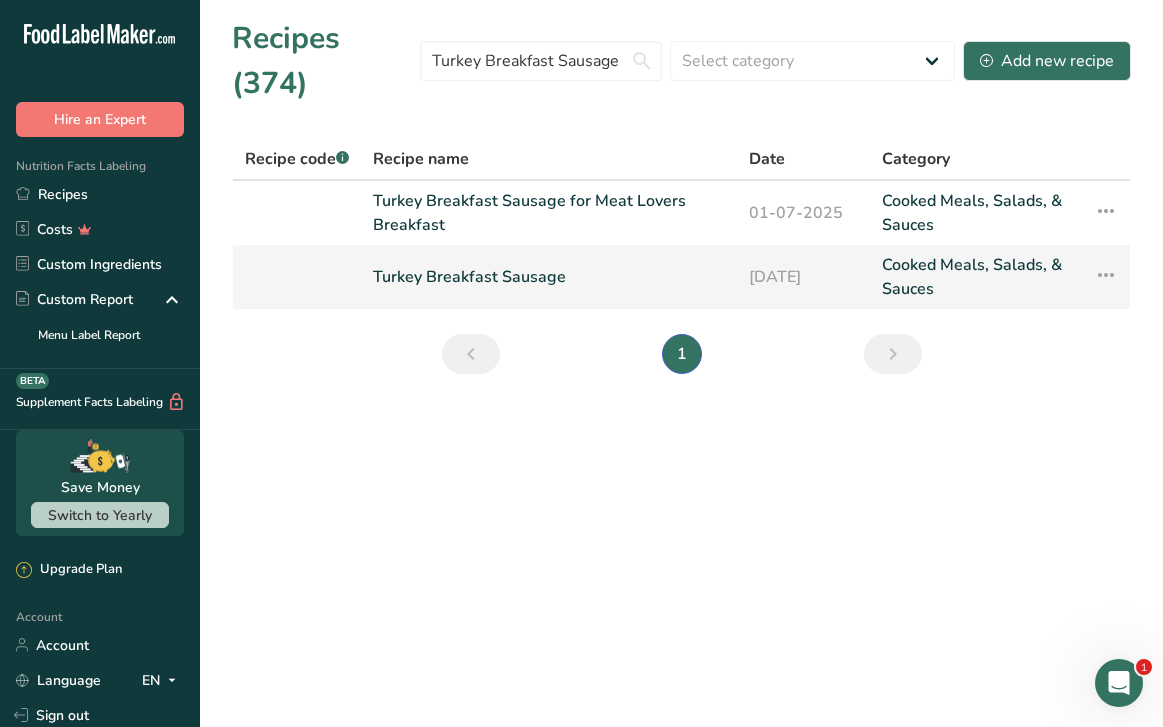 click on "Turkey Breakfast Sausage" at bounding box center (549, 277) 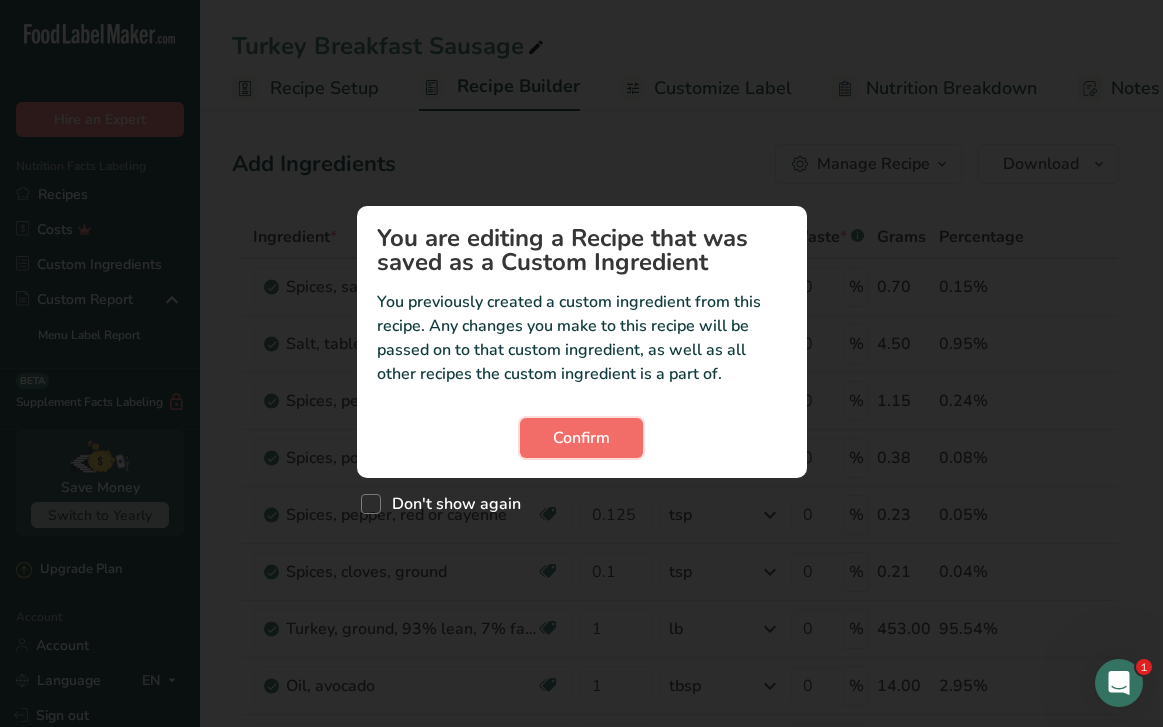 click on "Confirm" at bounding box center [581, 438] 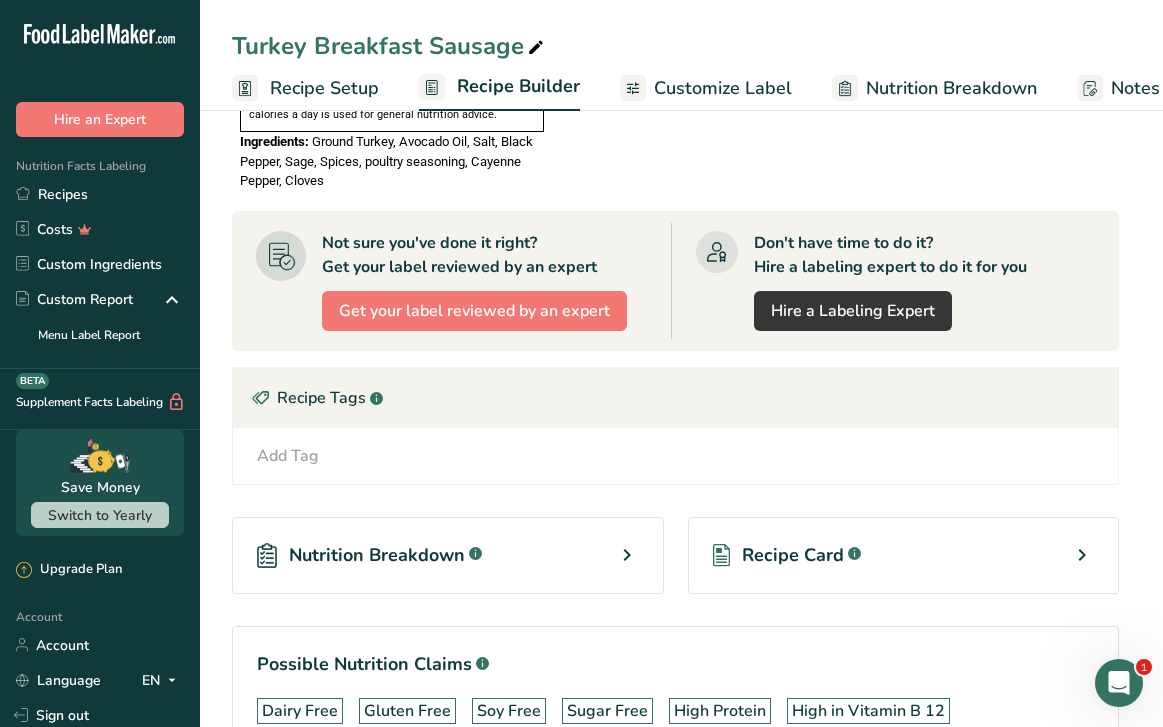 scroll, scrollTop: 1569, scrollLeft: 0, axis: vertical 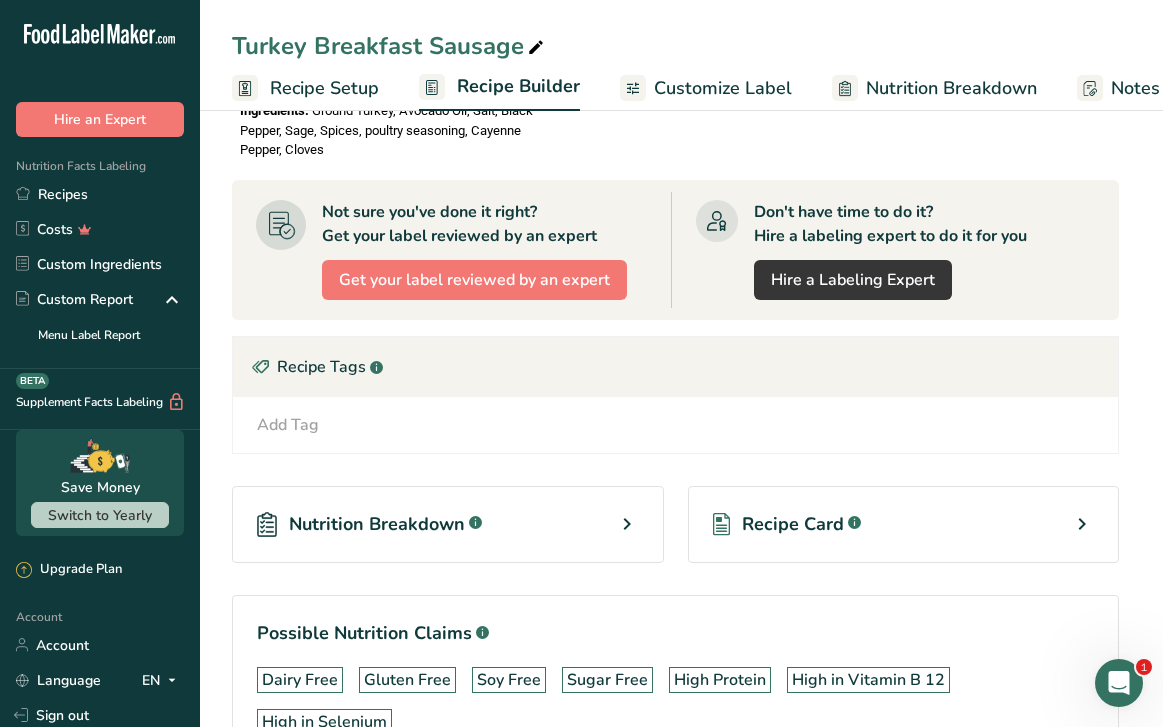 click on "Recipe Card
.a-a{fill:#347362;}.b-a{fill:#fff;}" at bounding box center [904, 524] 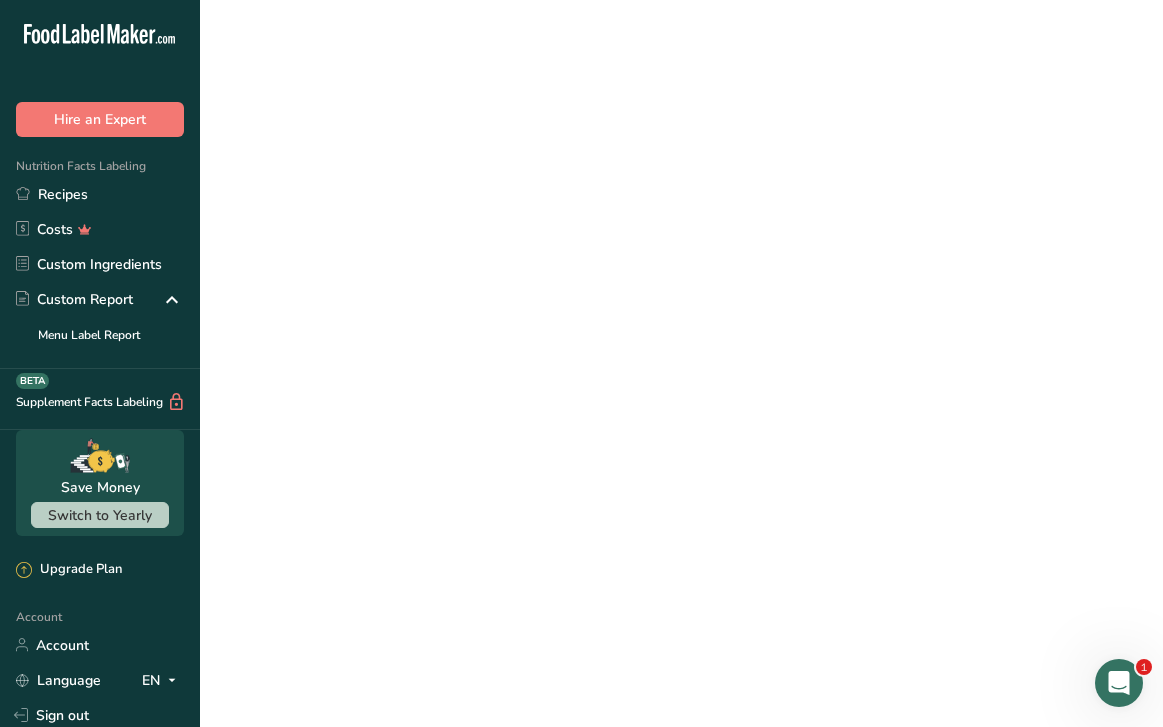 scroll, scrollTop: 0, scrollLeft: 0, axis: both 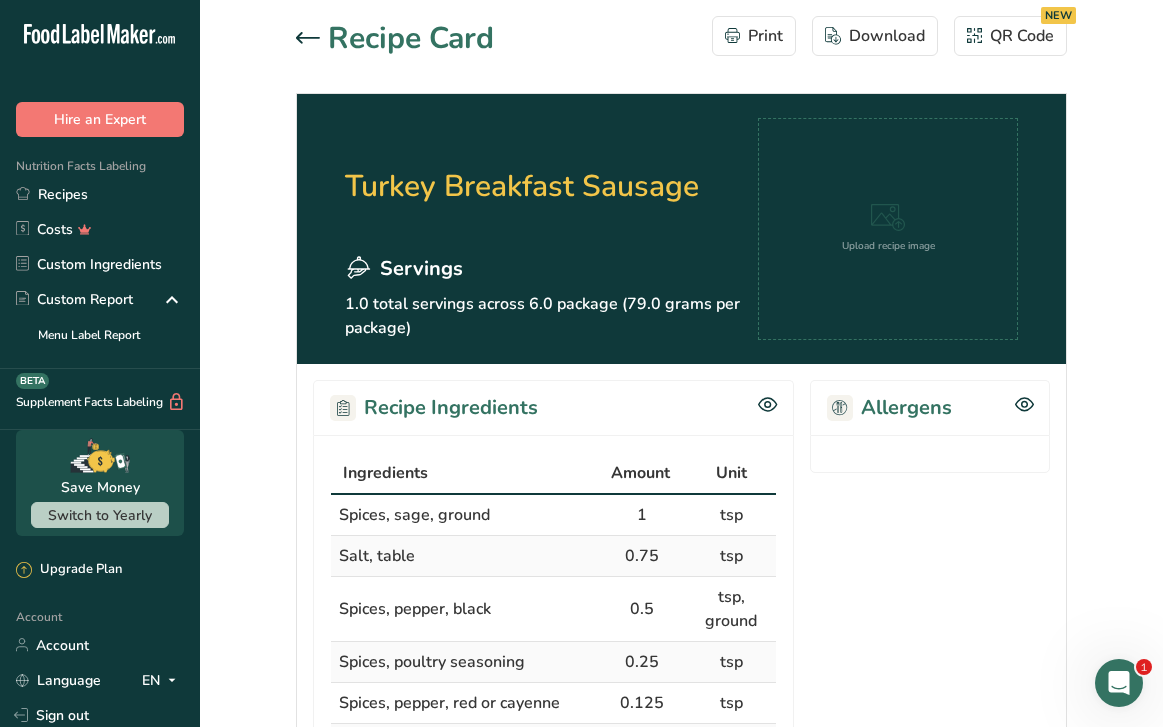 click 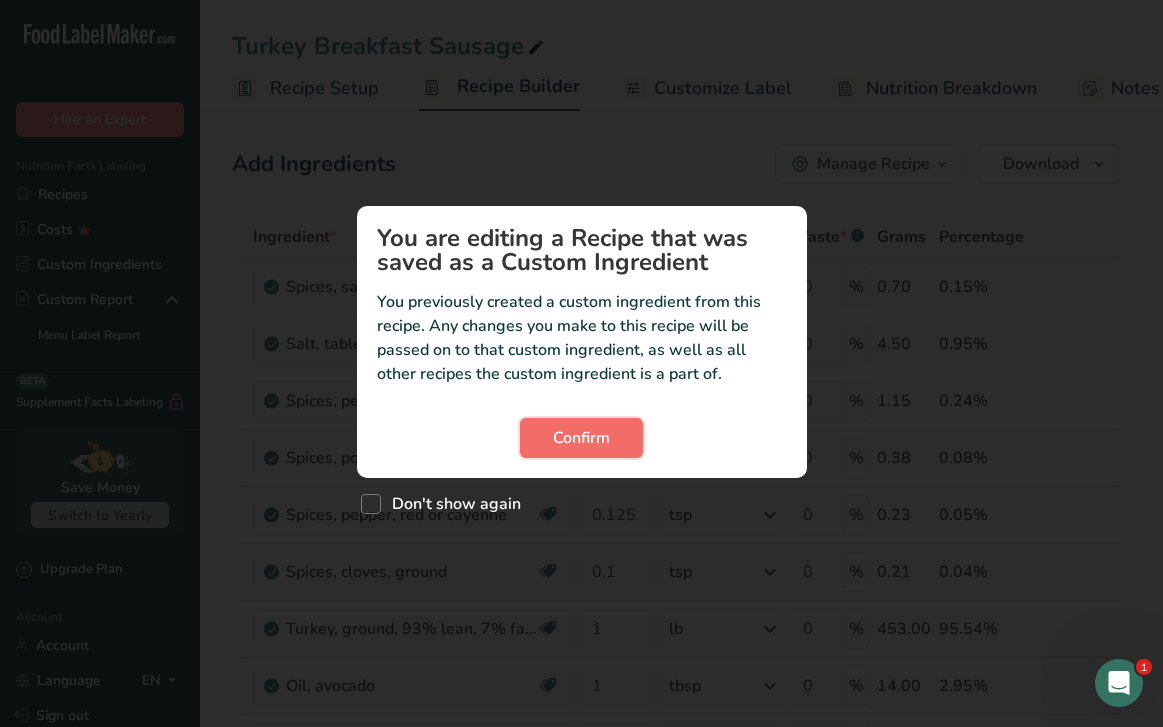 click on "Confirm" at bounding box center [581, 438] 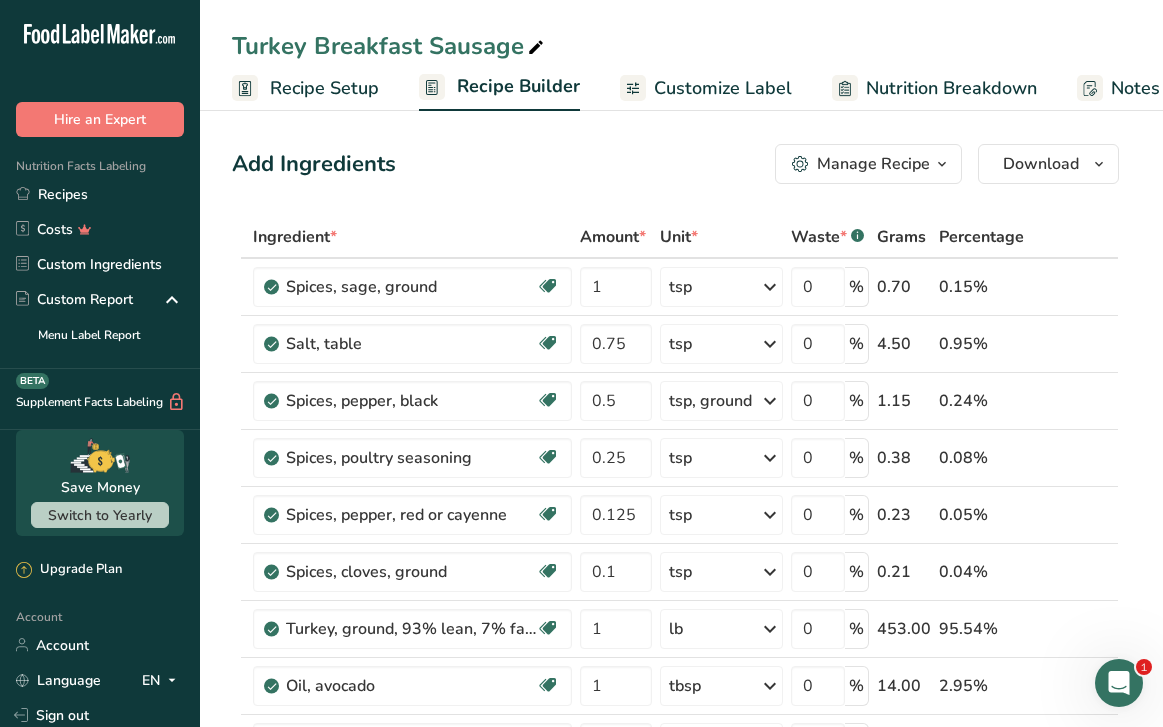 click on "Manage Recipe" at bounding box center (873, 164) 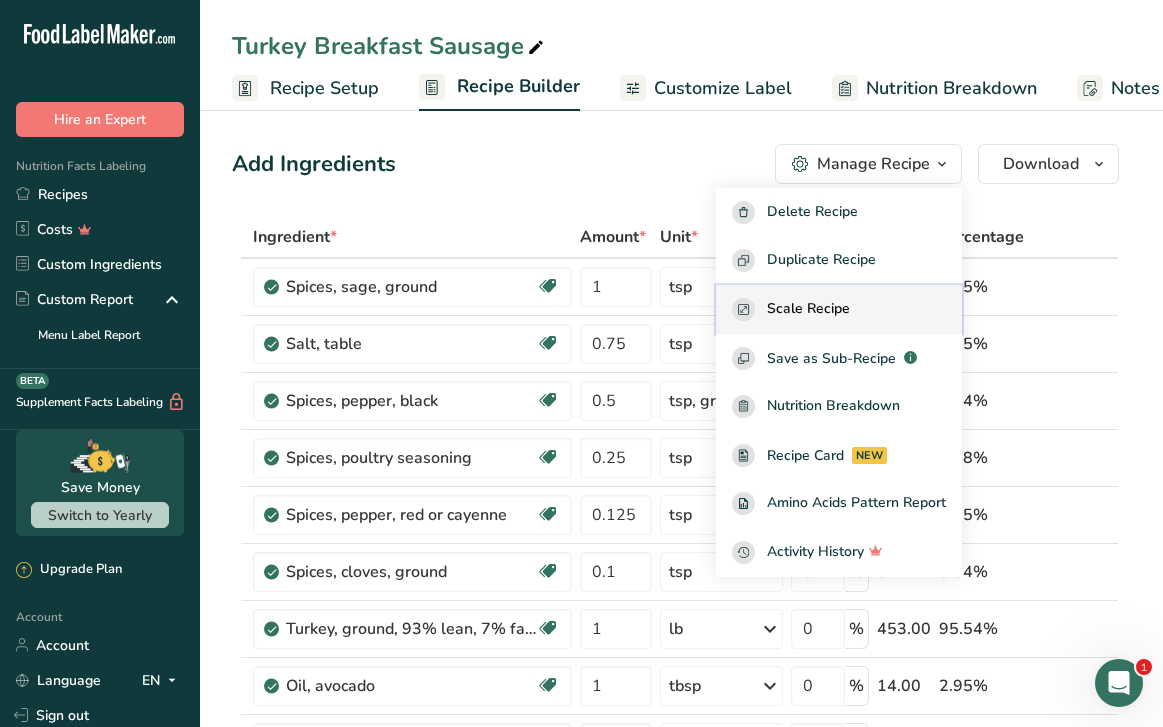 click on "Scale Recipe" at bounding box center [808, 309] 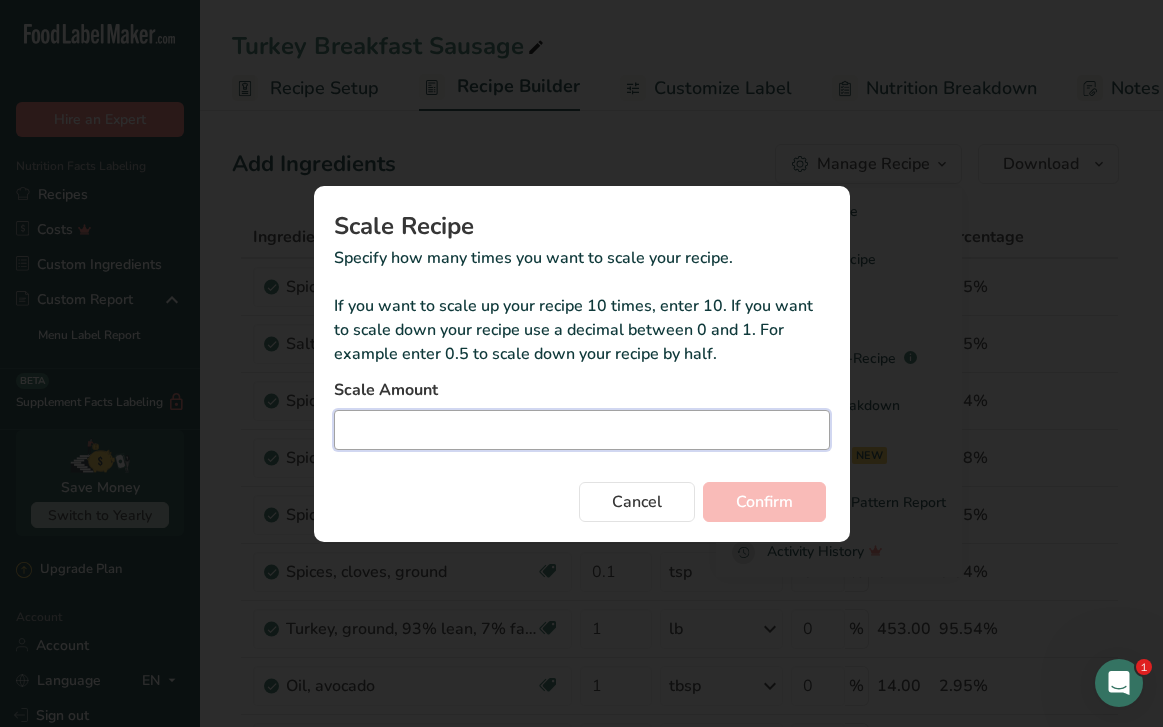 click at bounding box center (582, 430) 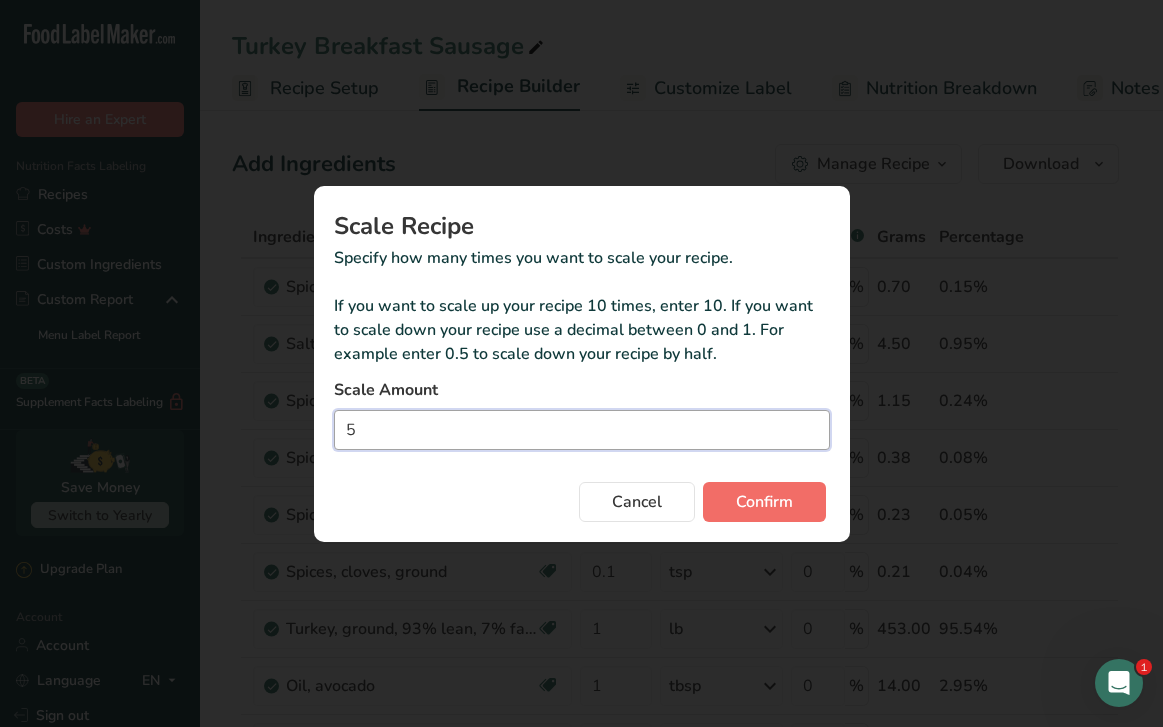 type on "5" 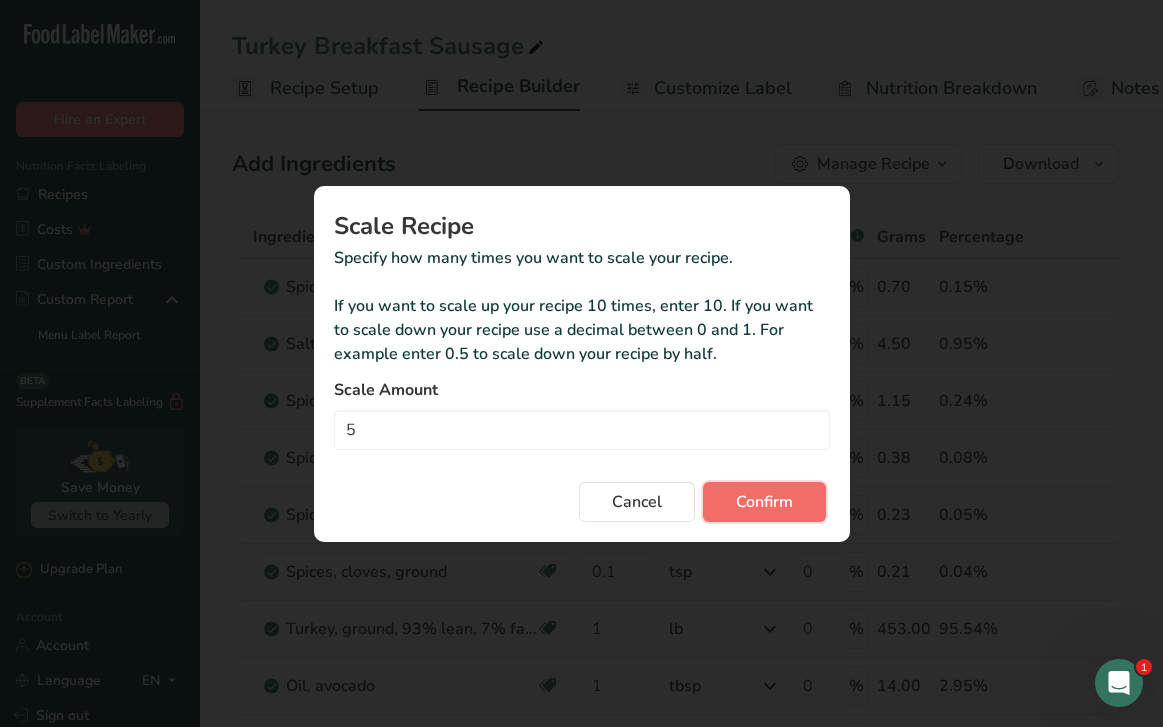 click on "Confirm" at bounding box center [764, 502] 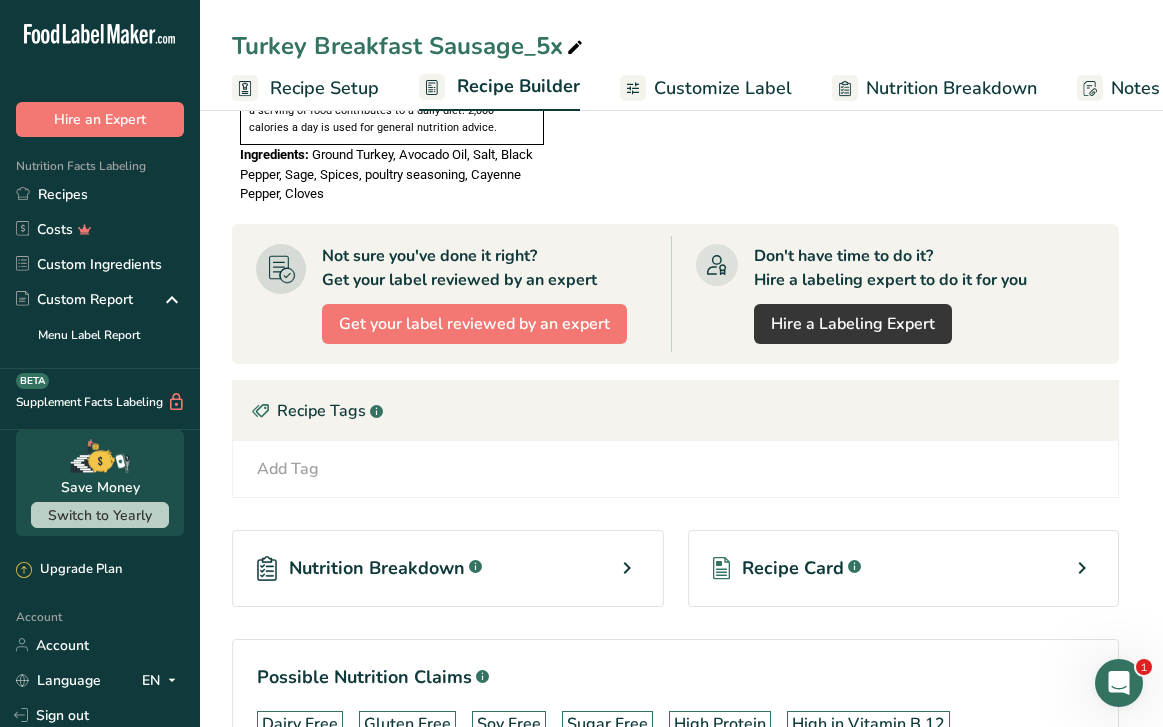 scroll, scrollTop: 1566, scrollLeft: 0, axis: vertical 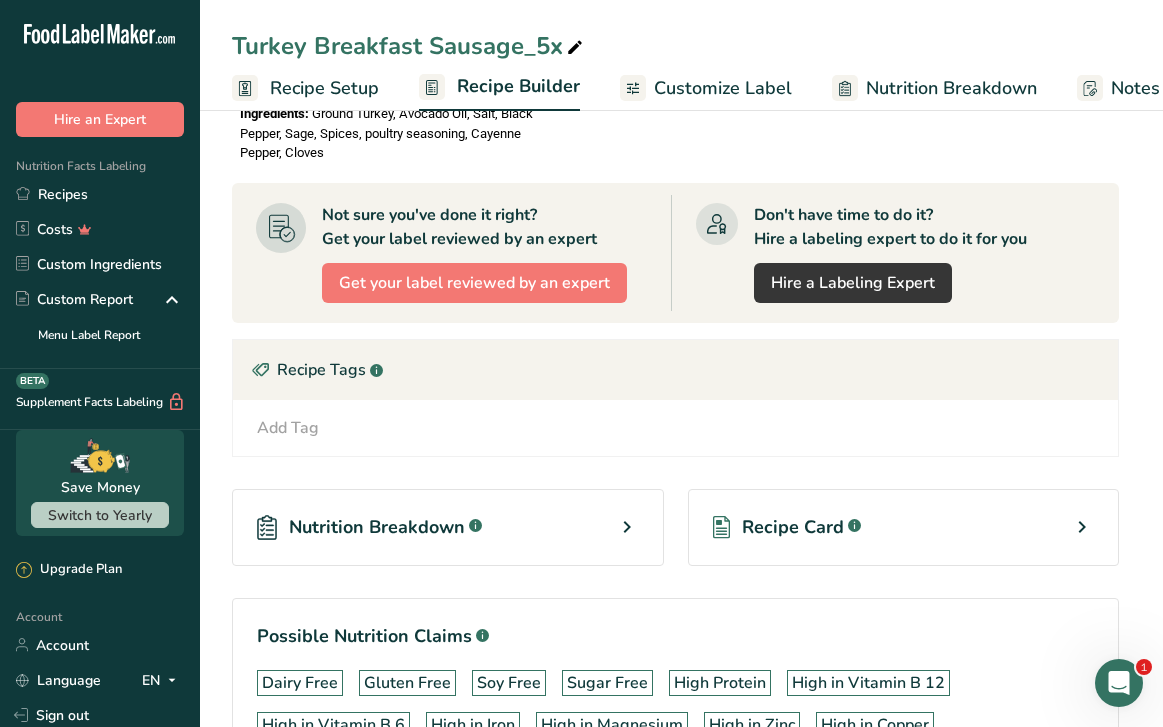 click on "Recipe Card
.a-a{fill:#347362;}.b-a{fill:#fff;}" at bounding box center (904, 527) 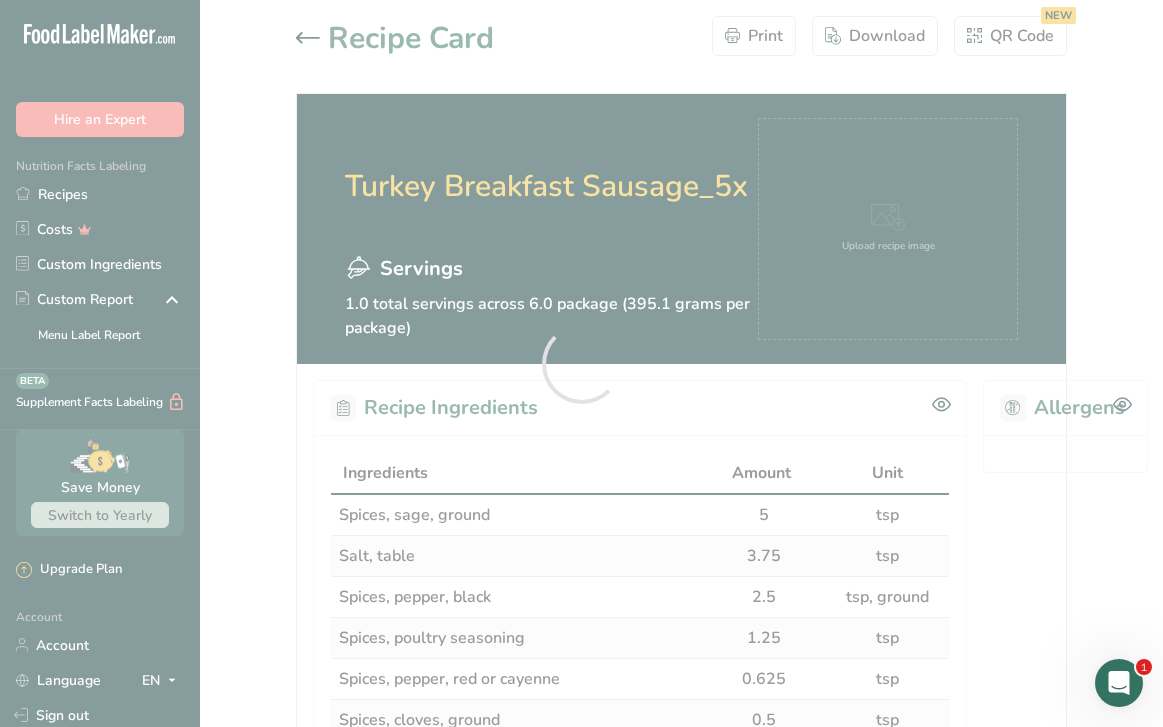 scroll, scrollTop: 0, scrollLeft: 0, axis: both 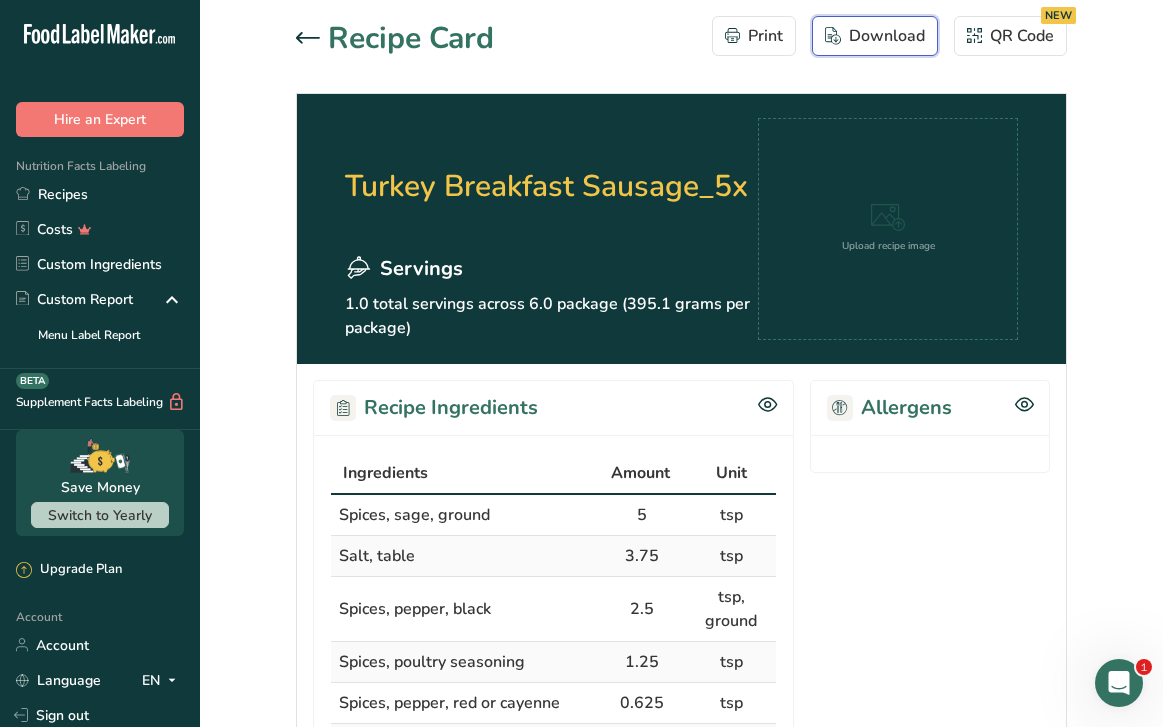 click on "Download" at bounding box center (875, 36) 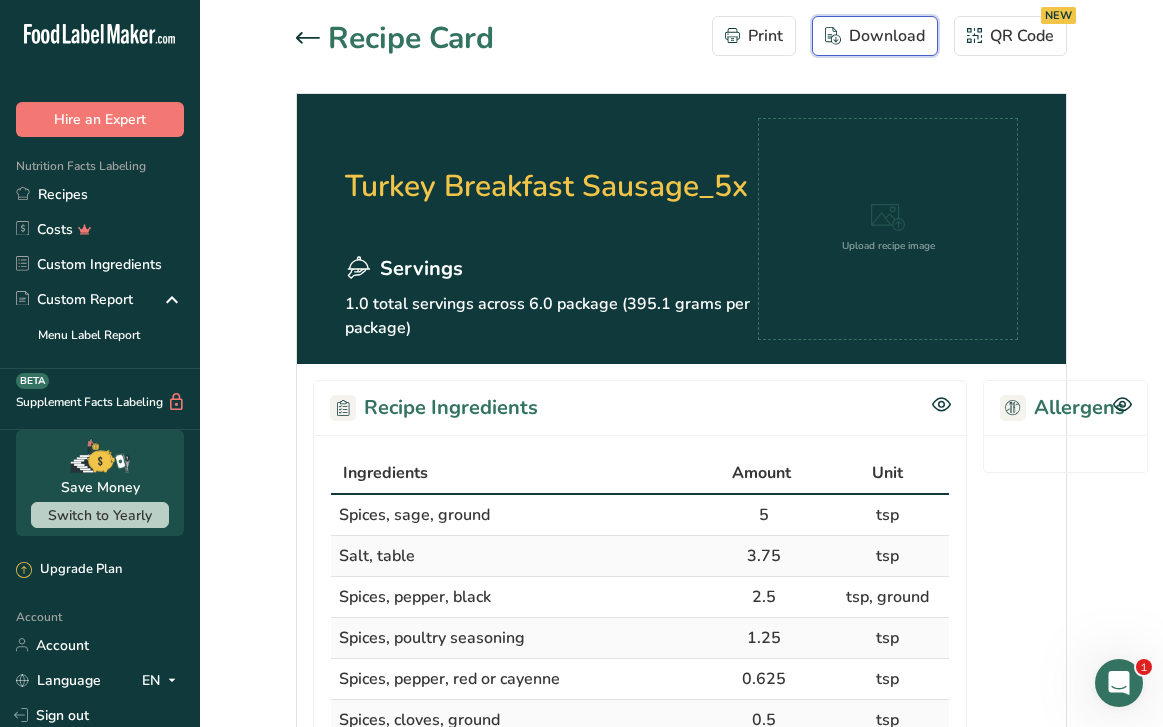 scroll, scrollTop: 0, scrollLeft: 0, axis: both 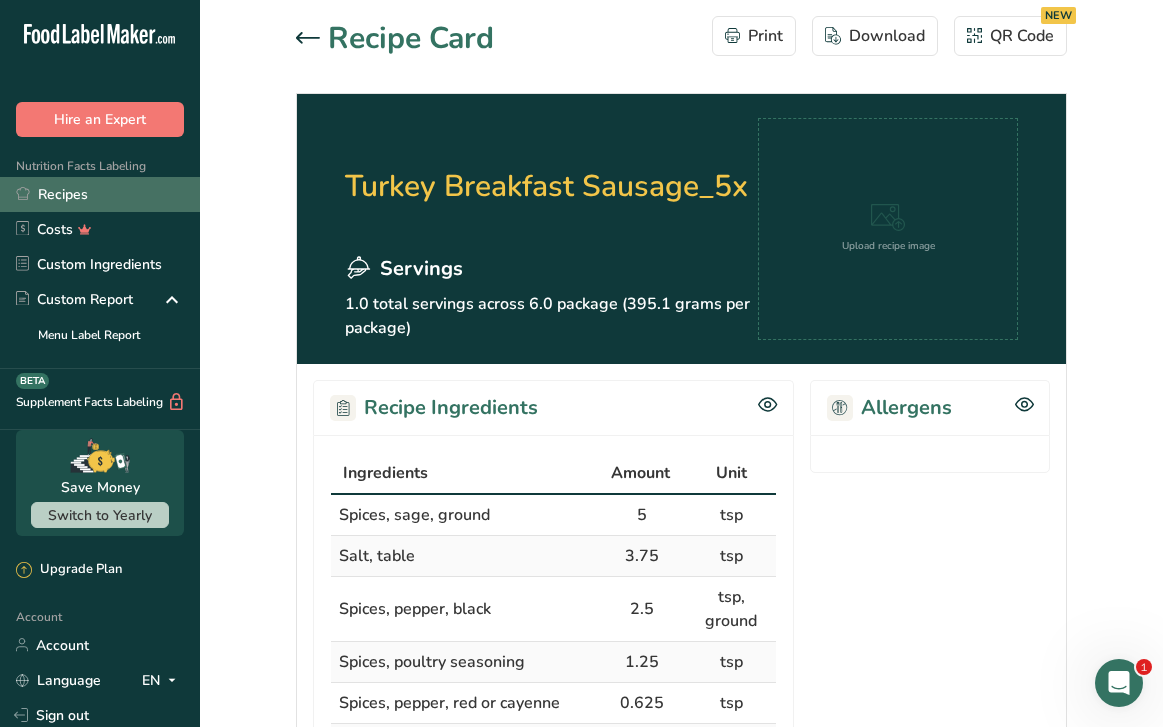 click on "Recipes" at bounding box center [100, 194] 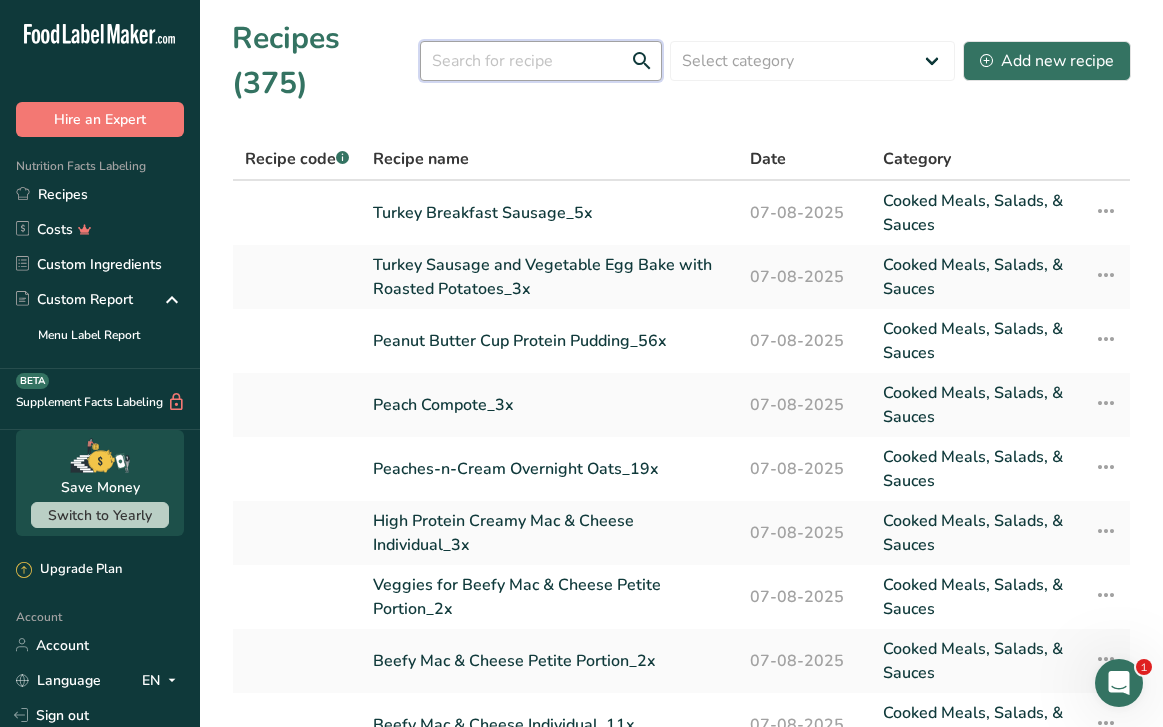 click at bounding box center [541, 61] 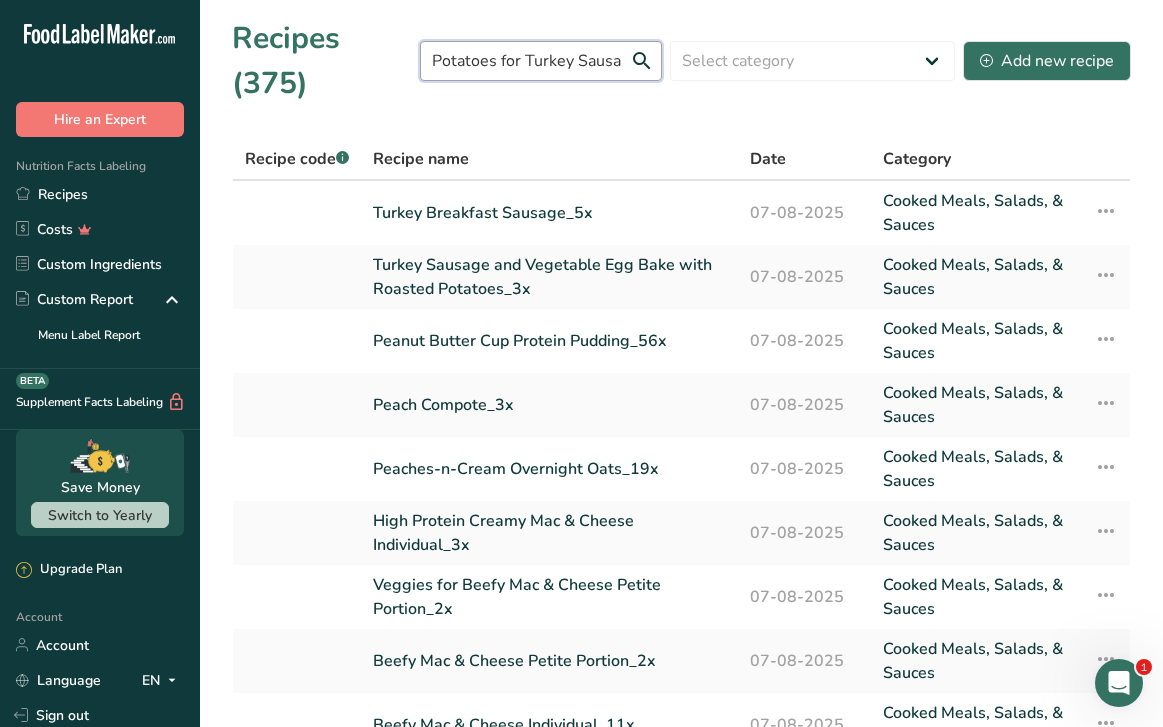 scroll, scrollTop: 0, scrollLeft: 206, axis: horizontal 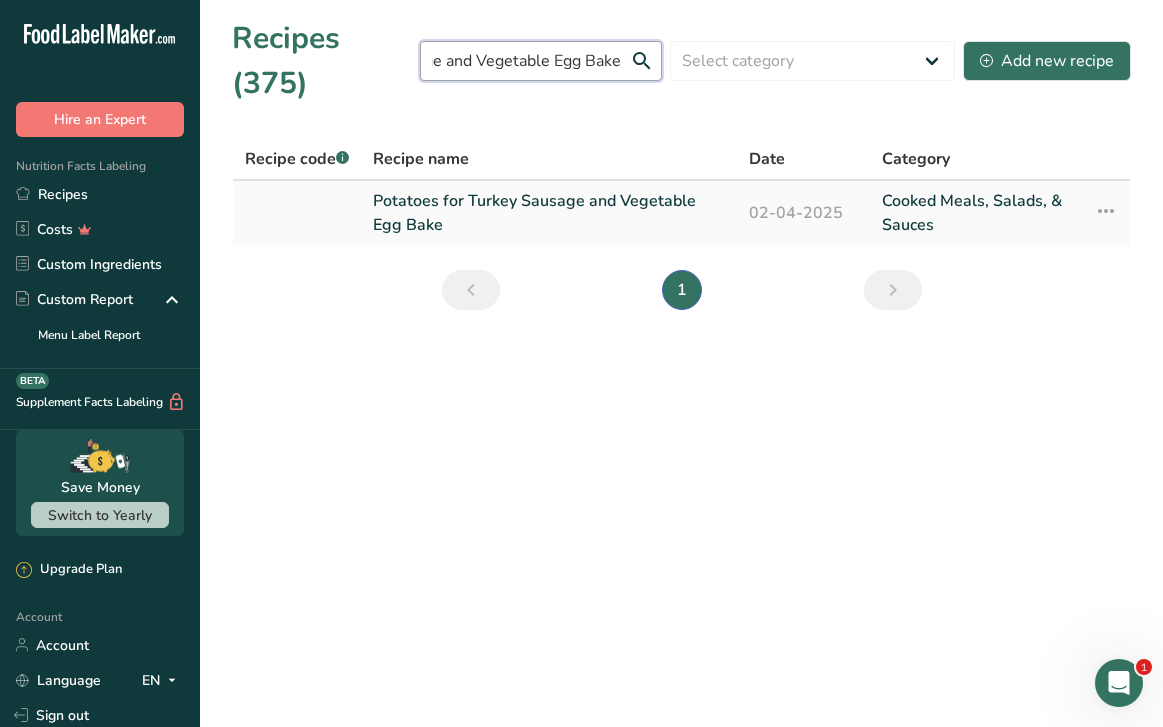 type on "Potatoes for Turkey Sausage and Vegetable Egg Bake" 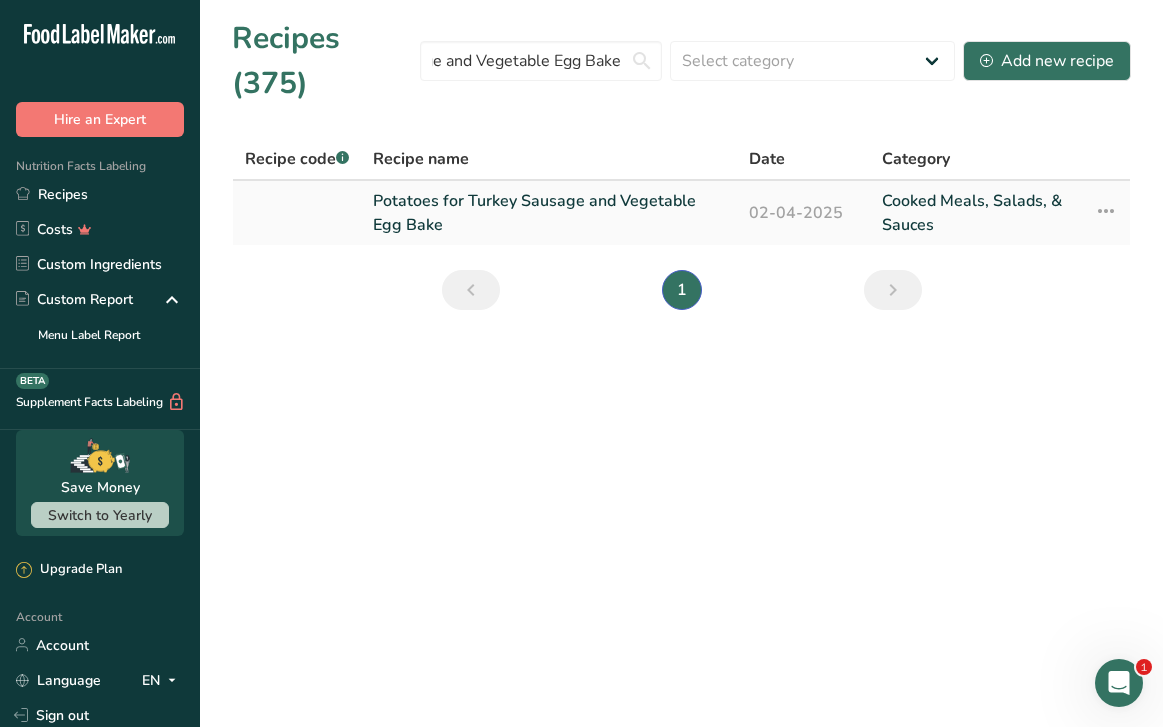 scroll, scrollTop: 0, scrollLeft: 0, axis: both 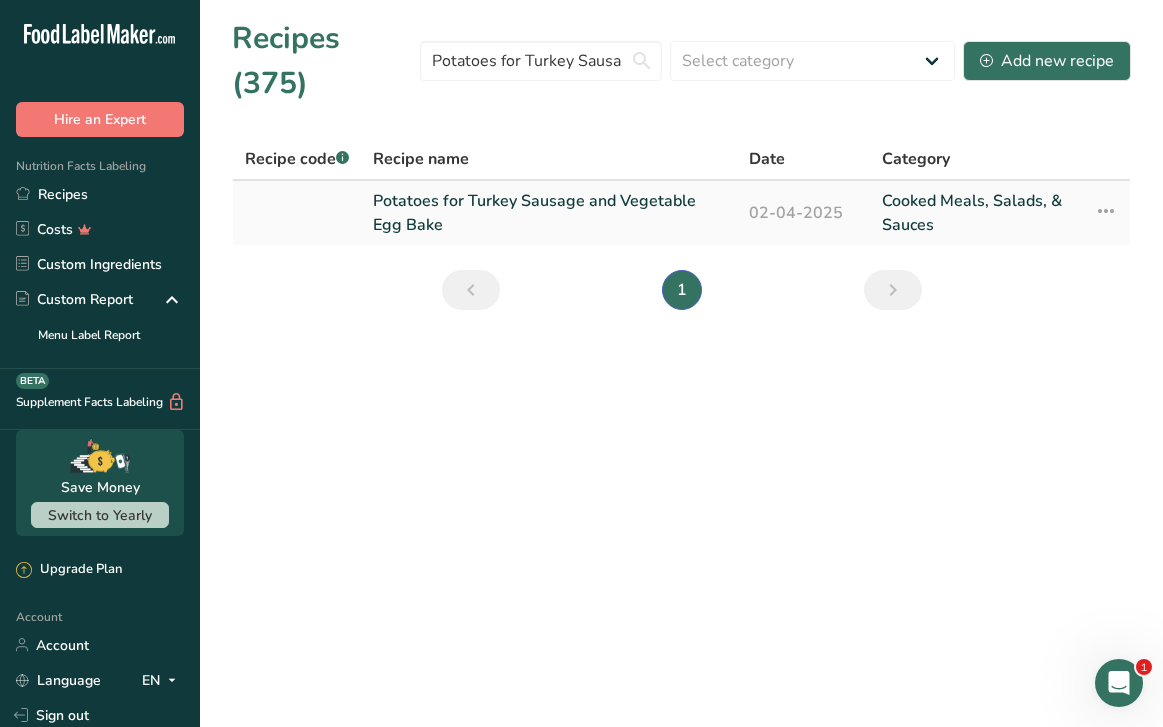 click on "Potatoes for Turkey Sausage and Vegetable Egg Bake" at bounding box center (549, 213) 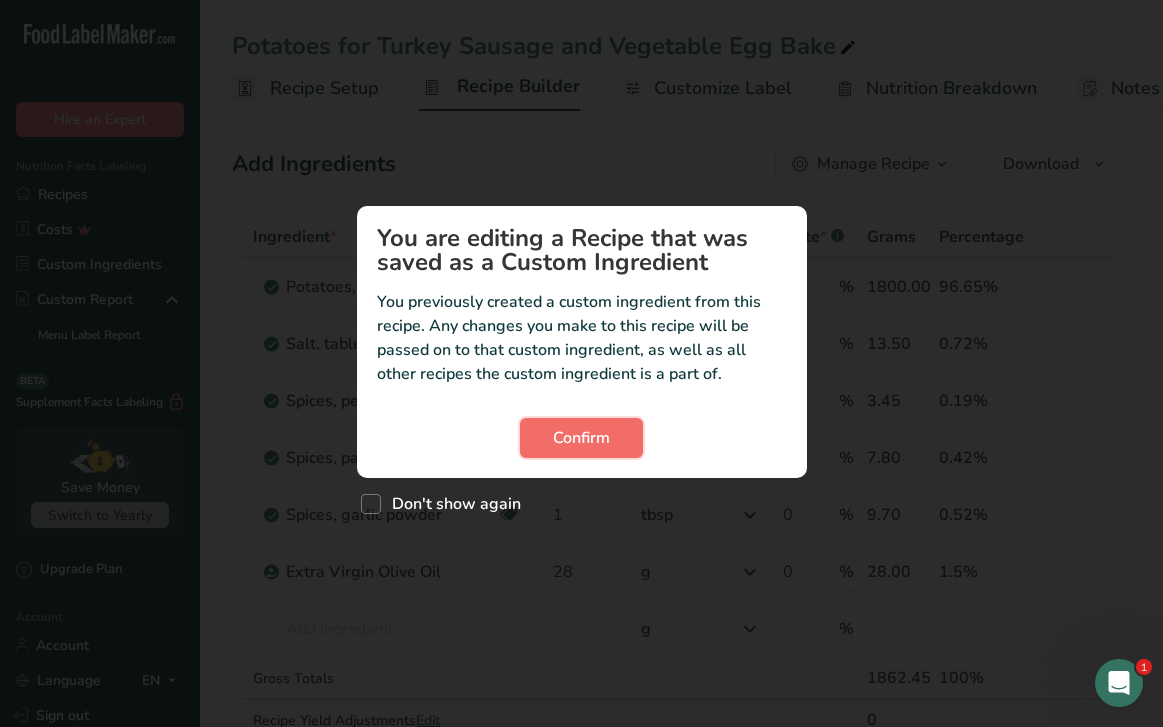click on "Confirm" at bounding box center (581, 438) 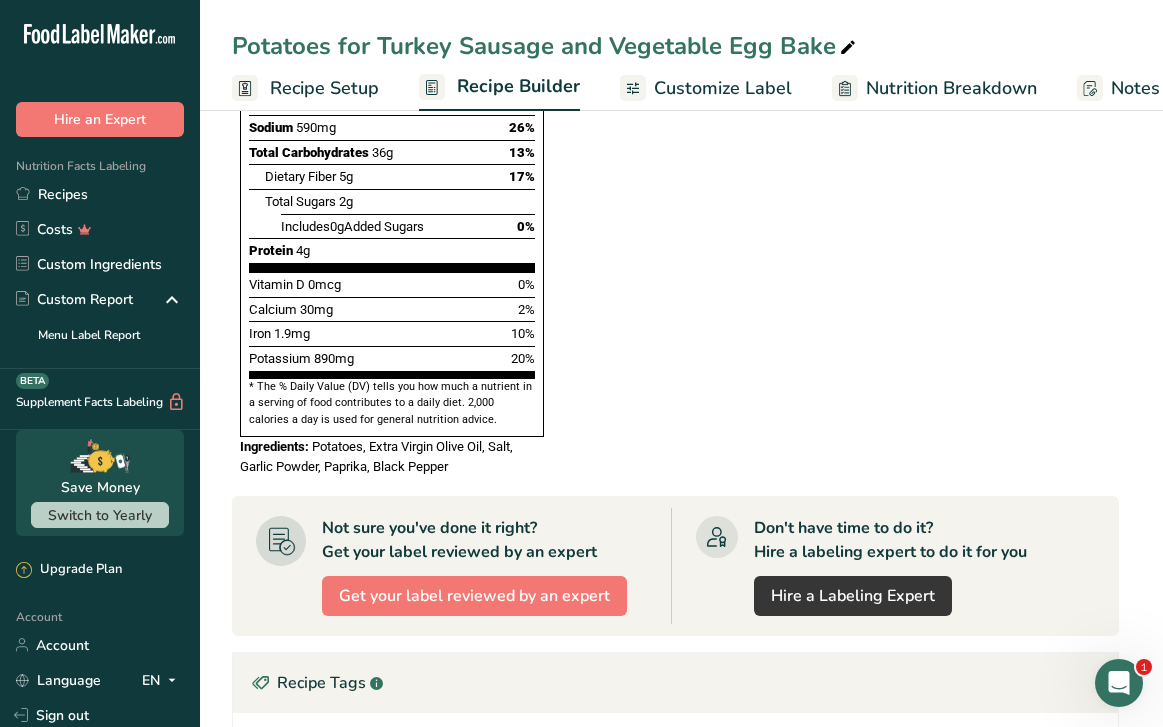 scroll, scrollTop: 1484, scrollLeft: 0, axis: vertical 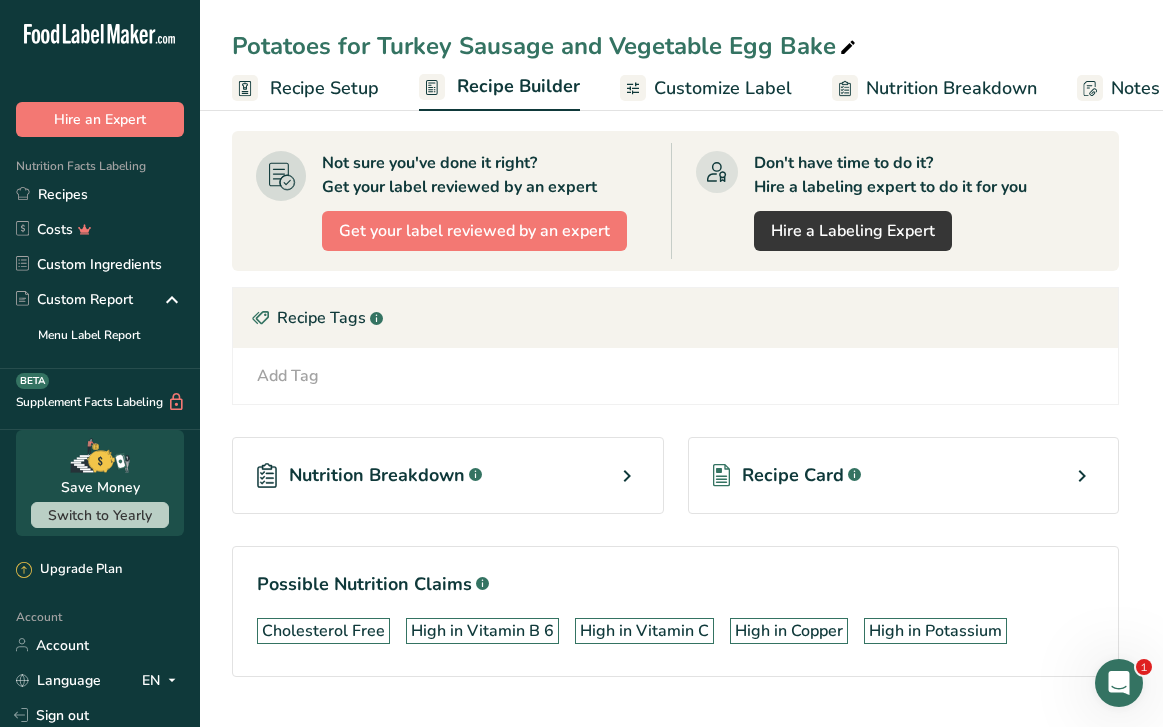 click on "Recipe Card
.a-a{fill:#347362;}.b-a{fill:#fff;}" at bounding box center [904, 475] 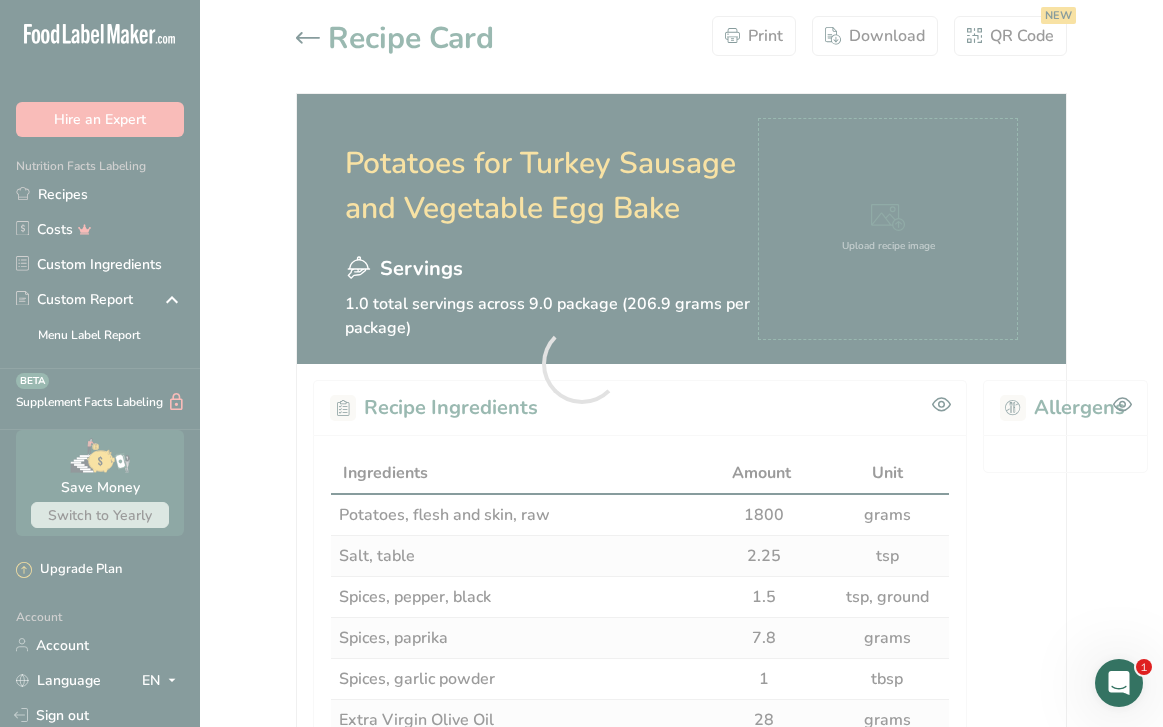scroll, scrollTop: 0, scrollLeft: 0, axis: both 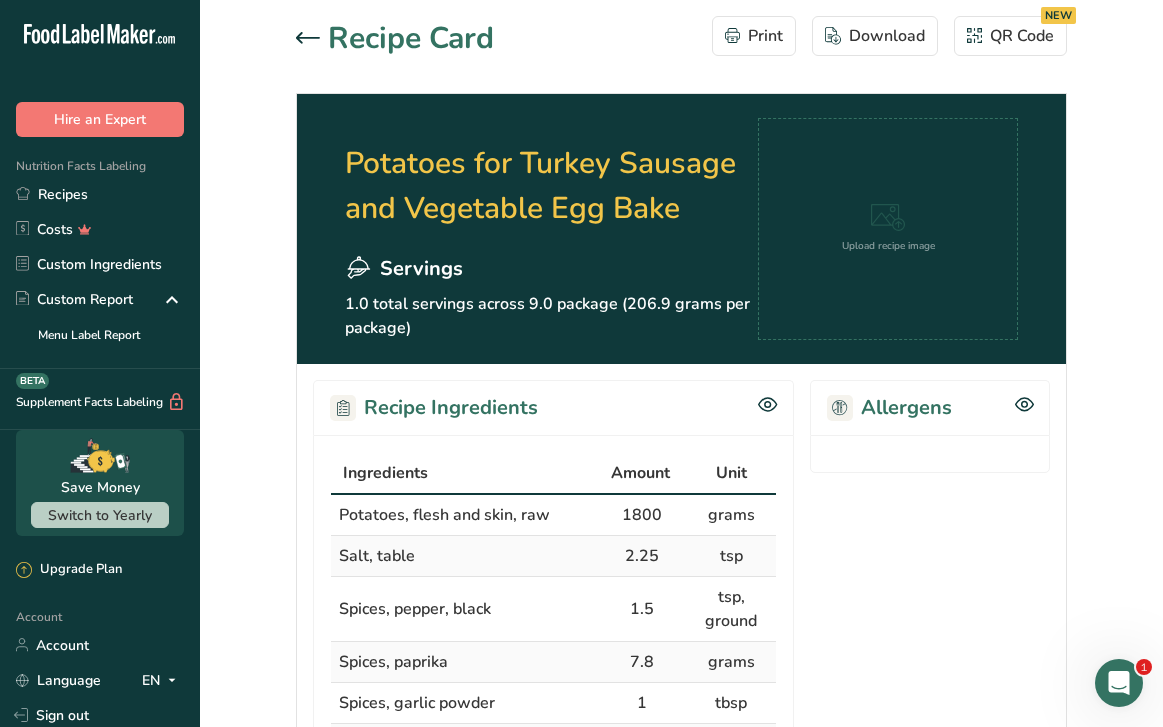 click 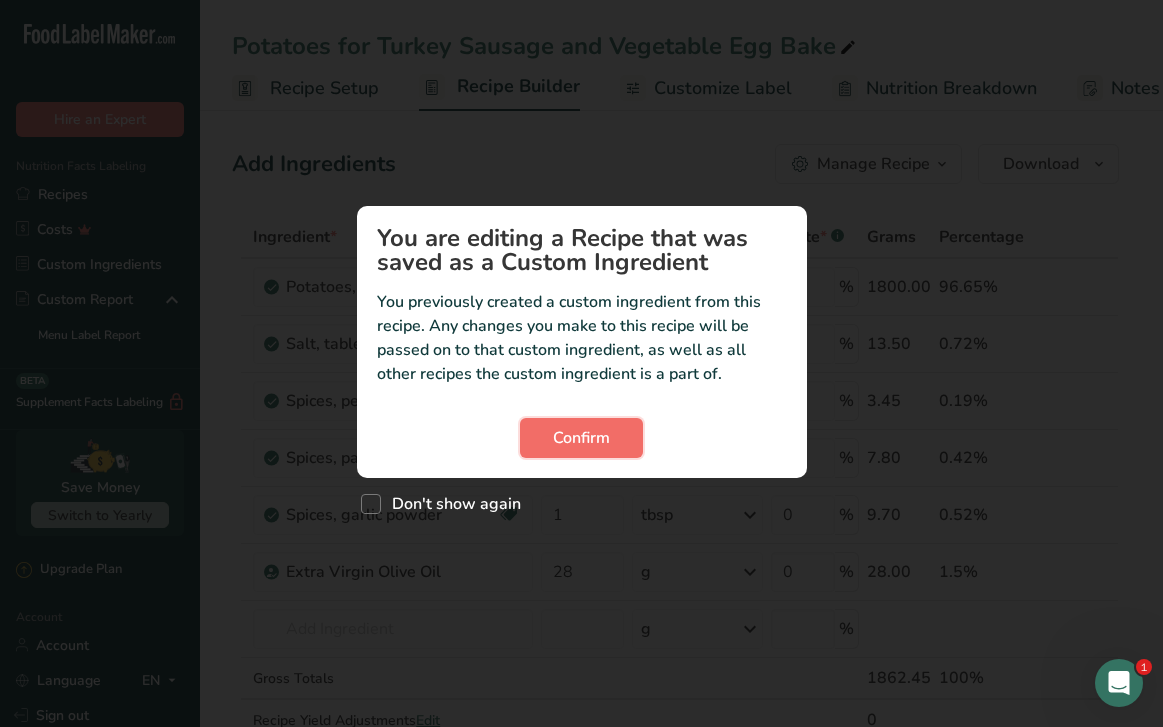 click on "Confirm" at bounding box center (581, 438) 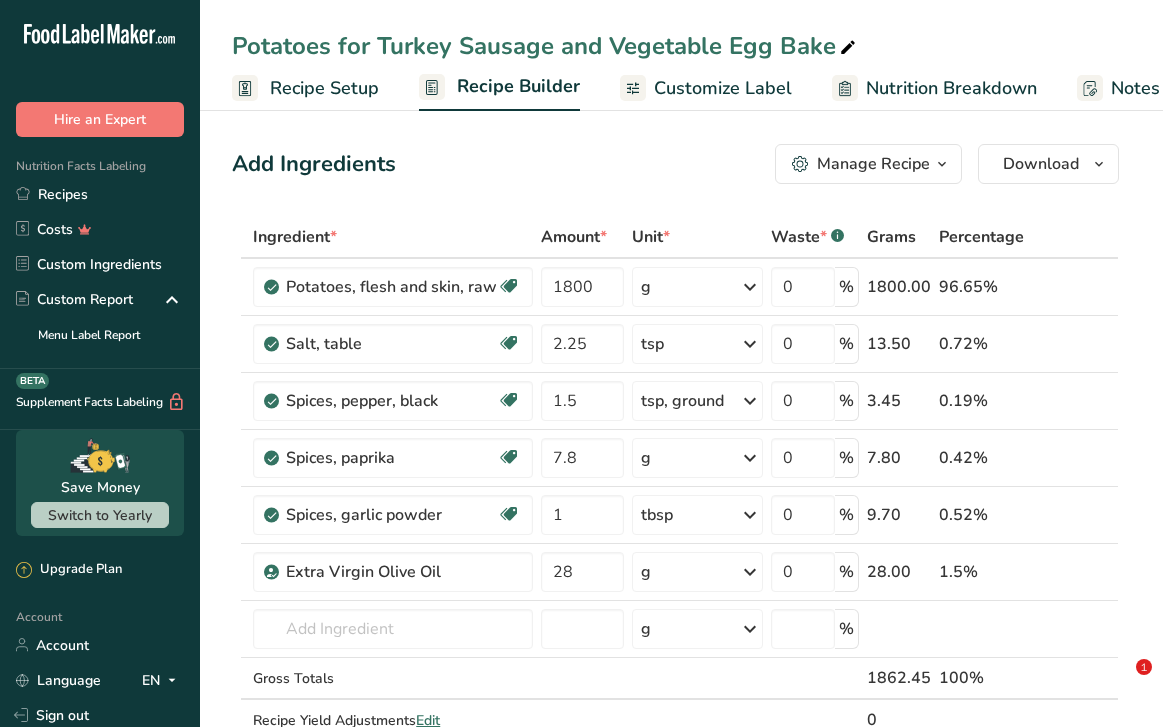 scroll, scrollTop: 0, scrollLeft: 0, axis: both 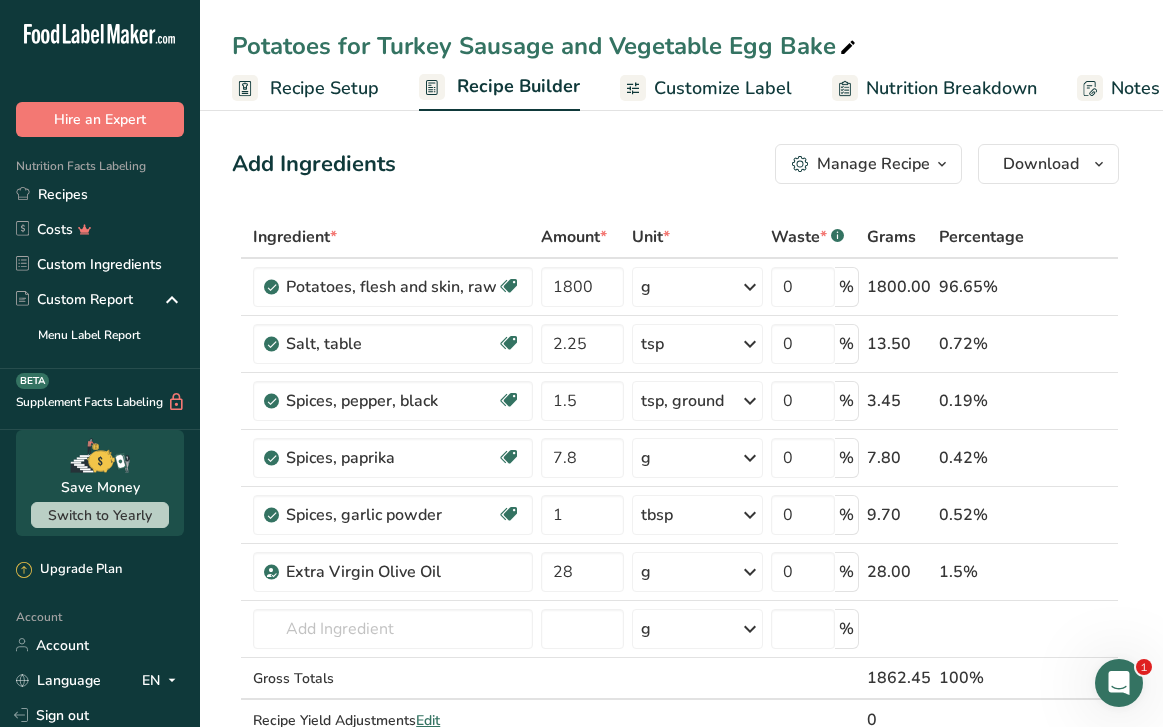 click on "Manage Recipe" at bounding box center (873, 164) 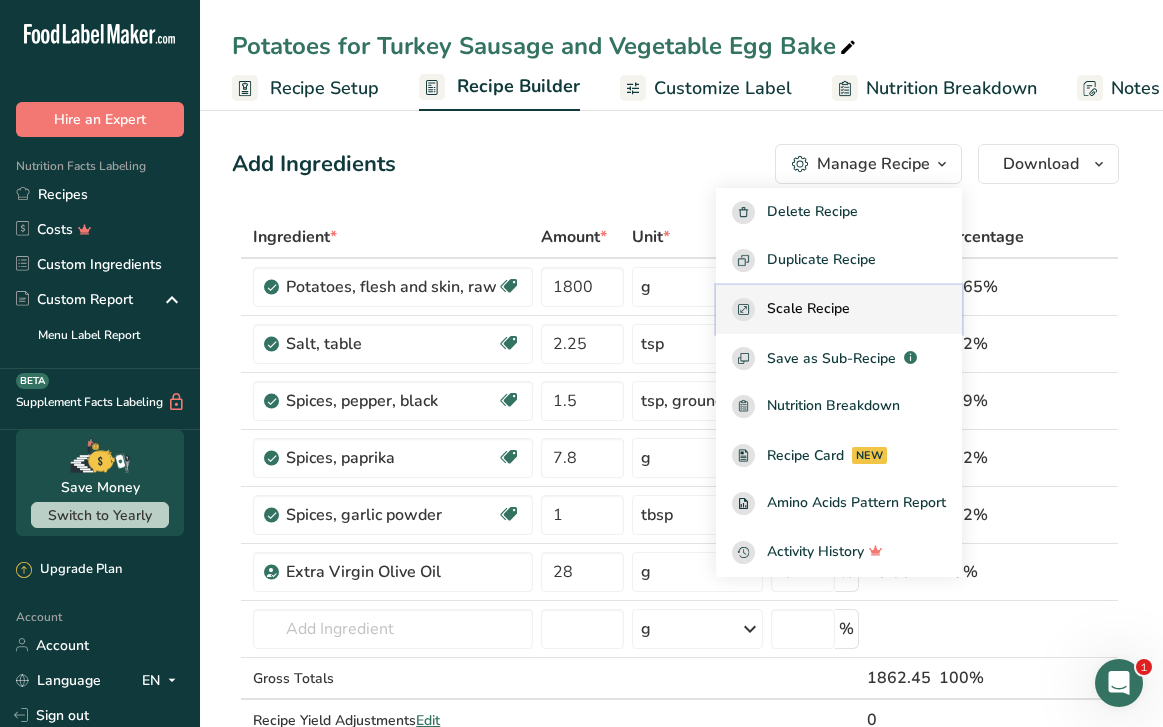 click on "Scale Recipe" at bounding box center [808, 309] 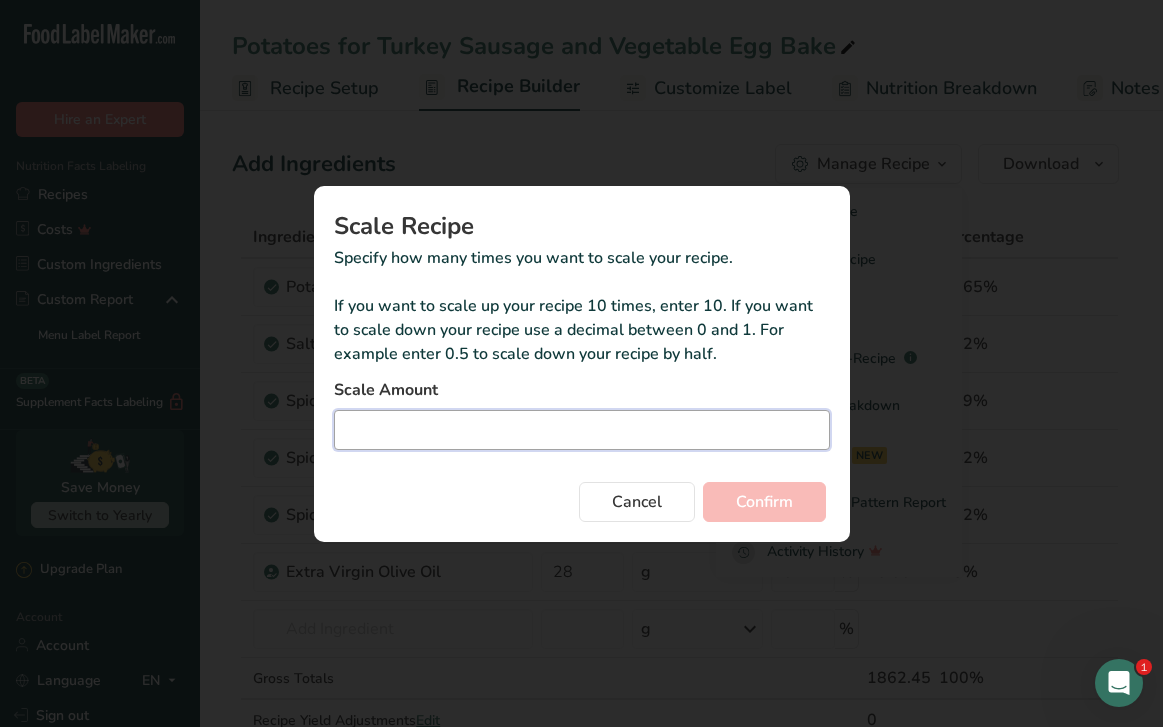 click at bounding box center [582, 430] 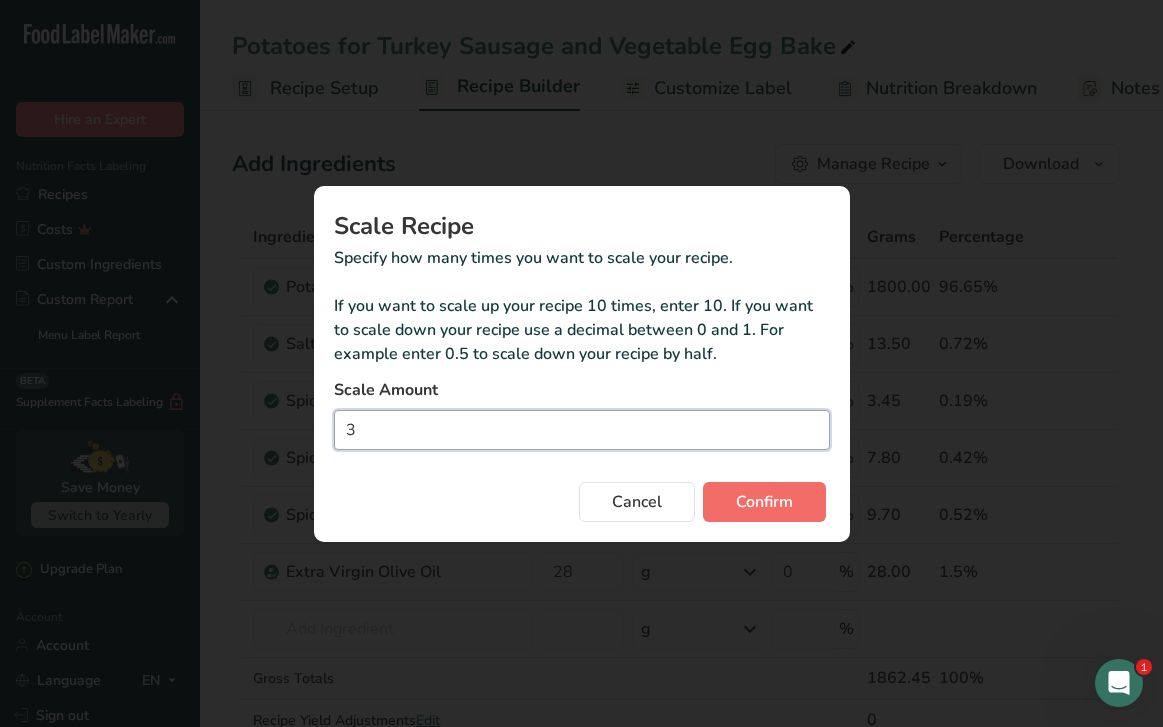 type on "3" 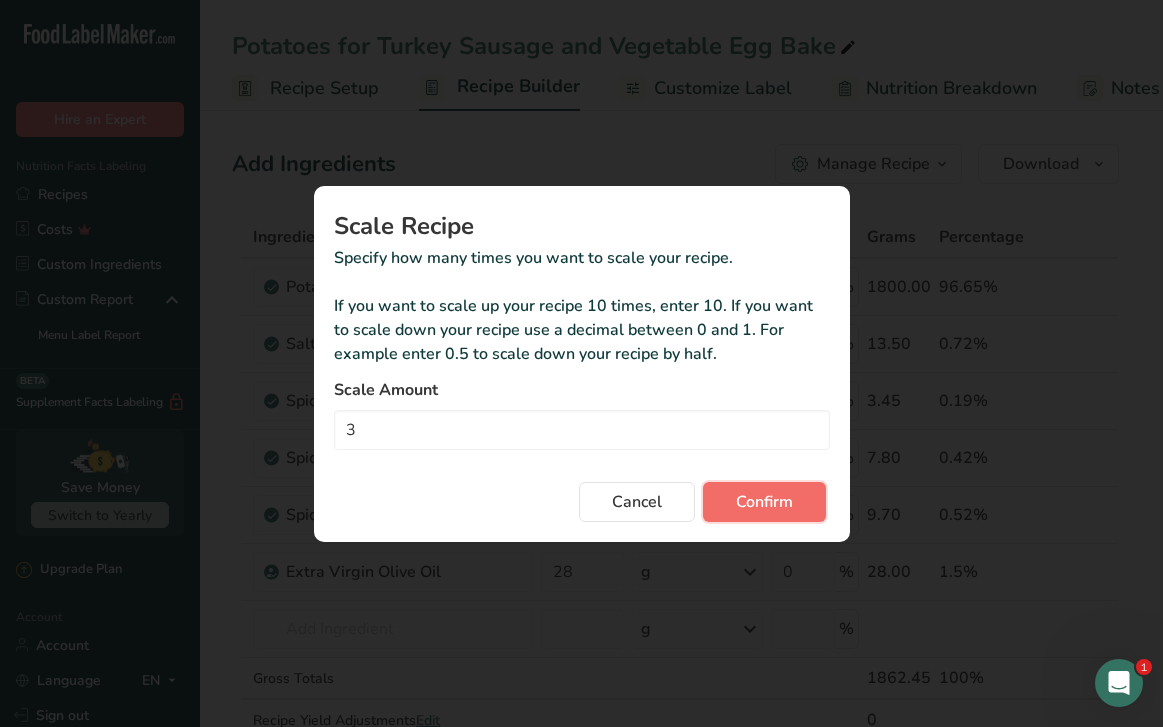 click on "Confirm" at bounding box center [764, 502] 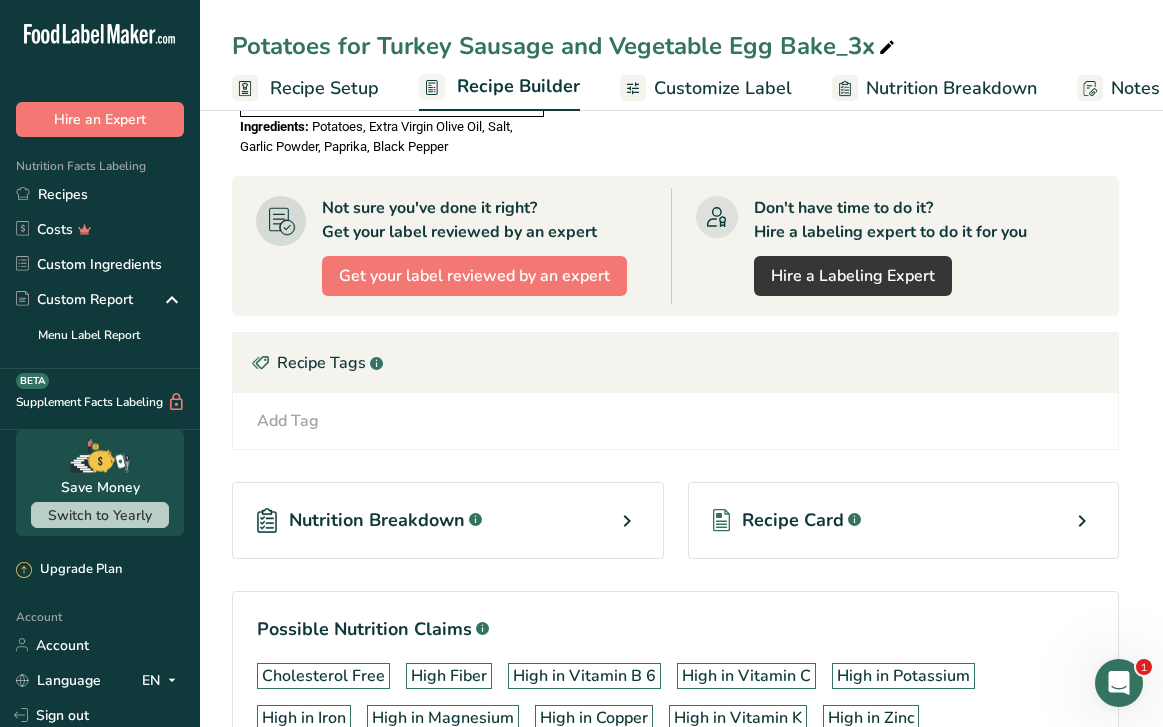 scroll, scrollTop: 1526, scrollLeft: 0, axis: vertical 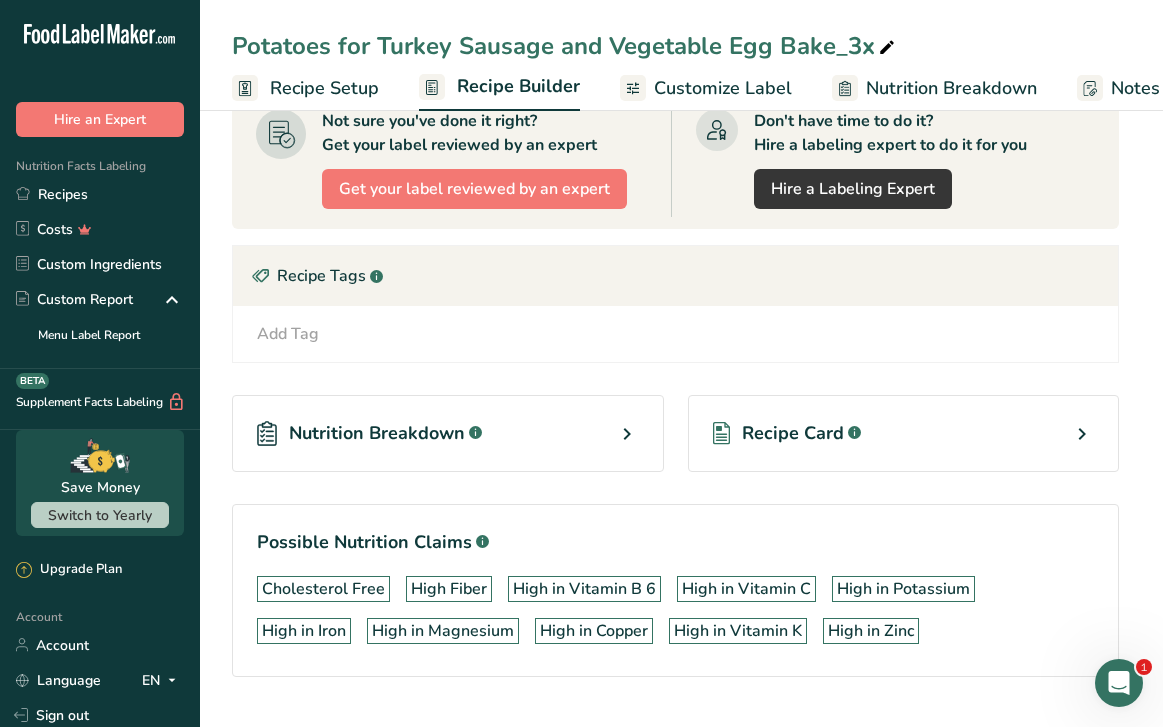 click on "Recipe Card" at bounding box center [793, 433] 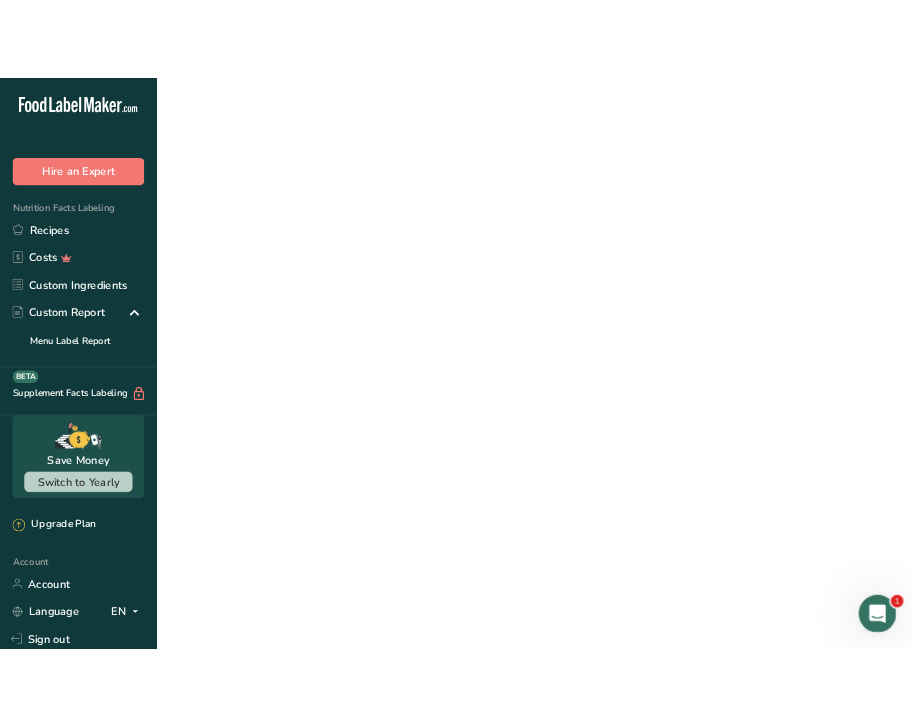 scroll, scrollTop: 0, scrollLeft: 0, axis: both 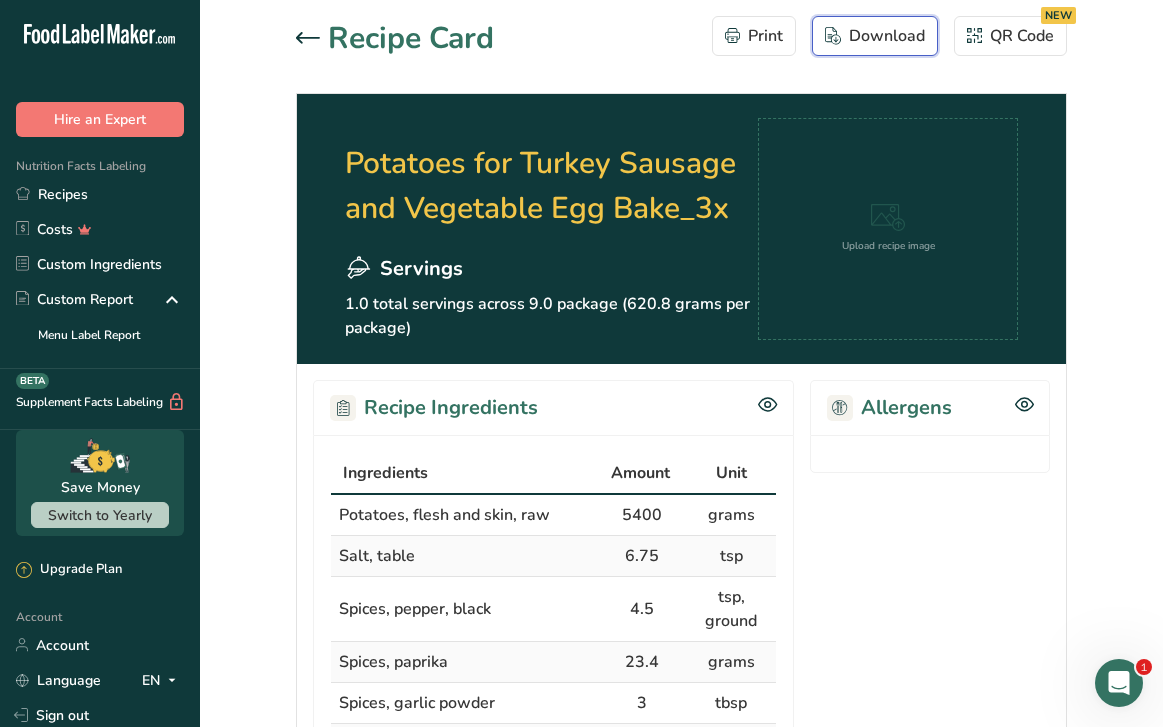 click on "Download" at bounding box center [875, 36] 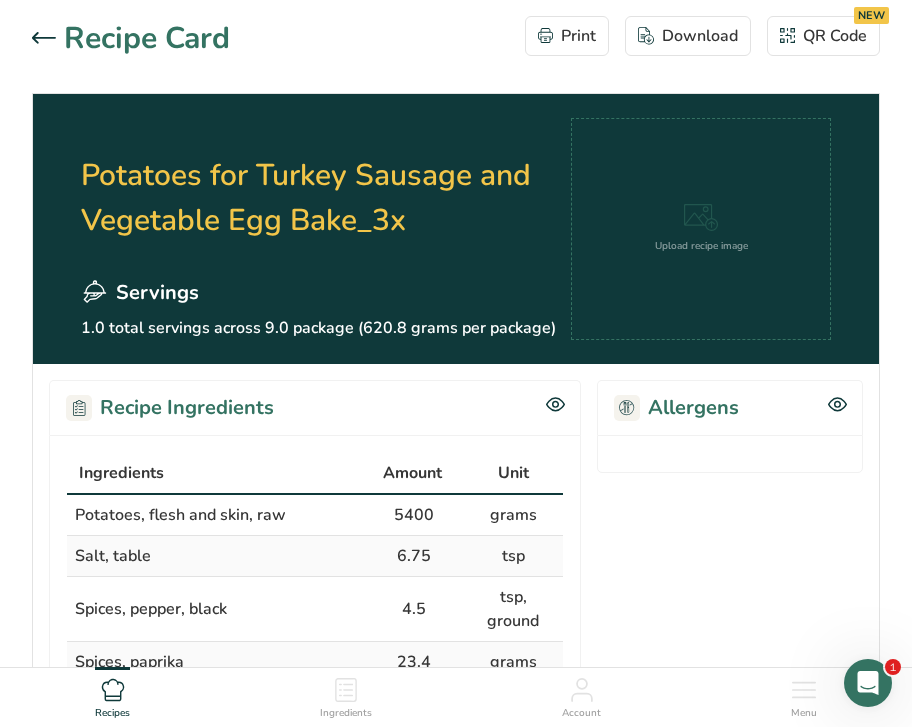 click 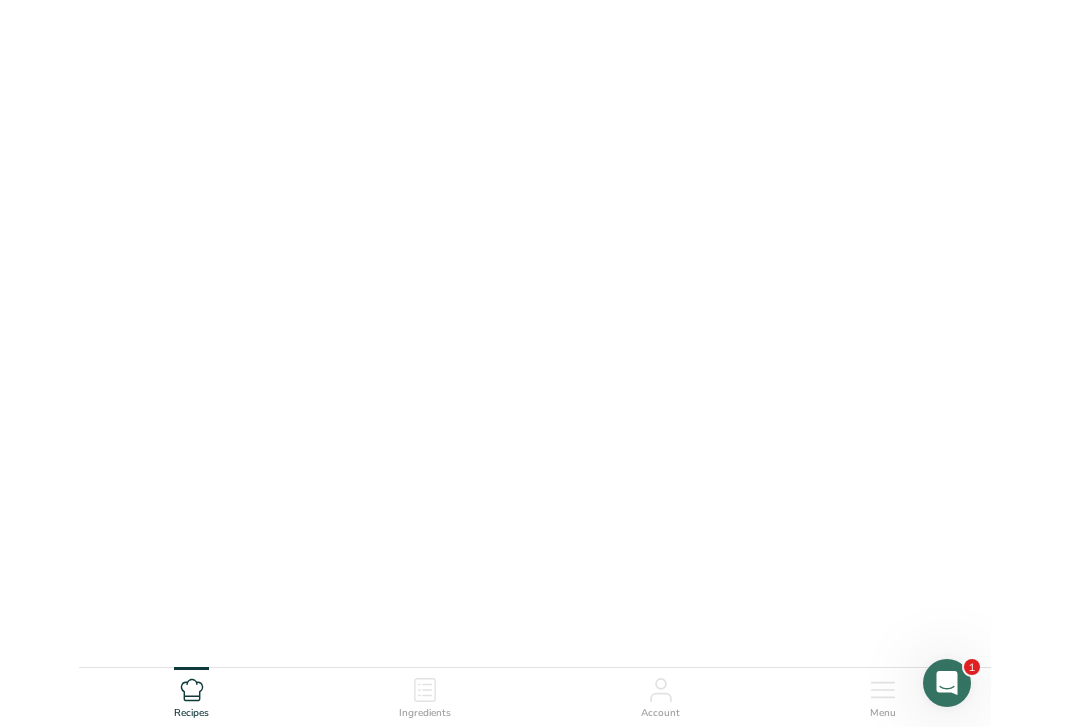 scroll, scrollTop: 60, scrollLeft: 0, axis: vertical 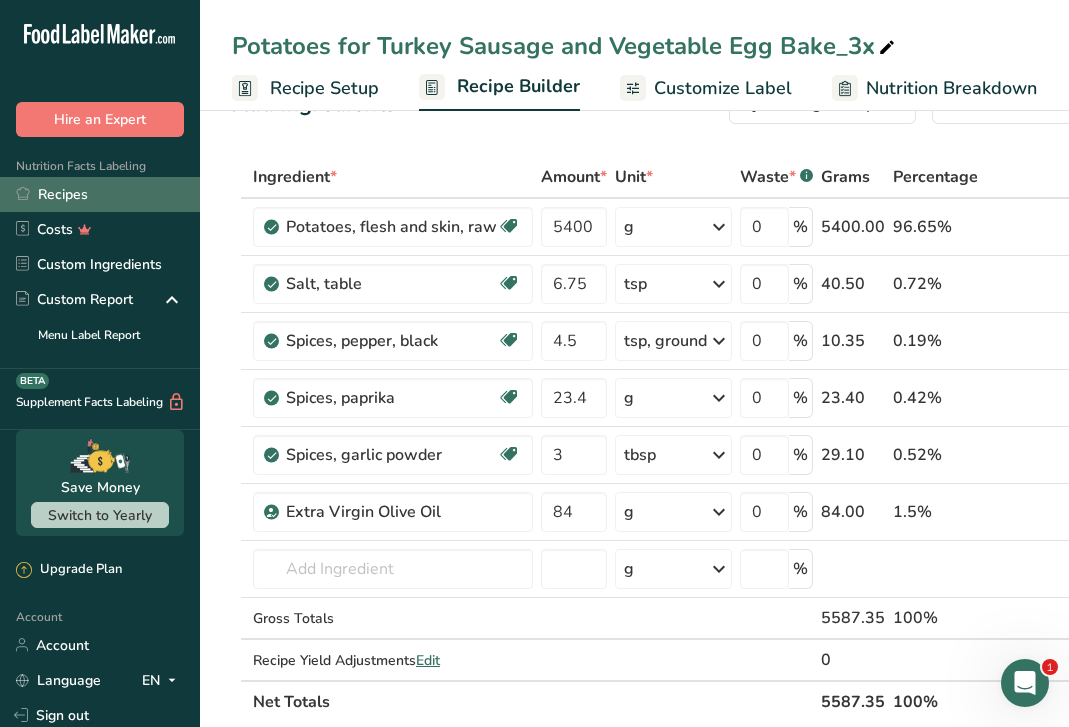 click on "Recipes" at bounding box center [100, 194] 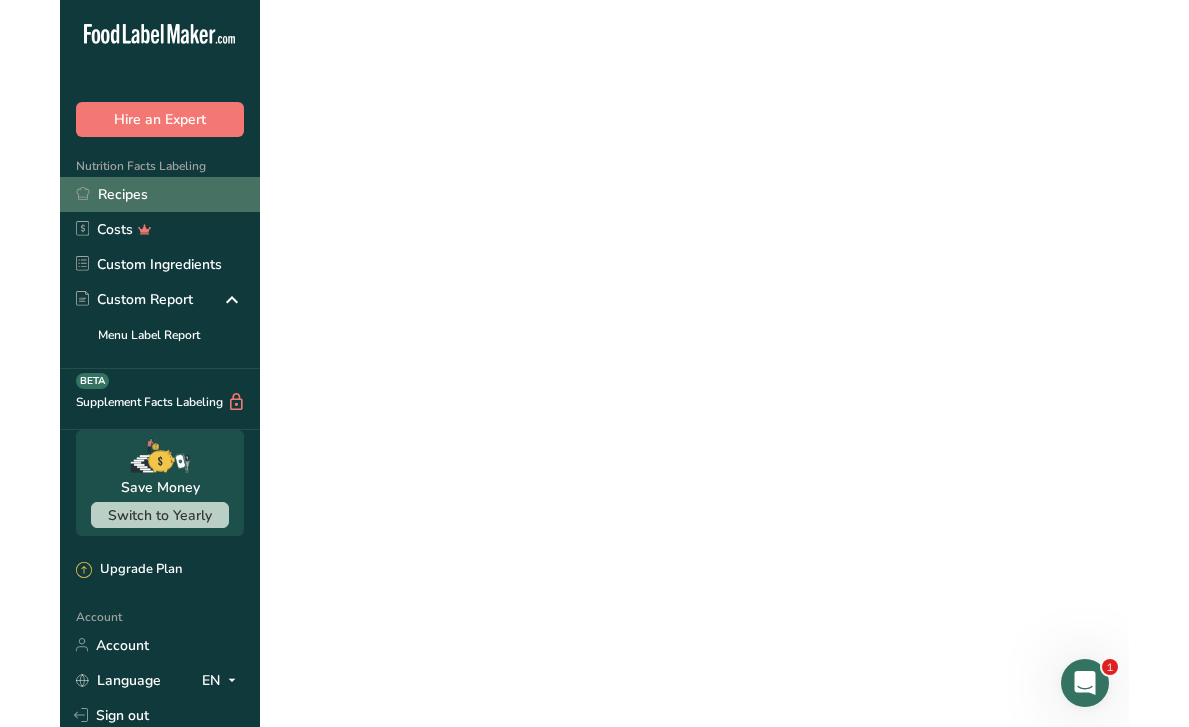 scroll, scrollTop: 0, scrollLeft: 0, axis: both 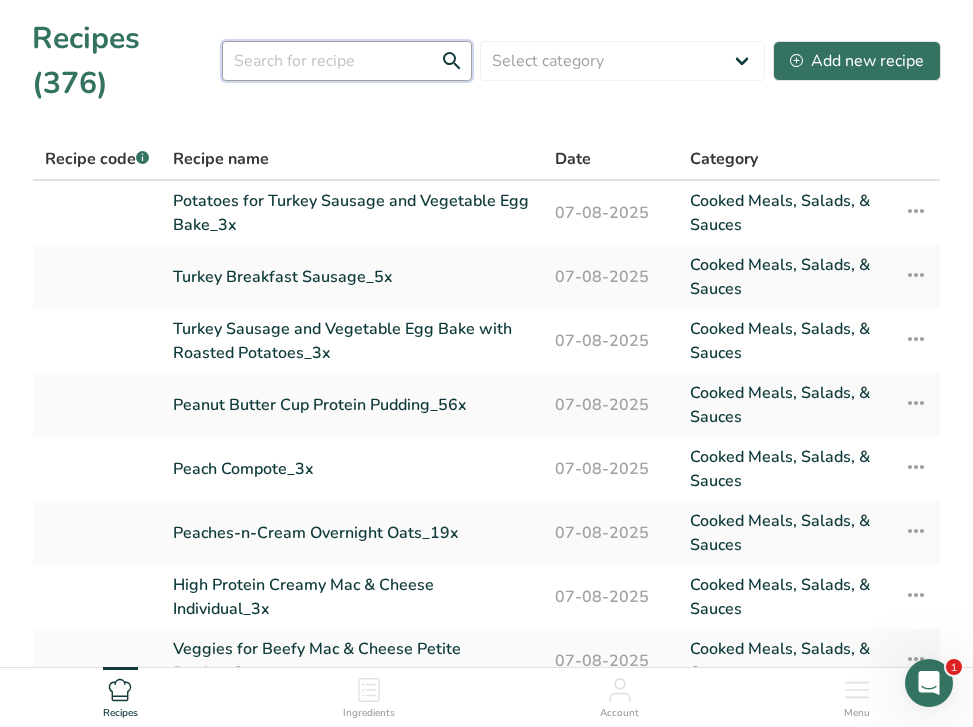 click at bounding box center (347, 61) 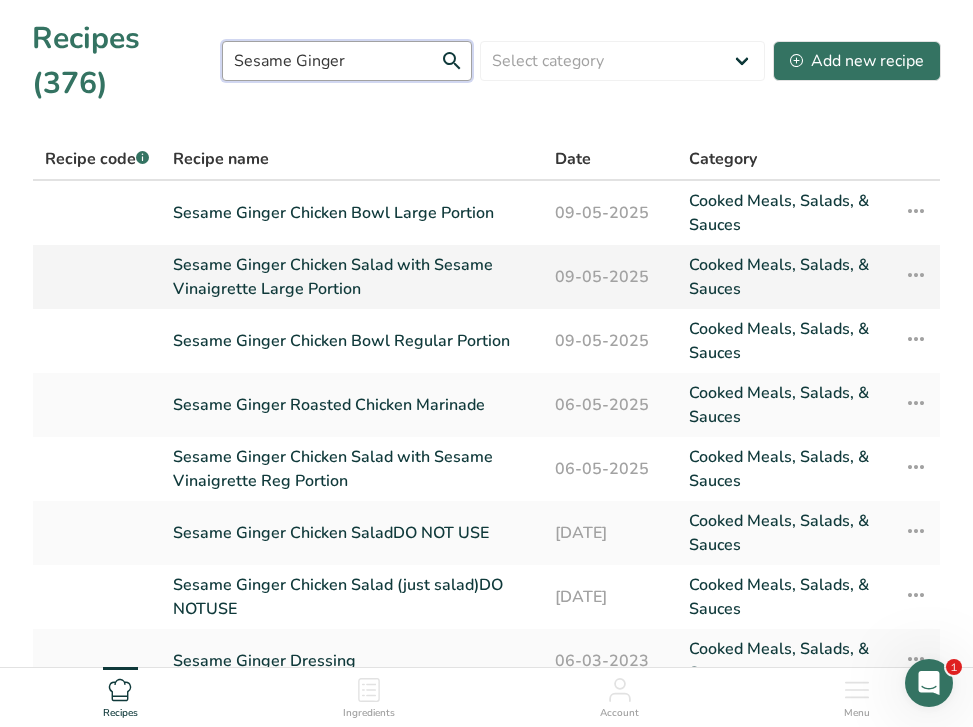 type on "Sesame Ginger" 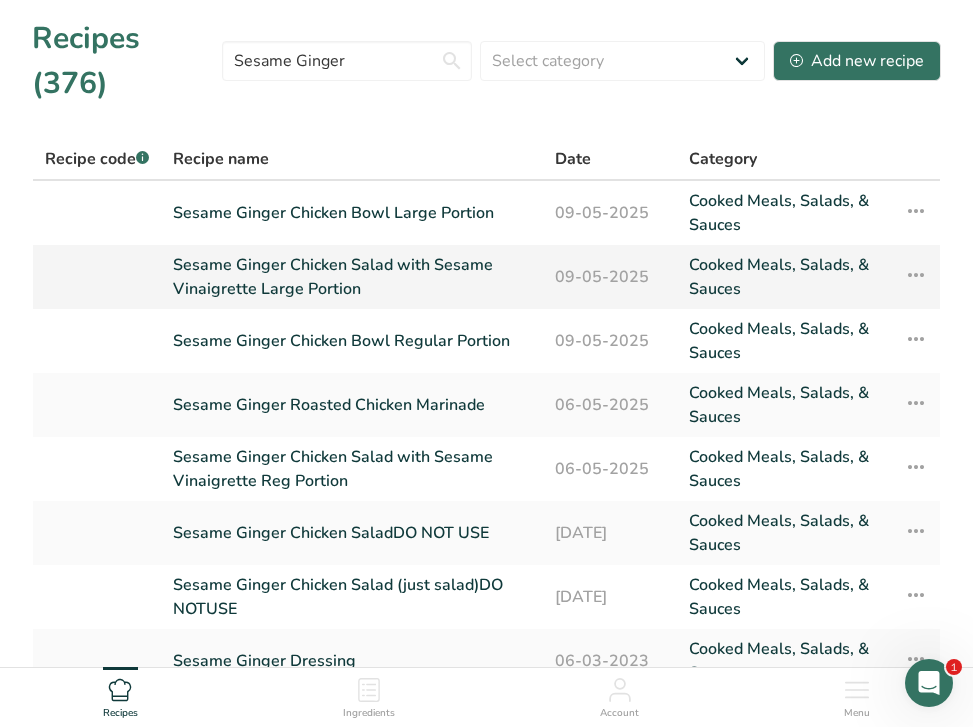 click on "Sesame Ginger Chicken Salad with Sesame Vinaigrette Large Portion" at bounding box center (352, 277) 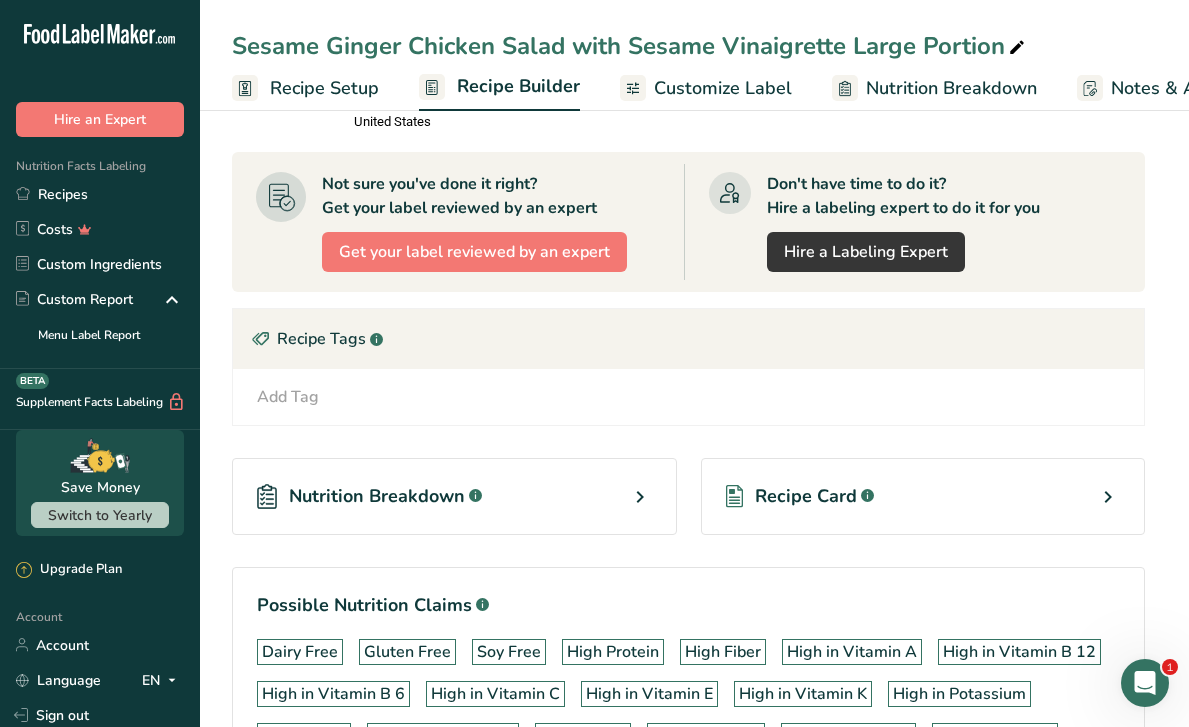 scroll, scrollTop: 2321, scrollLeft: 0, axis: vertical 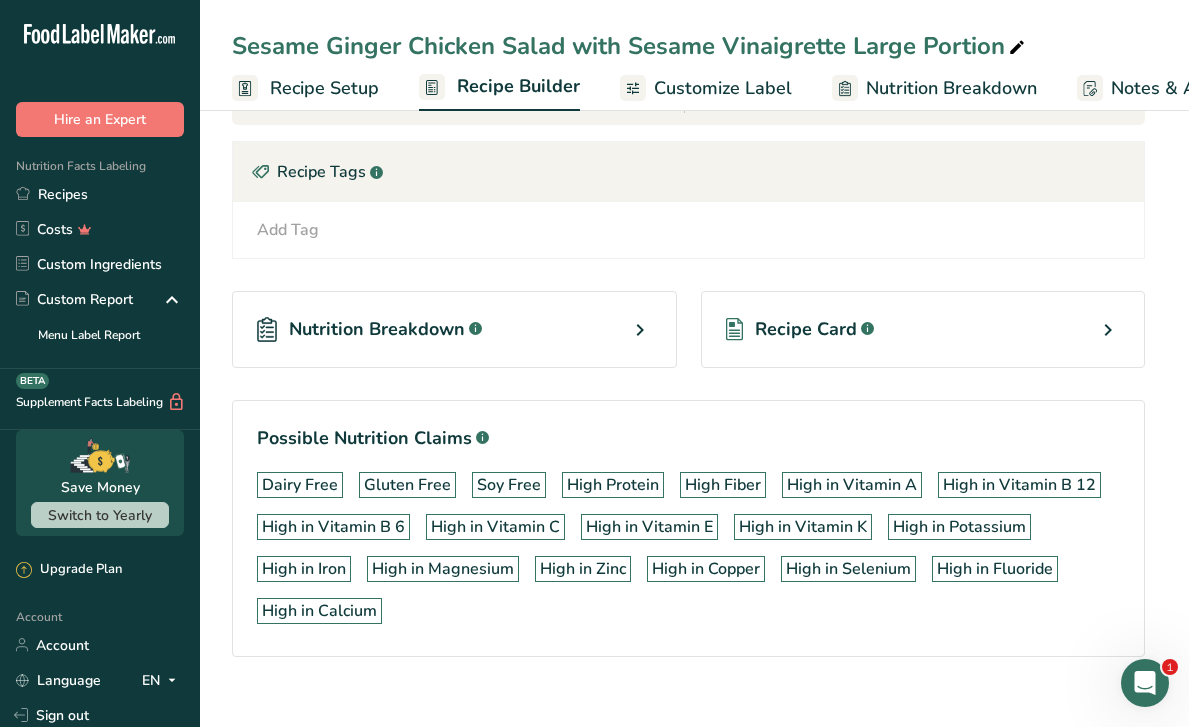 click on "Recipe Card
.a-a{fill:#347362;}.b-a{fill:#fff;}" at bounding box center [923, 329] 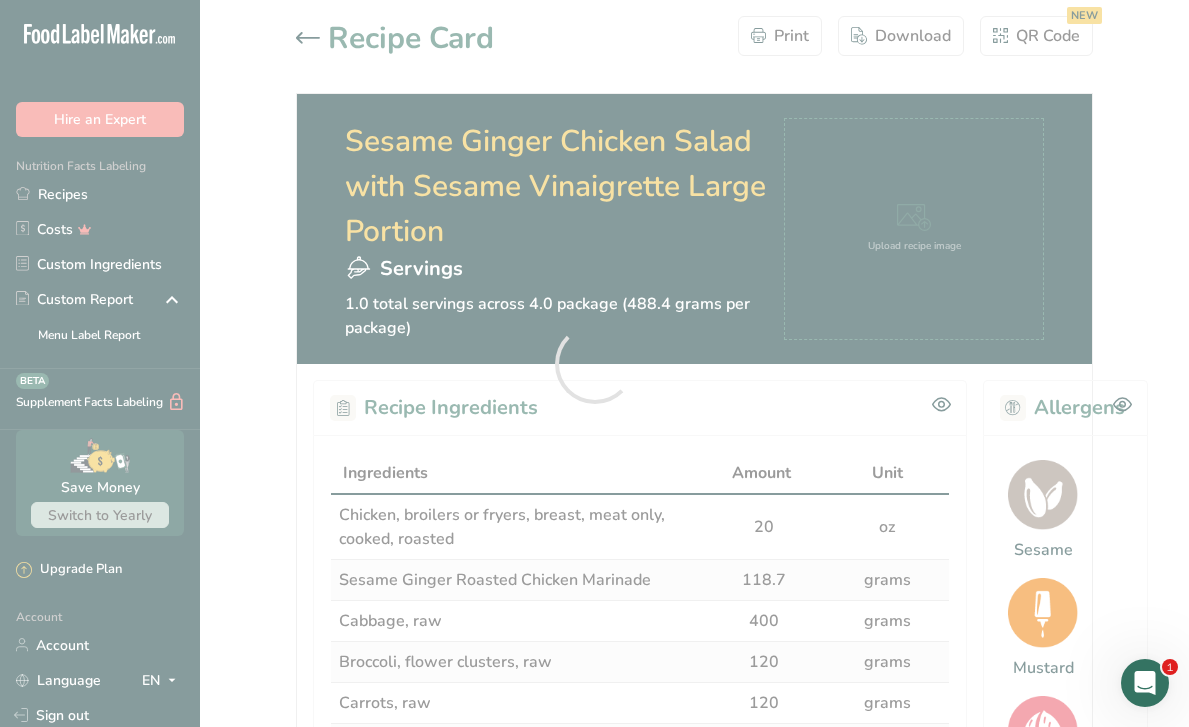 scroll, scrollTop: 0, scrollLeft: 0, axis: both 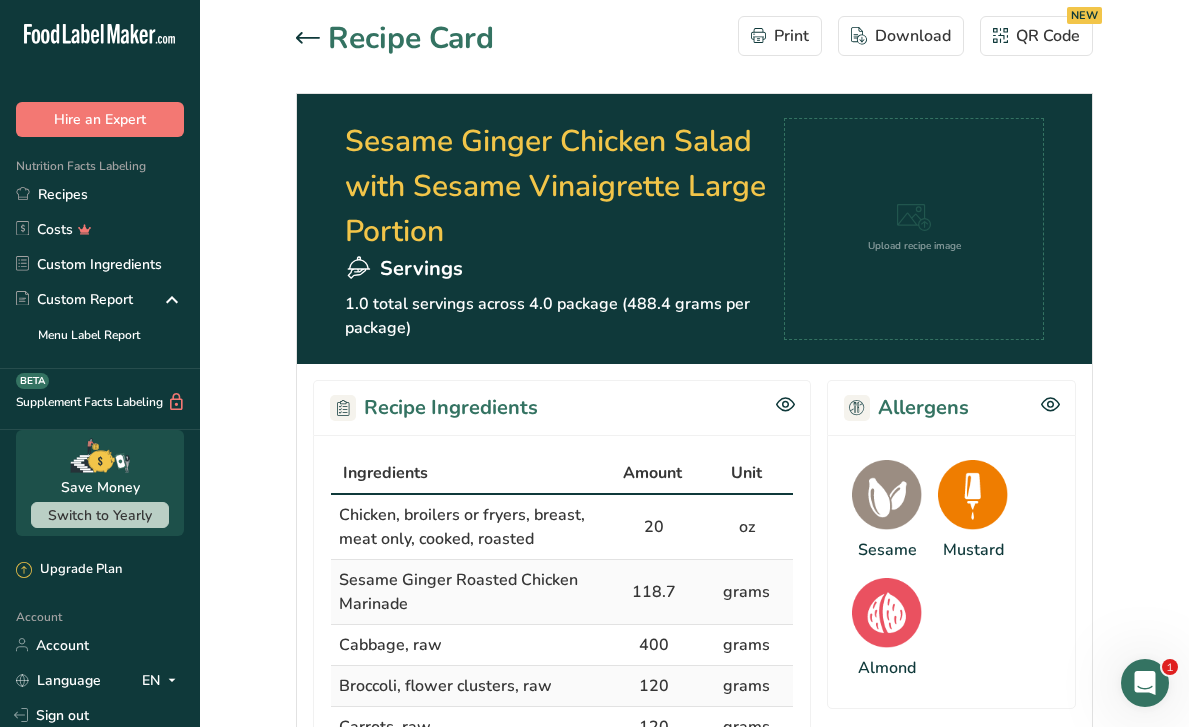 click 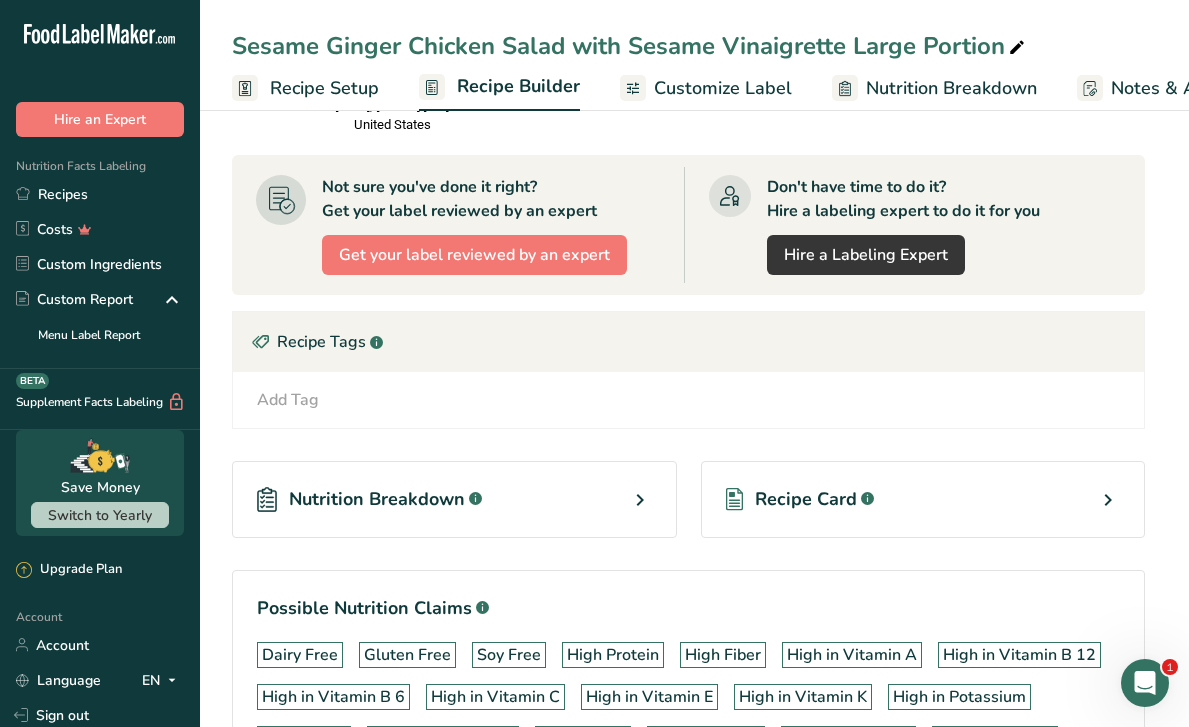 scroll, scrollTop: 2321, scrollLeft: 0, axis: vertical 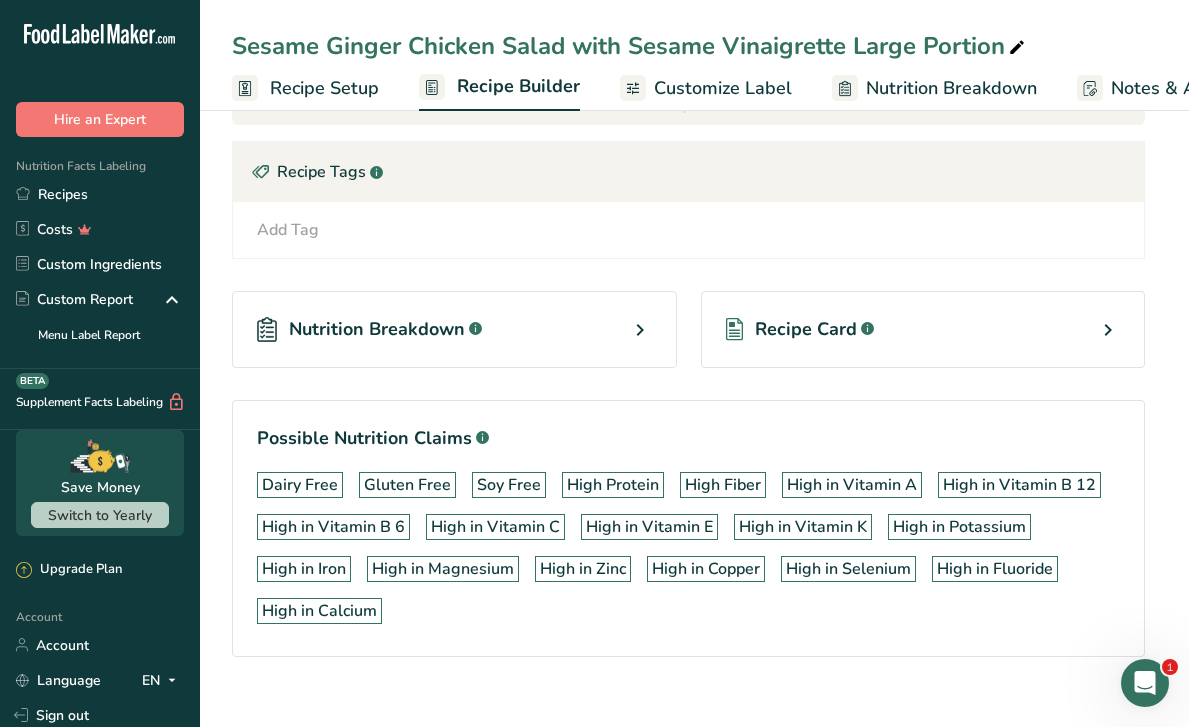 click on "Recipe Card" at bounding box center [806, 329] 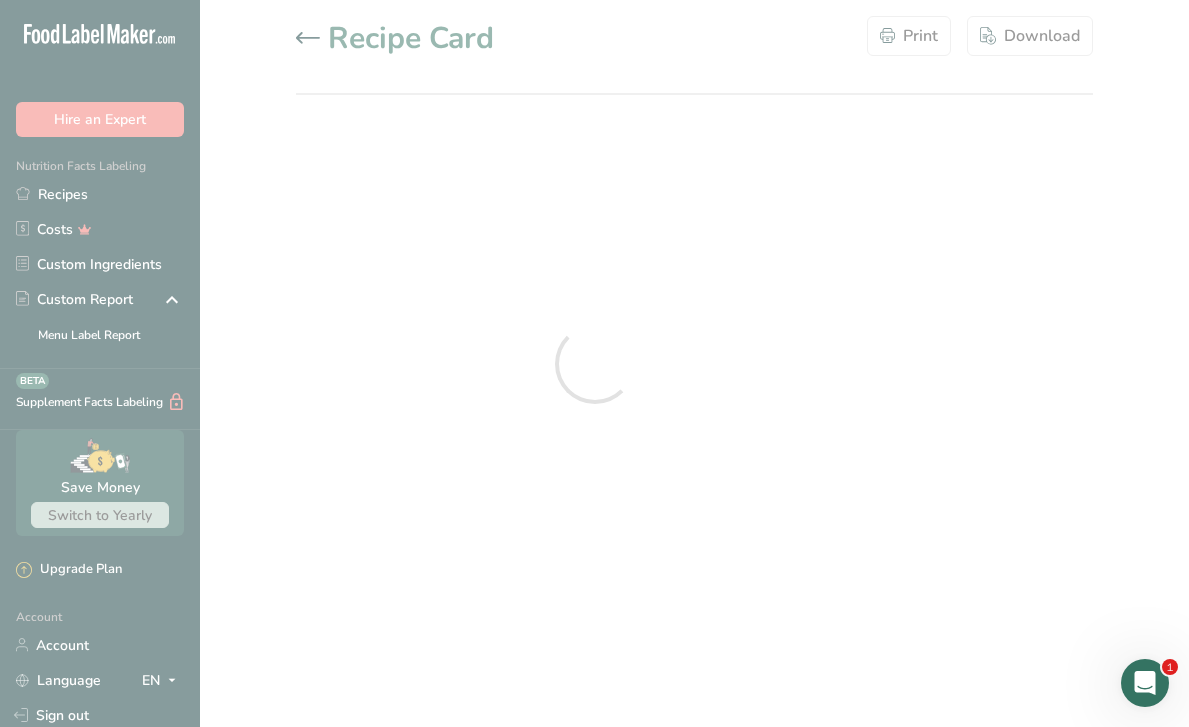 scroll, scrollTop: 0, scrollLeft: 0, axis: both 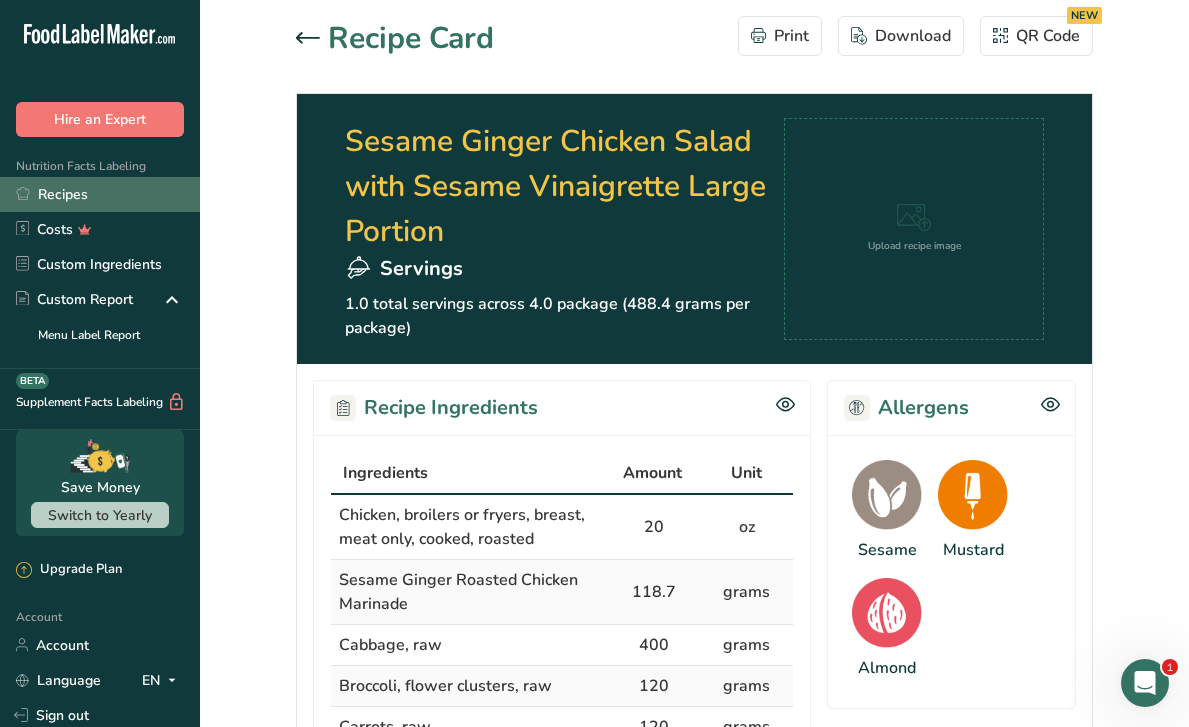 click on "Recipes" at bounding box center (100, 194) 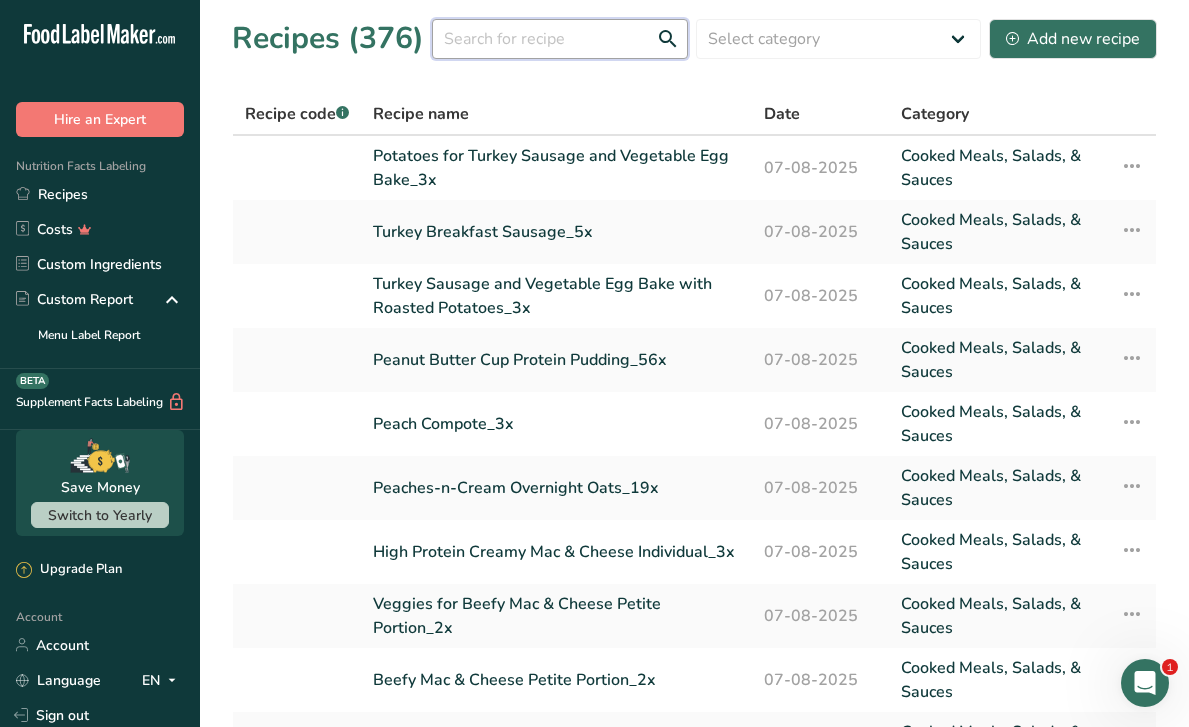 click at bounding box center [560, 39] 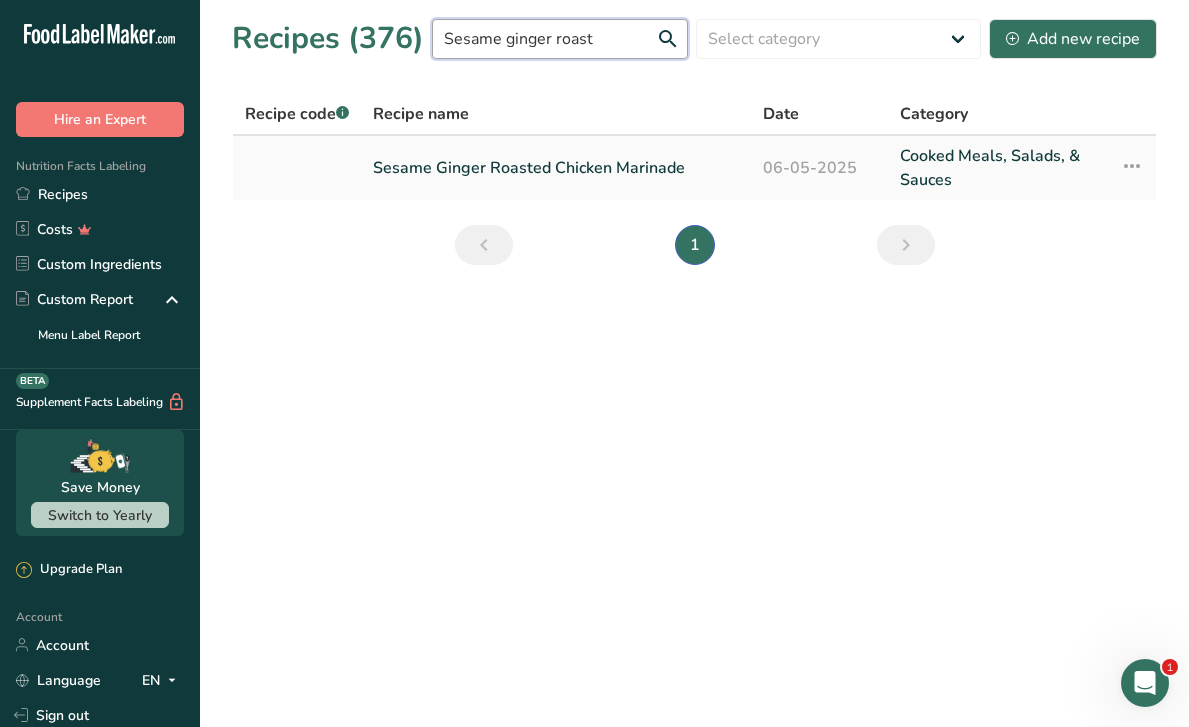 type on "Sesame ginger roast" 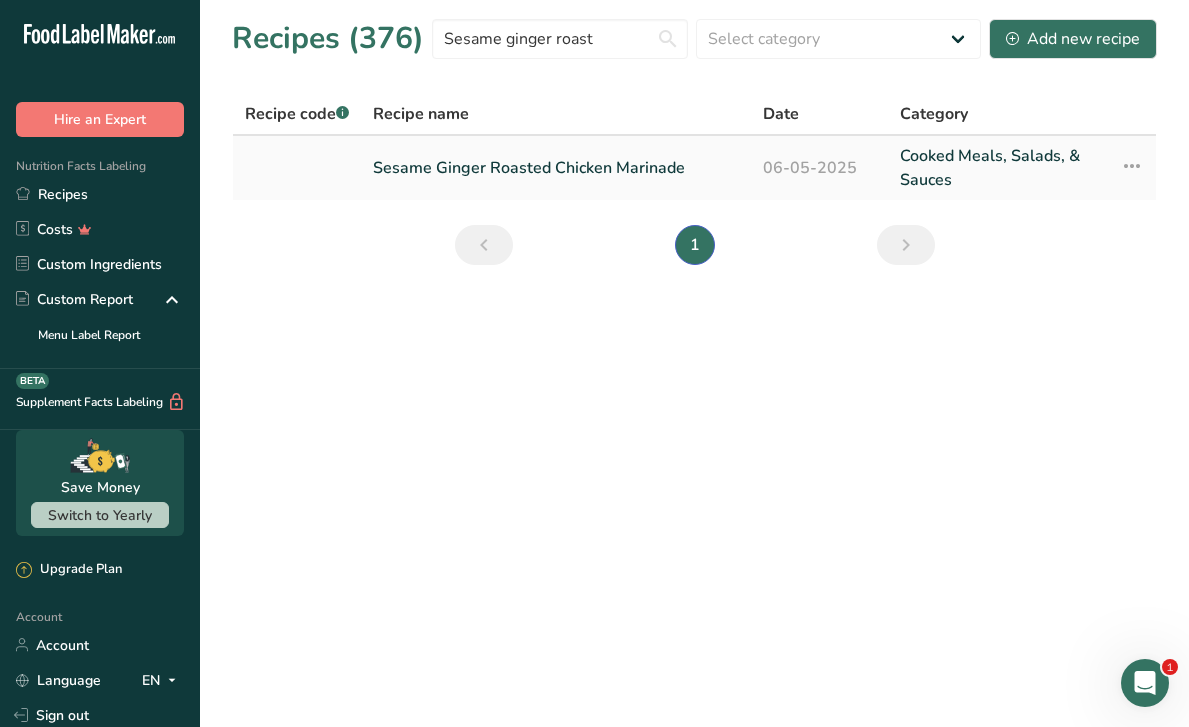 click on "Sesame Ginger Roasted Chicken Marinade" at bounding box center [556, 168] 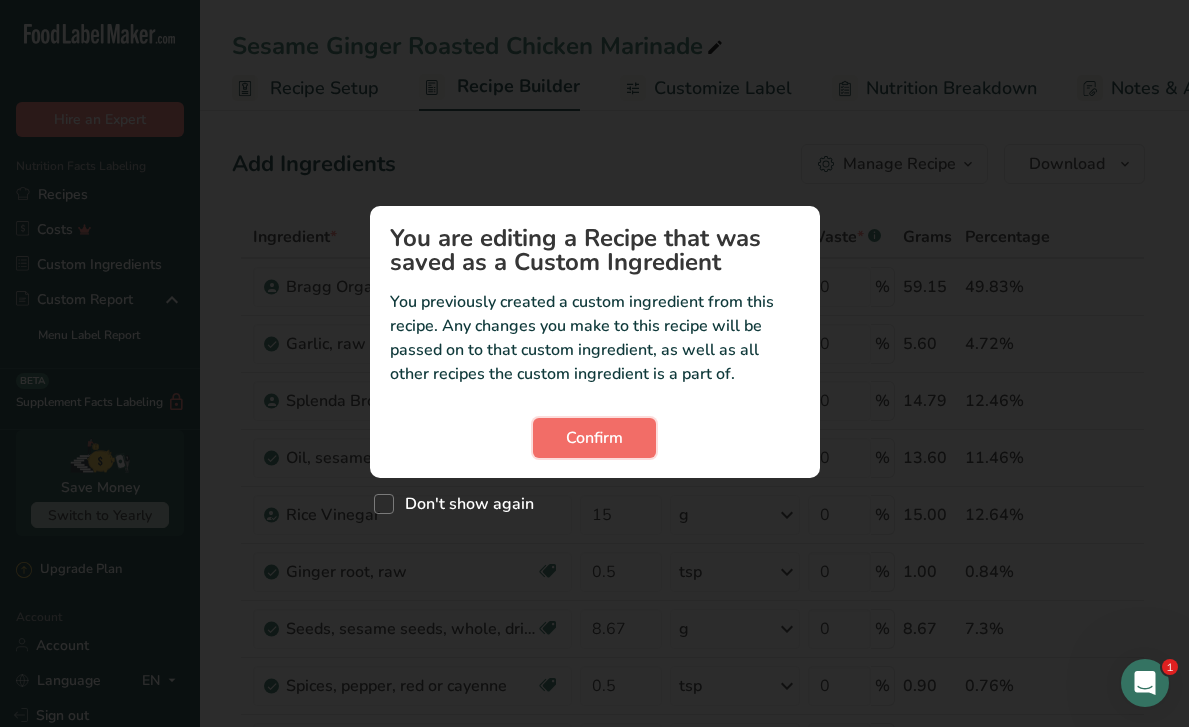click on "Confirm" at bounding box center [594, 438] 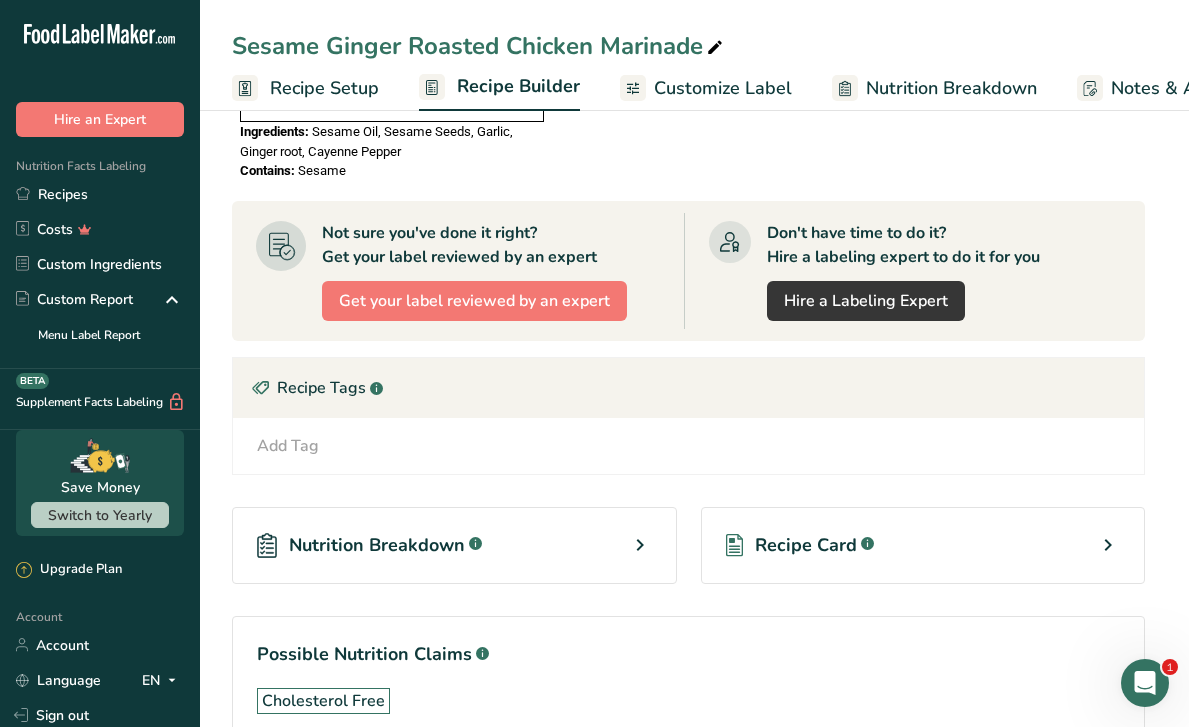 scroll, scrollTop: 1571, scrollLeft: 0, axis: vertical 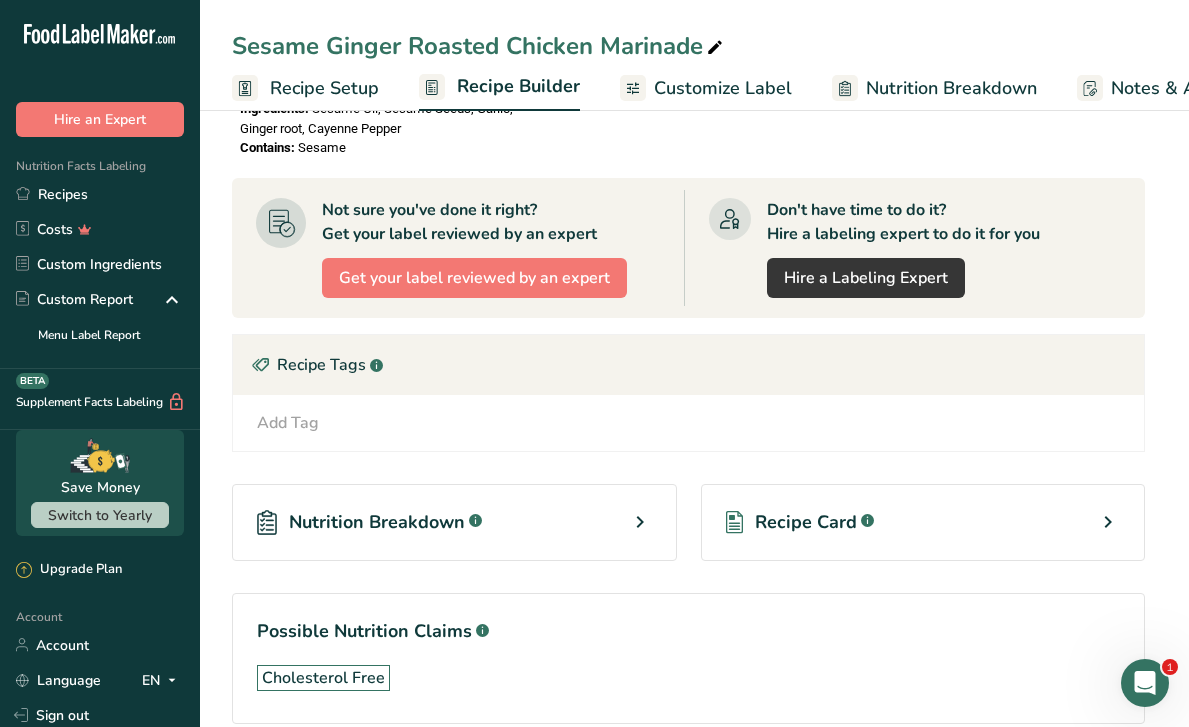 click on "Recipe Card
.a-a{fill:#347362;}.b-a{fill:#fff;}" at bounding box center (923, 522) 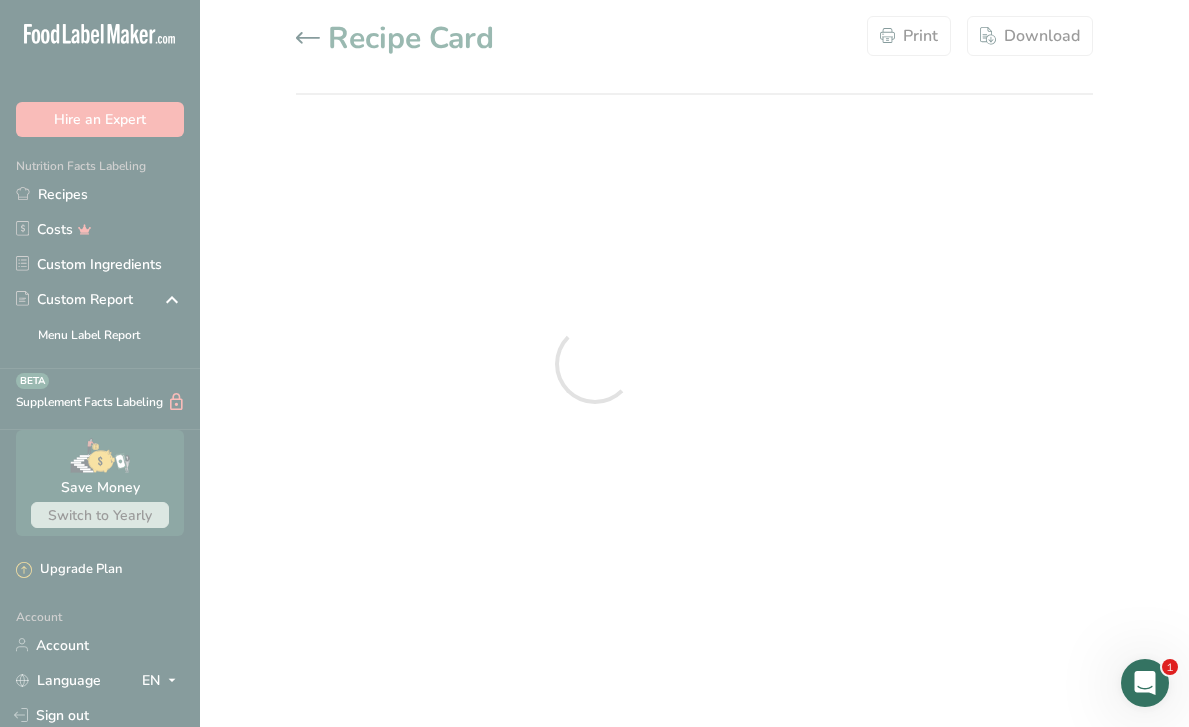 scroll, scrollTop: 0, scrollLeft: 0, axis: both 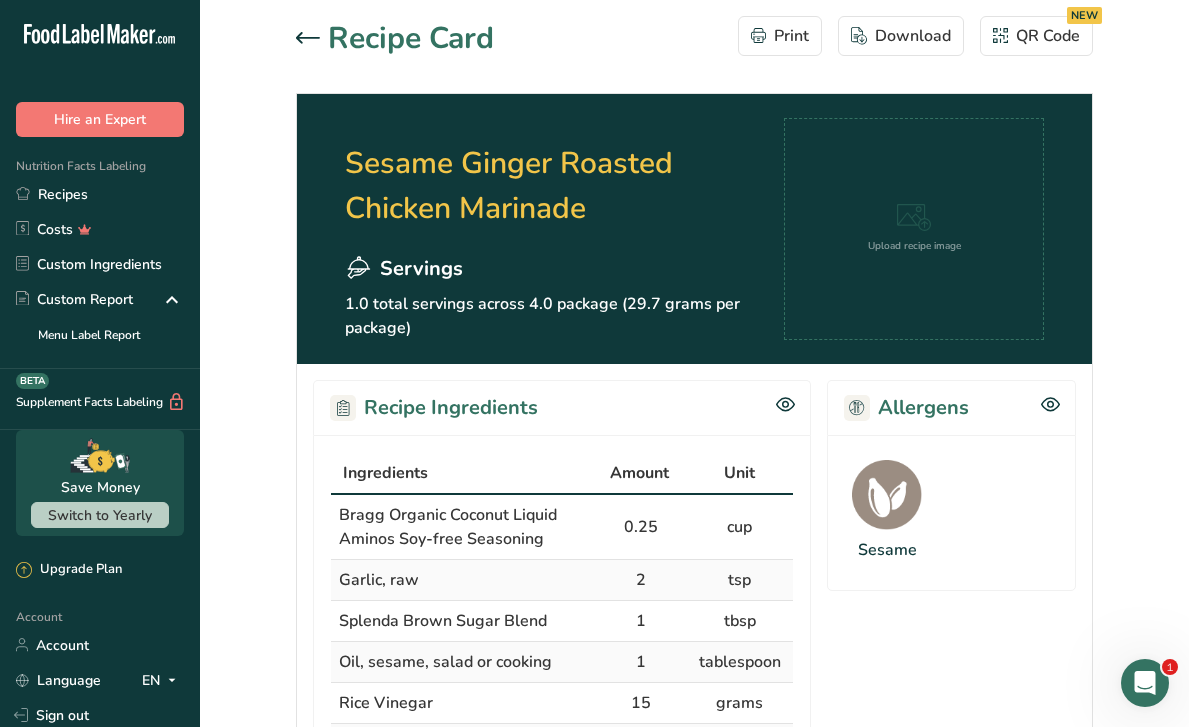 click 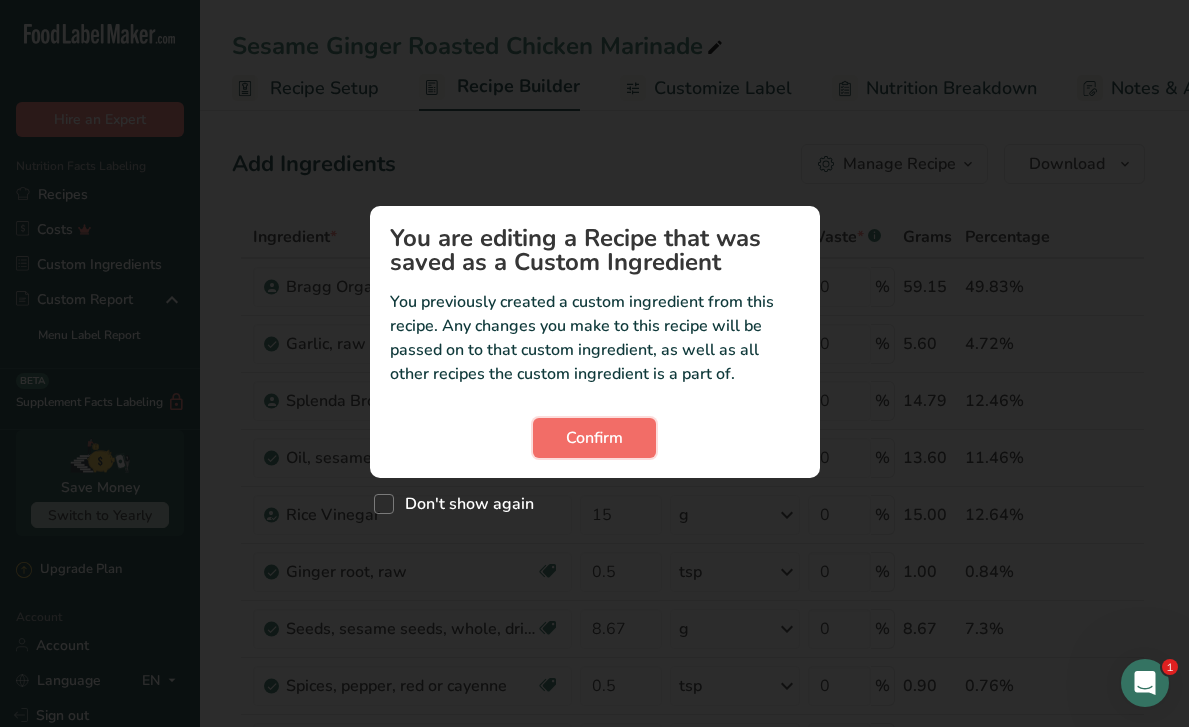 click on "Confirm" at bounding box center (594, 438) 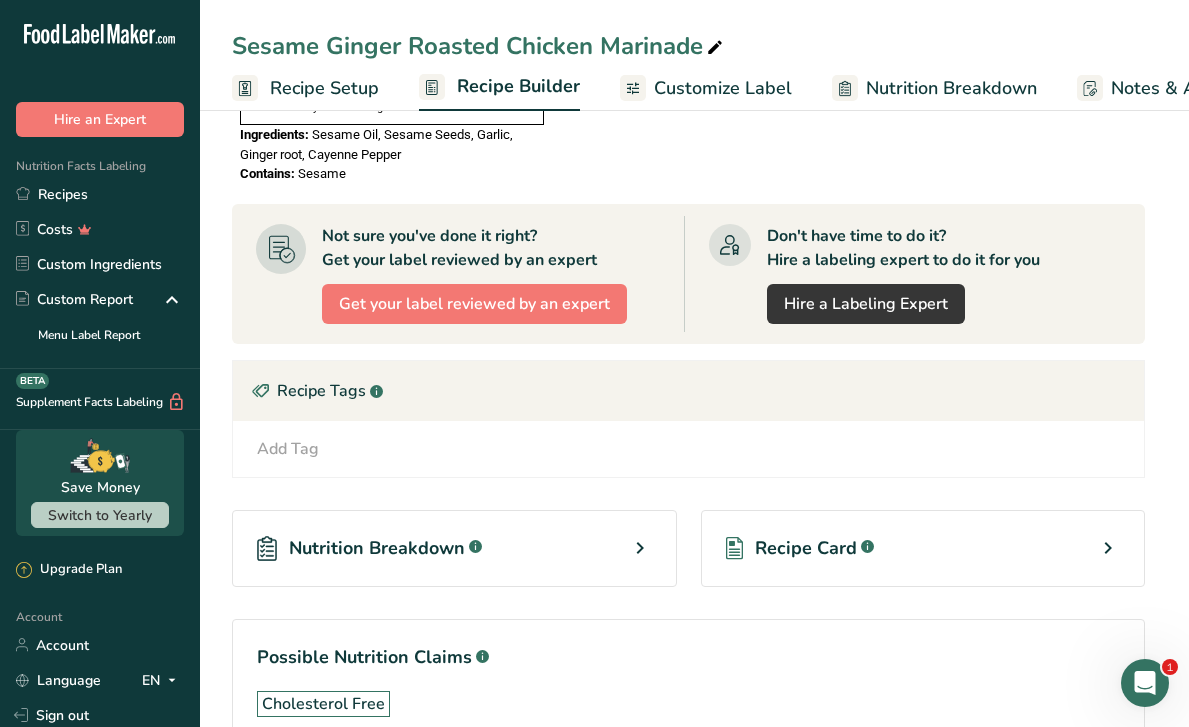 scroll, scrollTop: 1546, scrollLeft: 0, axis: vertical 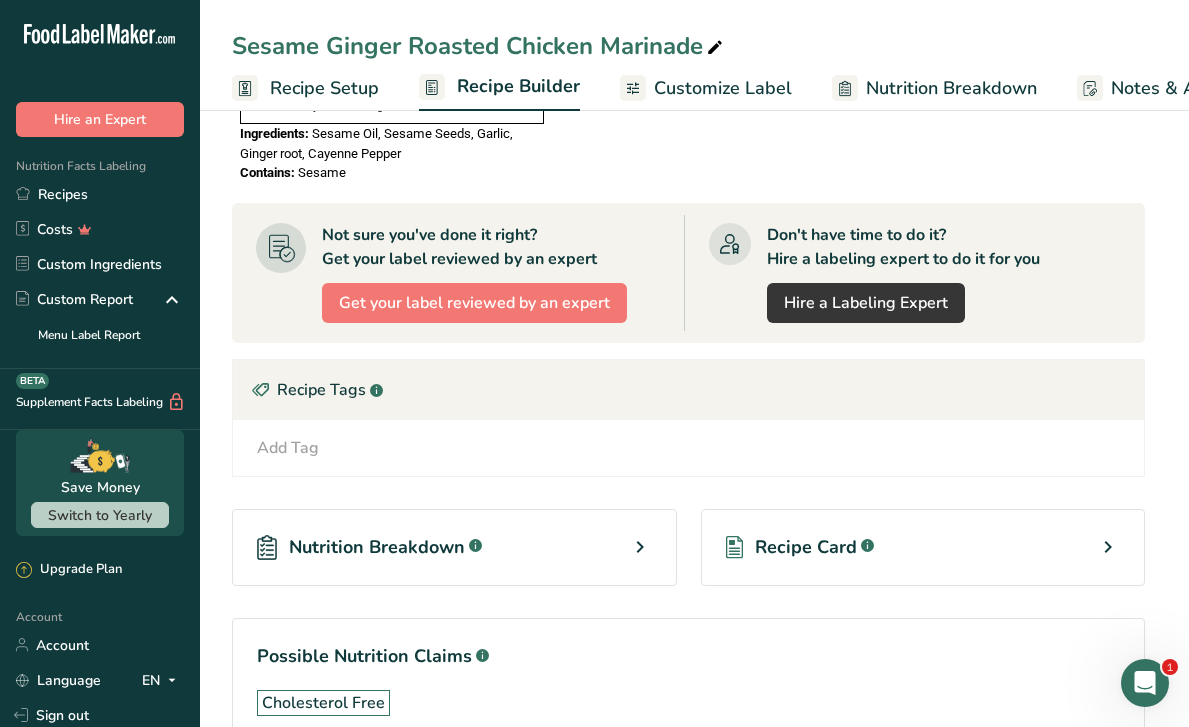 click on "Recipe Card" at bounding box center [806, 547] 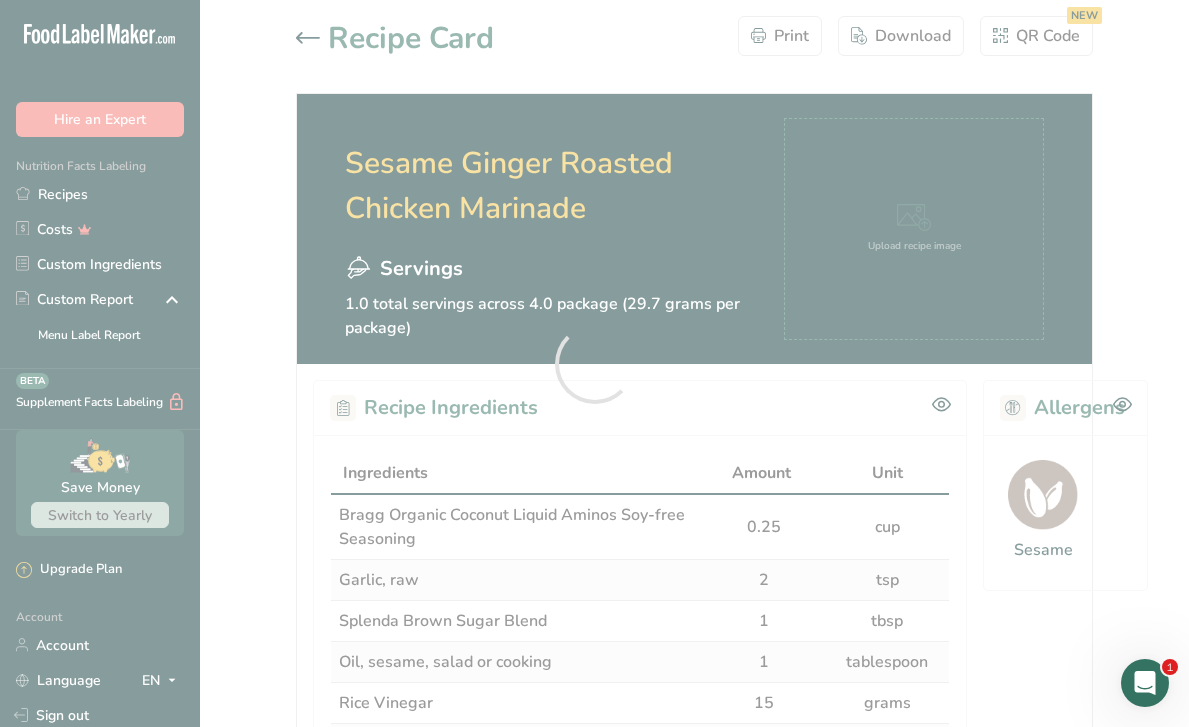scroll, scrollTop: 0, scrollLeft: 0, axis: both 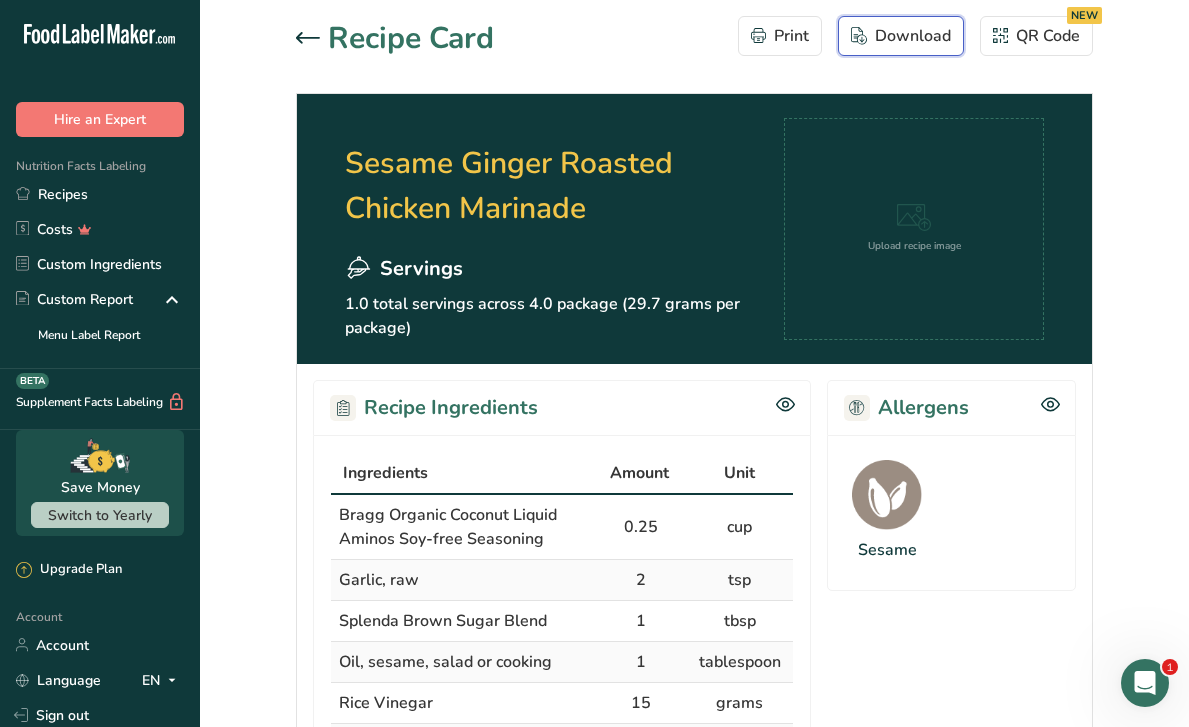click on "Download" at bounding box center (901, 36) 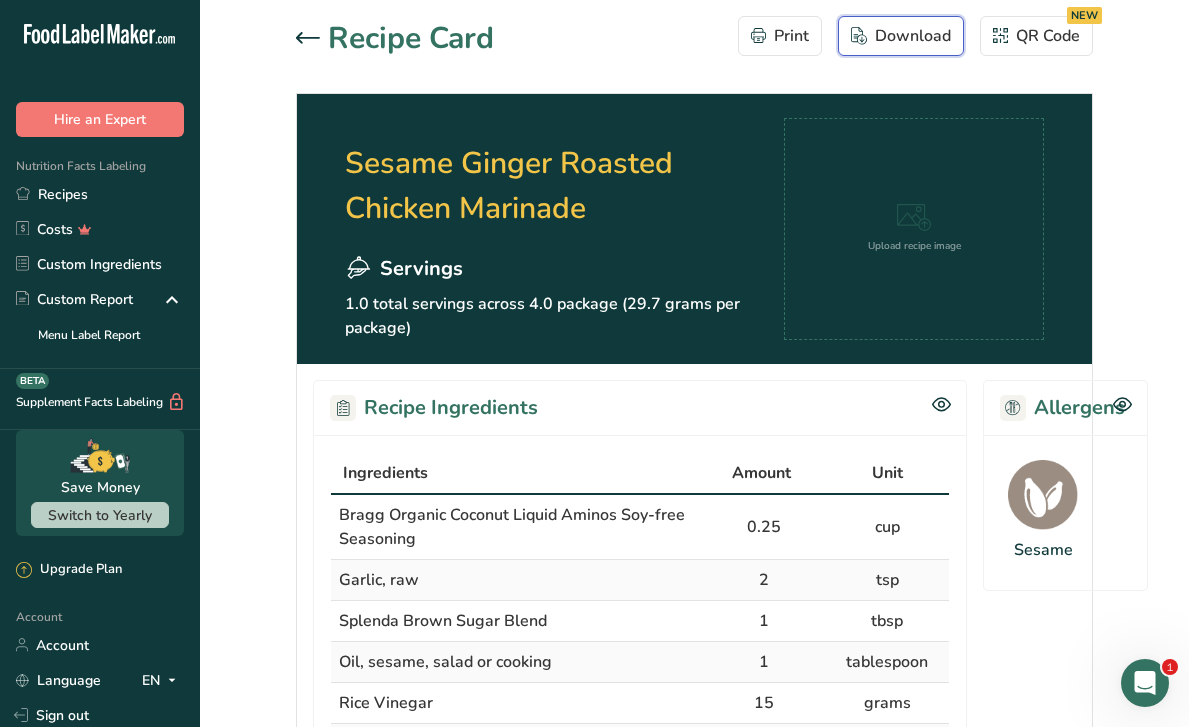 scroll, scrollTop: 0, scrollLeft: 0, axis: both 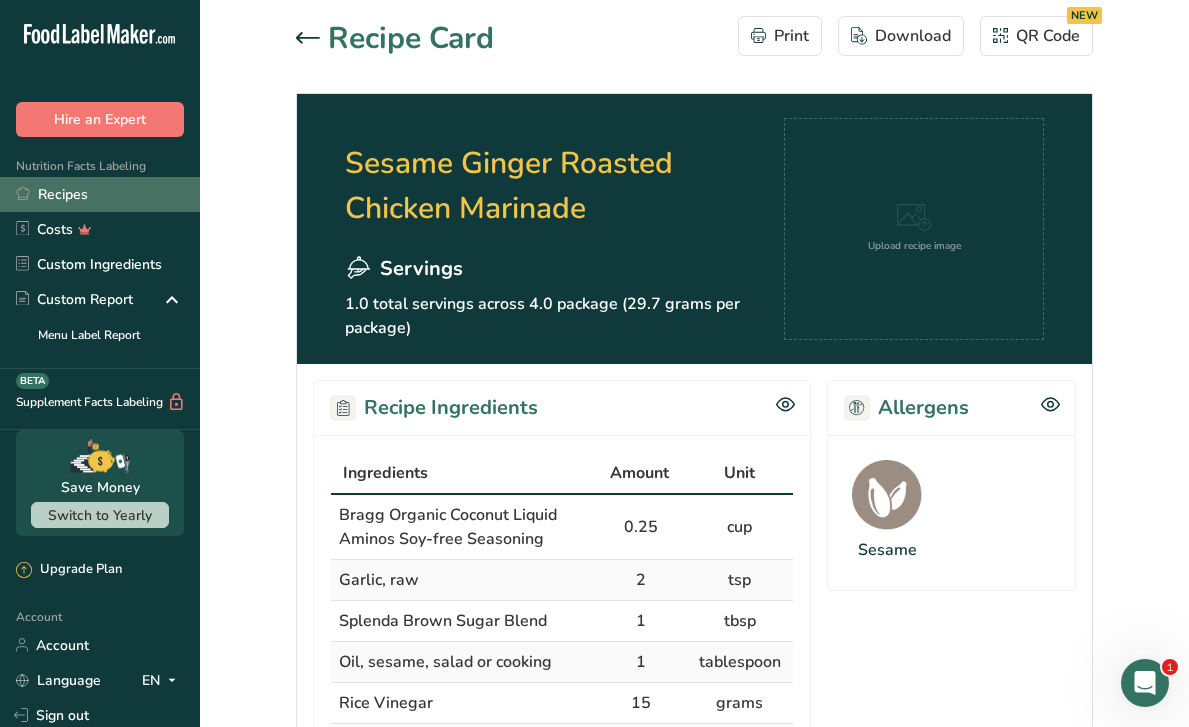 click on "Recipes" at bounding box center [100, 194] 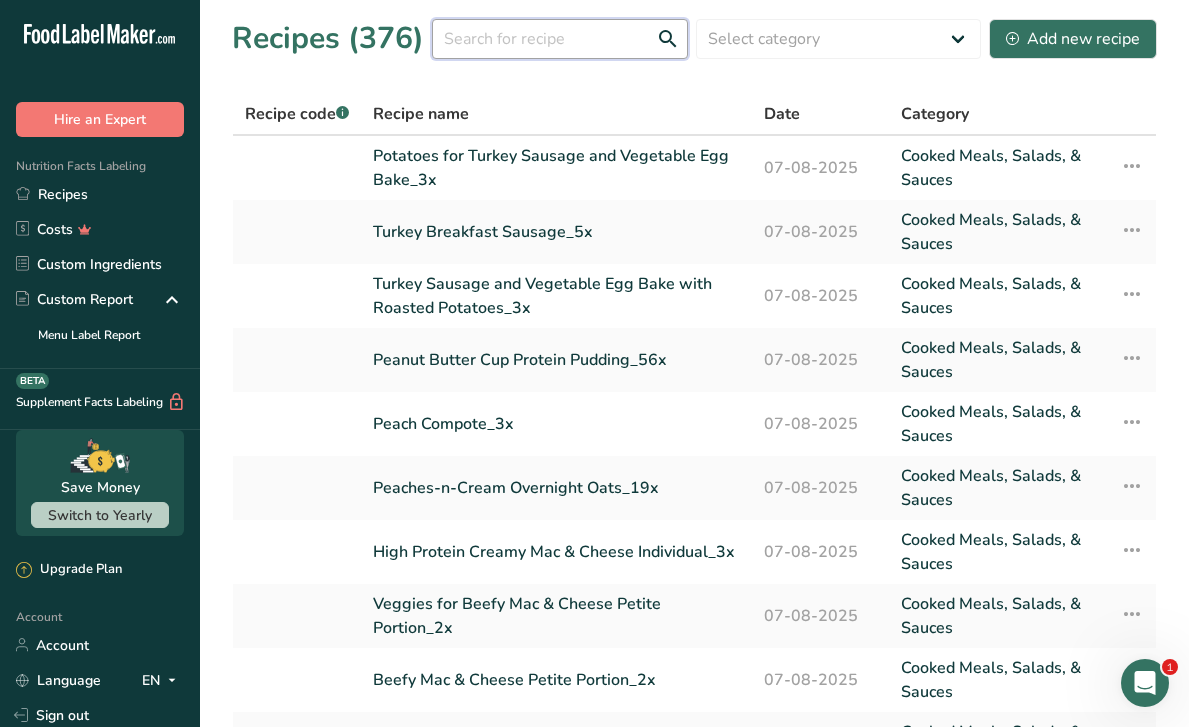 click at bounding box center [560, 39] 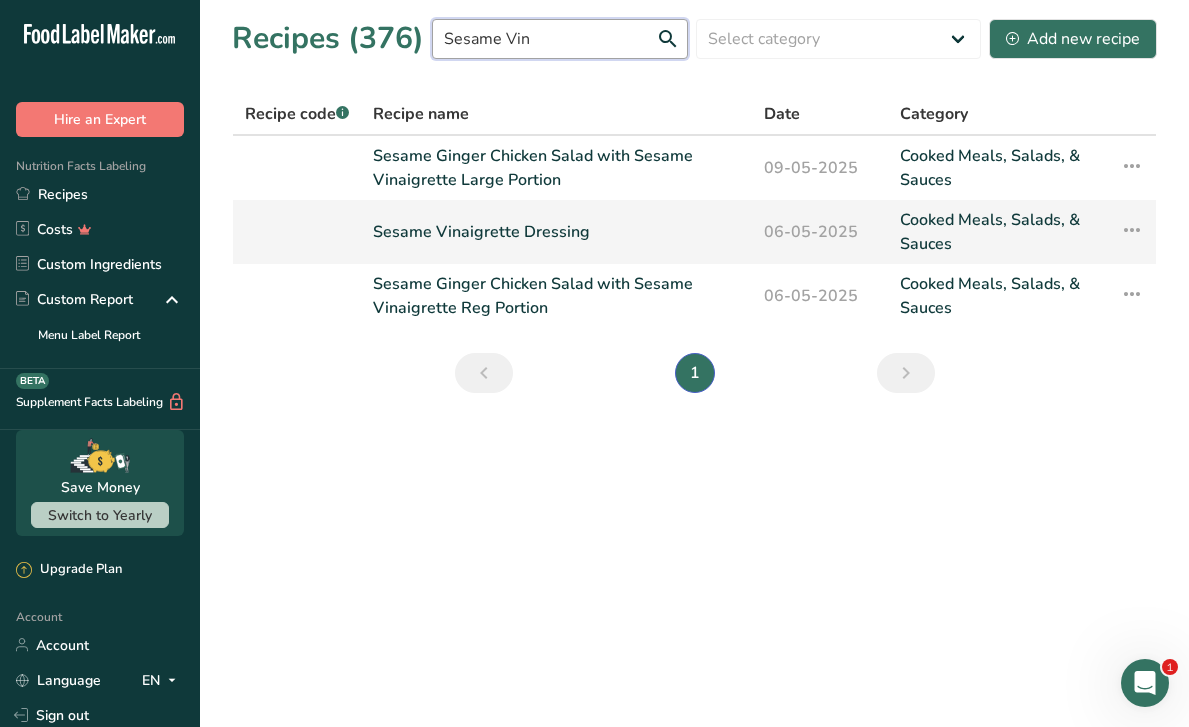 type on "Sesame Vin" 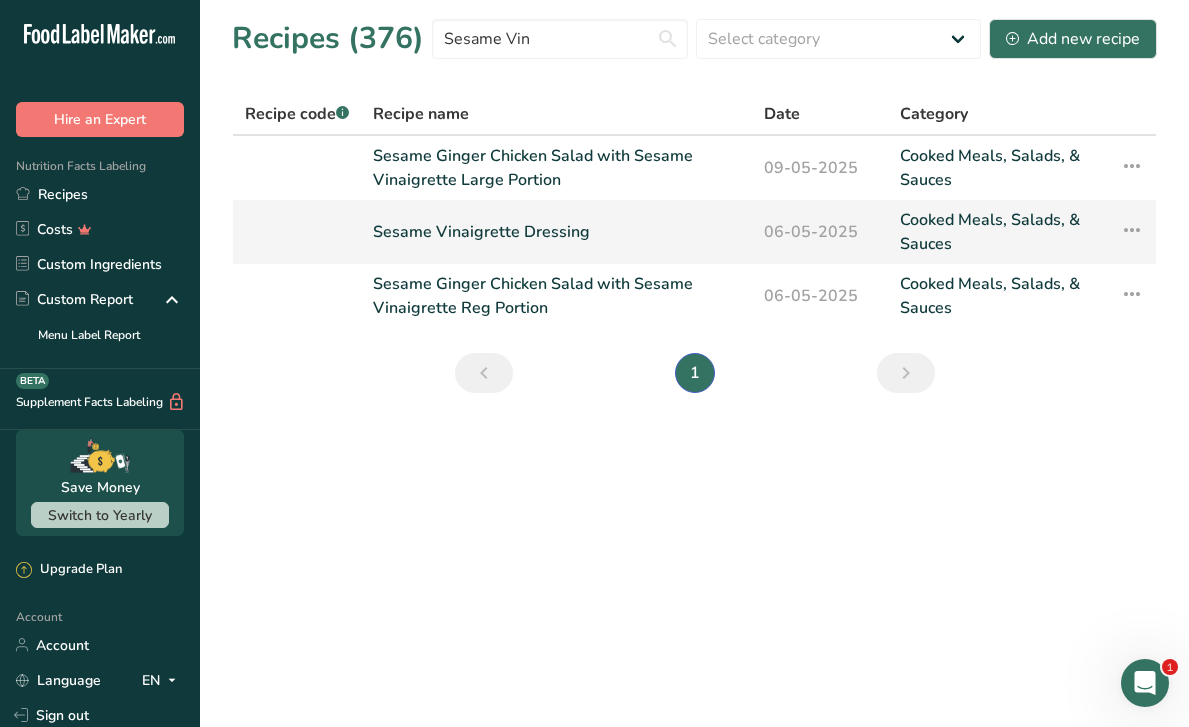 click on "Sesame Vinaigrette Dressing" at bounding box center (556, 232) 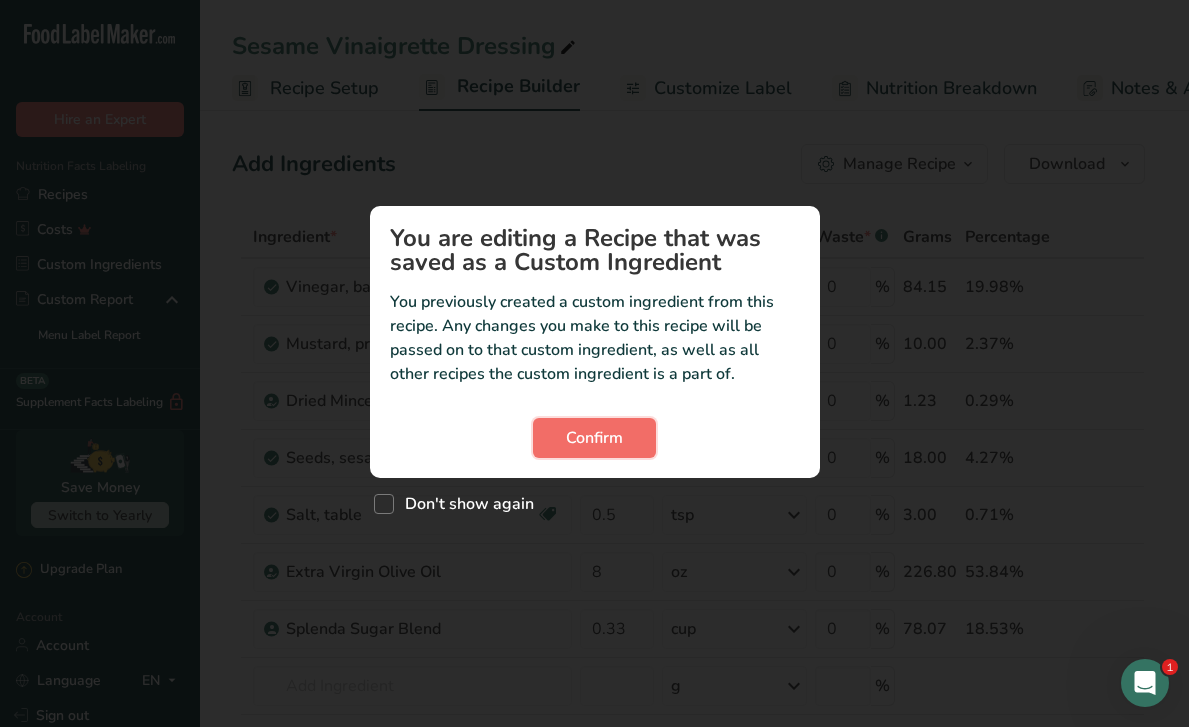 click on "Confirm" at bounding box center [594, 438] 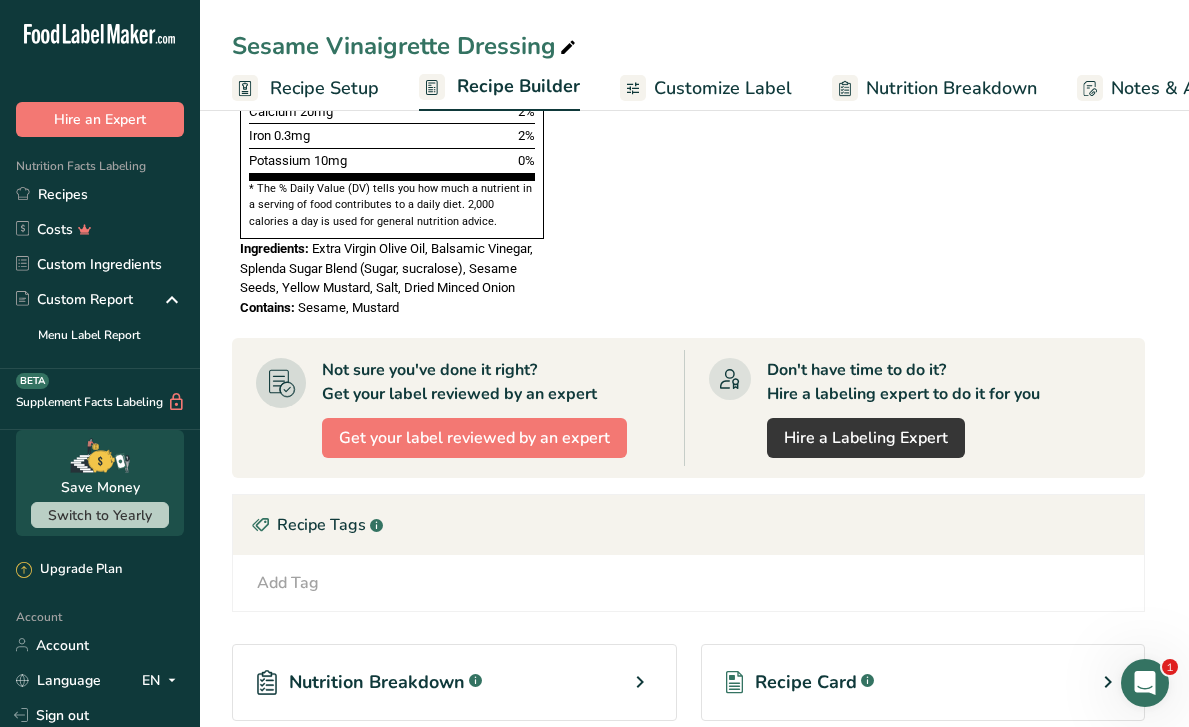 scroll, scrollTop: 1535, scrollLeft: 0, axis: vertical 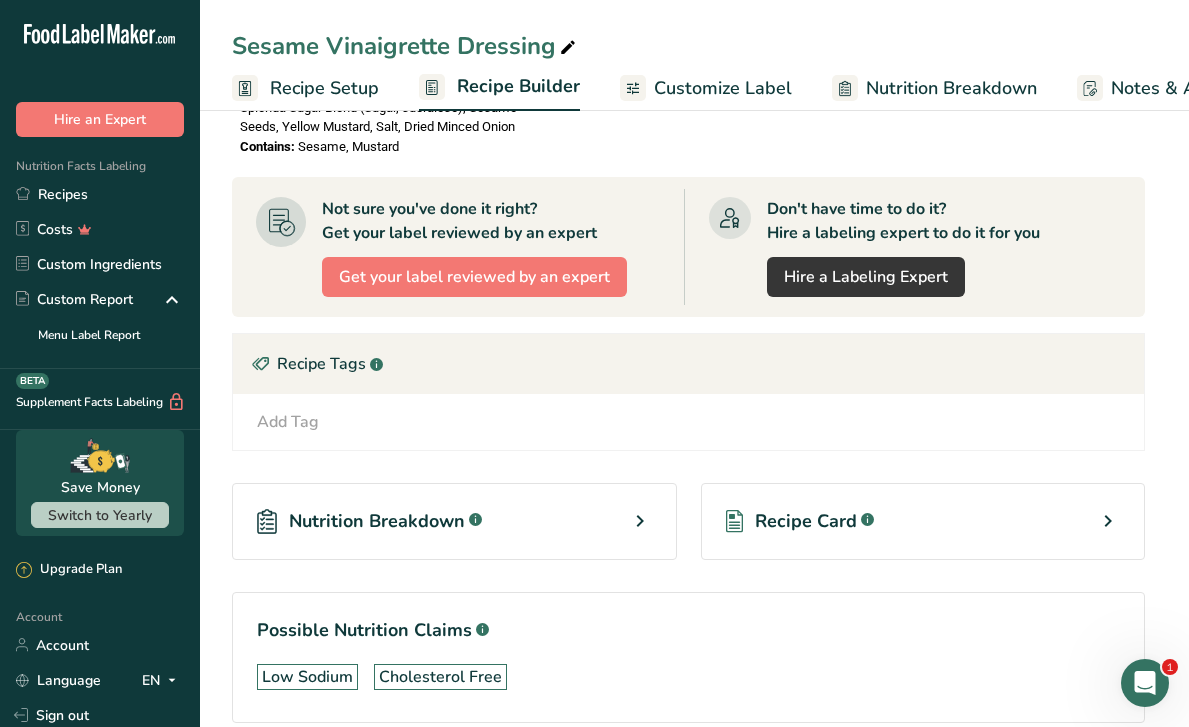 click on "Recipe Card
.a-a{fill:#347362;}.b-a{fill:#fff;}" at bounding box center [923, 521] 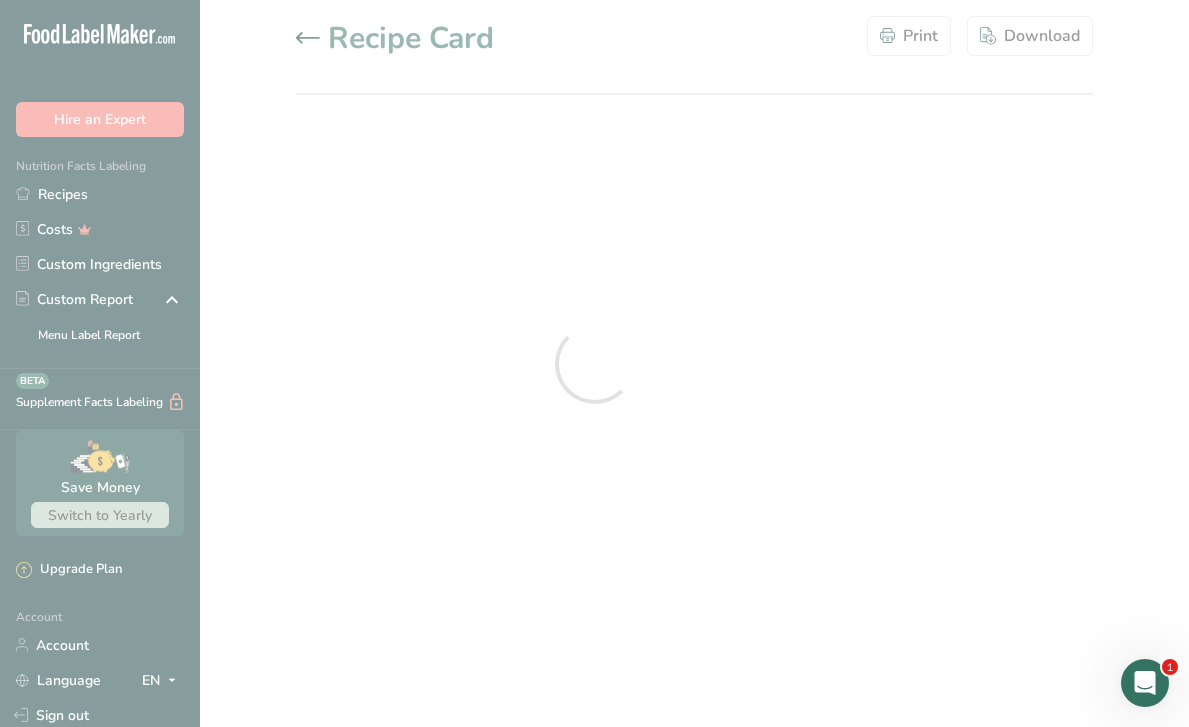 scroll, scrollTop: 0, scrollLeft: 0, axis: both 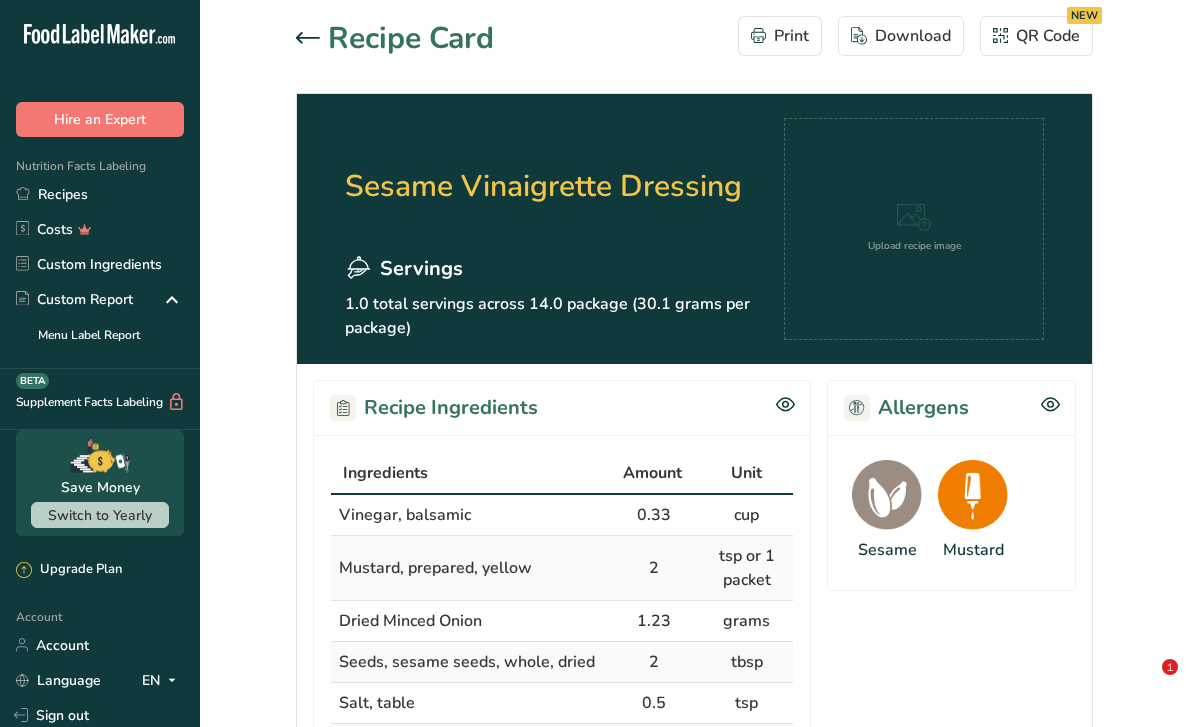 click 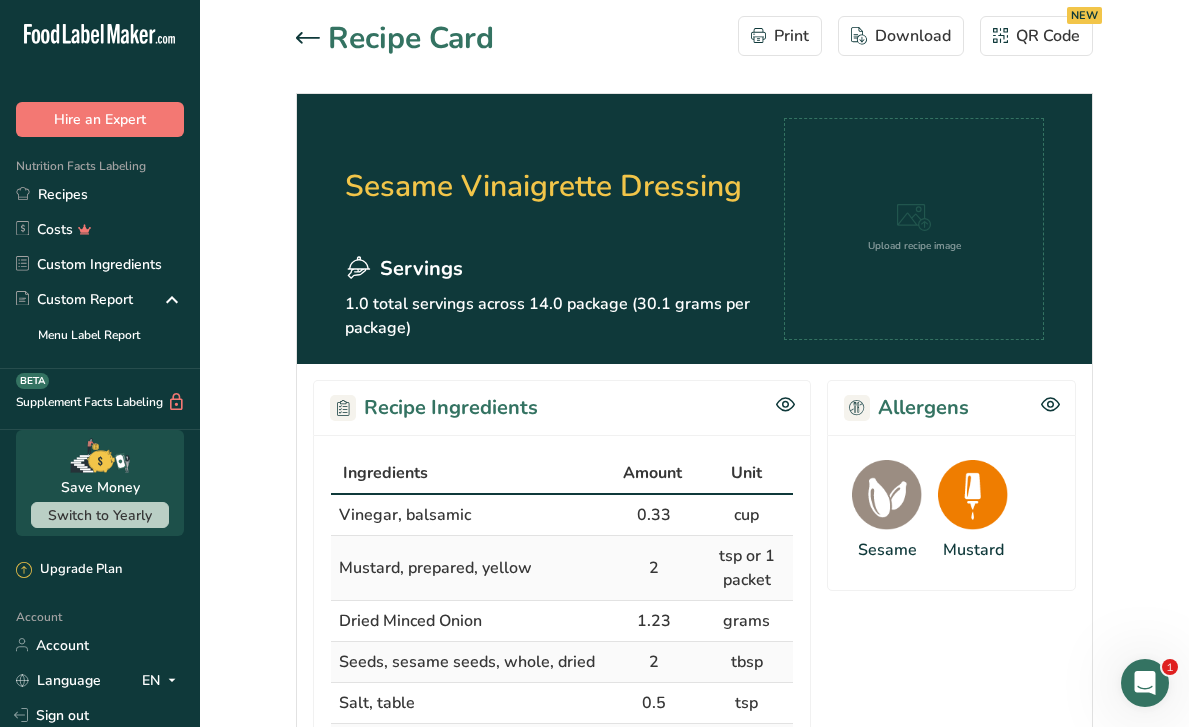 scroll, scrollTop: 0, scrollLeft: 0, axis: both 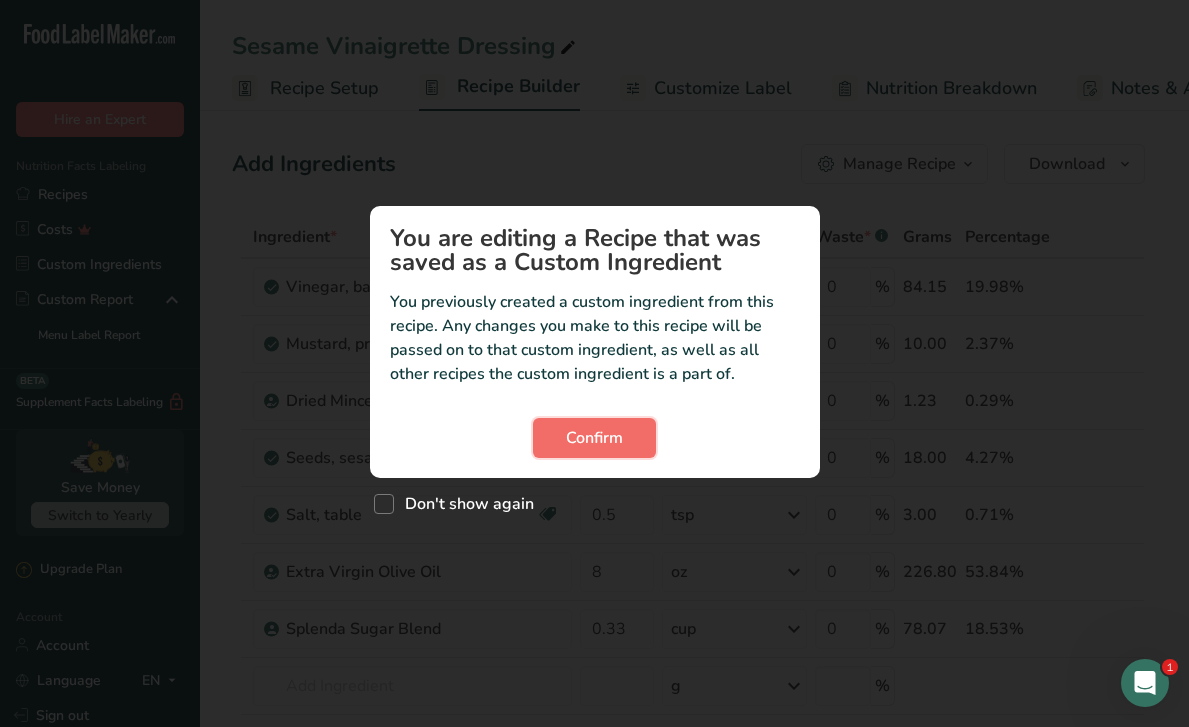click on "Confirm" at bounding box center (594, 438) 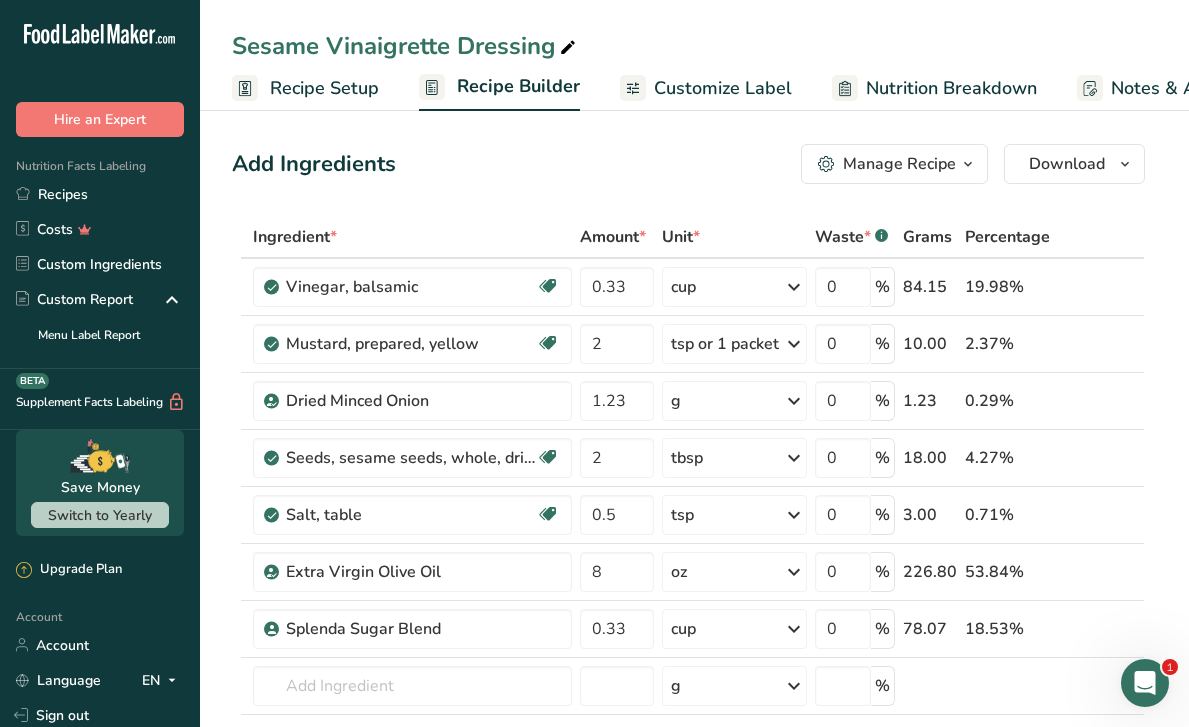 click on "Manage Recipe" at bounding box center [899, 164] 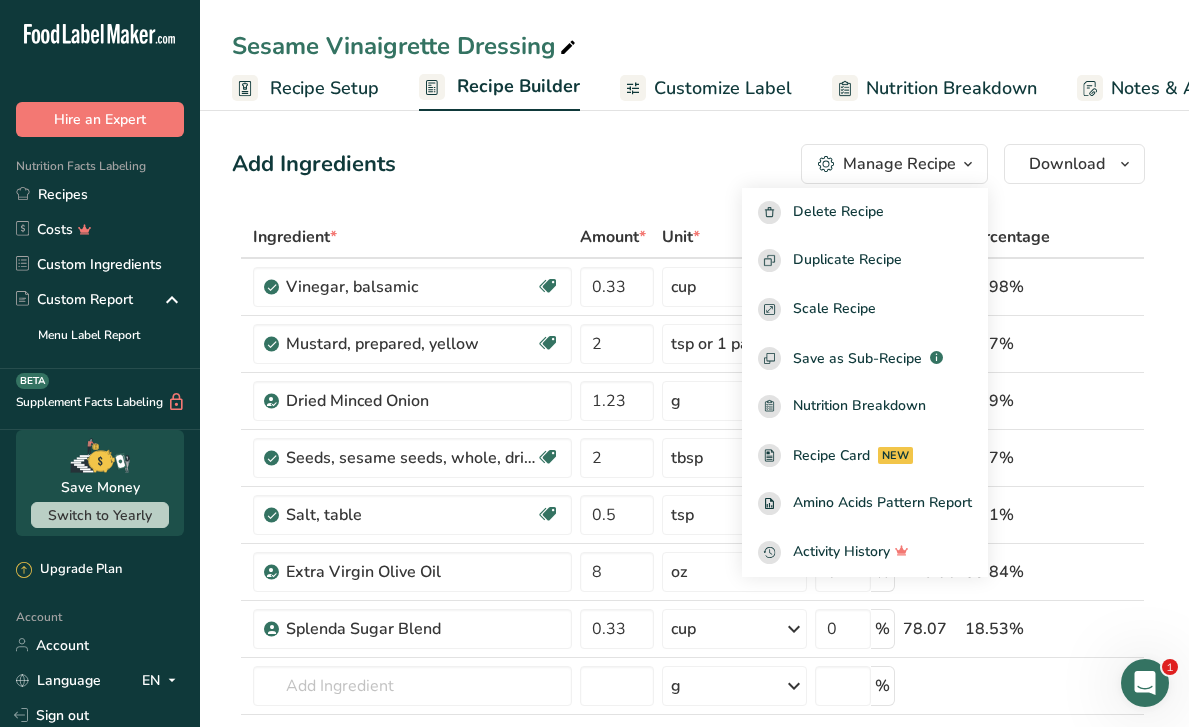 click on "Add Ingredients
Manage Recipe         Delete Recipe           Duplicate Recipe             Scale Recipe             Save as Sub-Recipe   .a-a{fill:#347362;}.b-a{fill:#fff;}                               Nutrition Breakdown                 Recipe Card
NEW
Amino Acids Pattern Report           Activity History
Download
Choose your preferred label style
Standard FDA label
Standard FDA label
The most common format for nutrition facts labels in compliance with the FDA's typeface, style and requirements
Tabular FDA label
A label format compliant with the FDA regulations presented in a tabular (horizontal) display.
Linear FDA label
A simple linear display for small sized packages.
Simplified FDA label" at bounding box center (694, 1229) 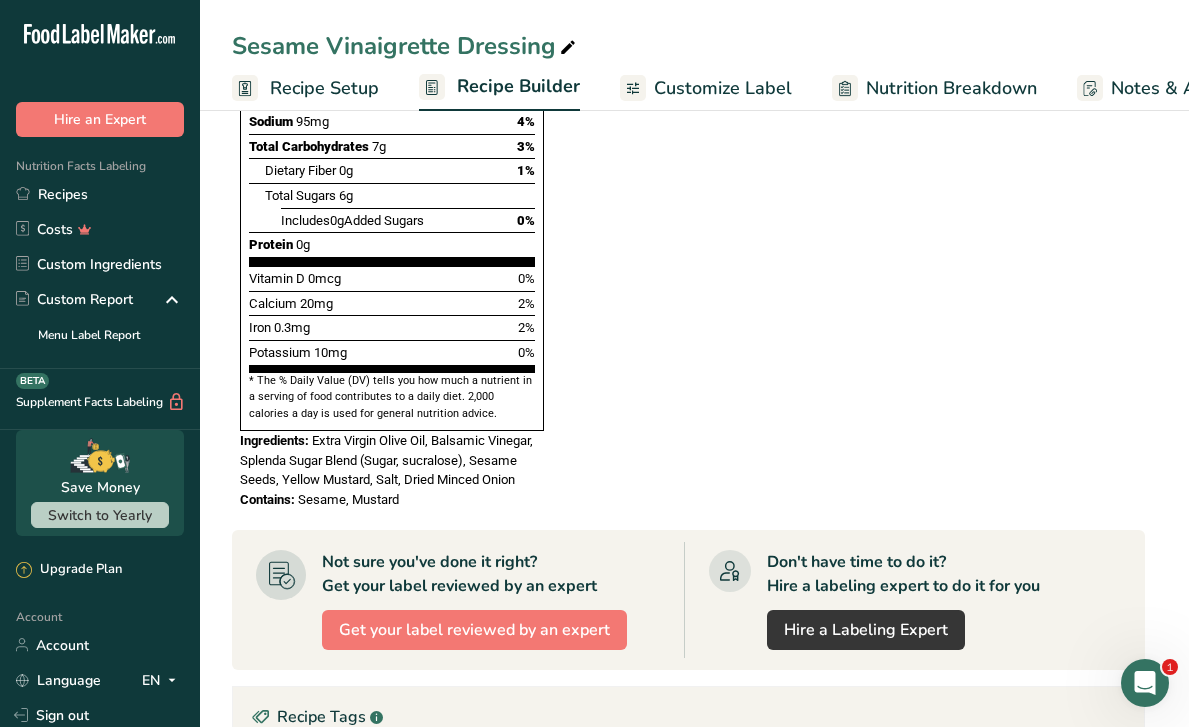 scroll, scrollTop: 1403, scrollLeft: 0, axis: vertical 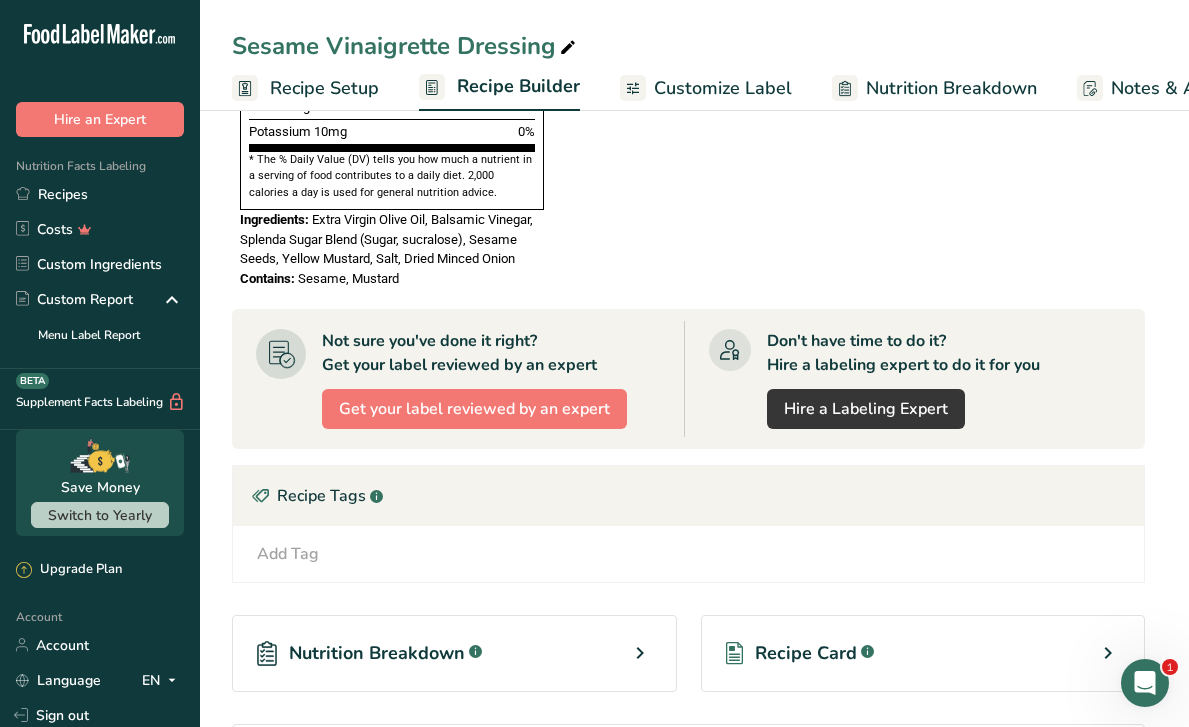 click on "Recipe Card" at bounding box center [806, 653] 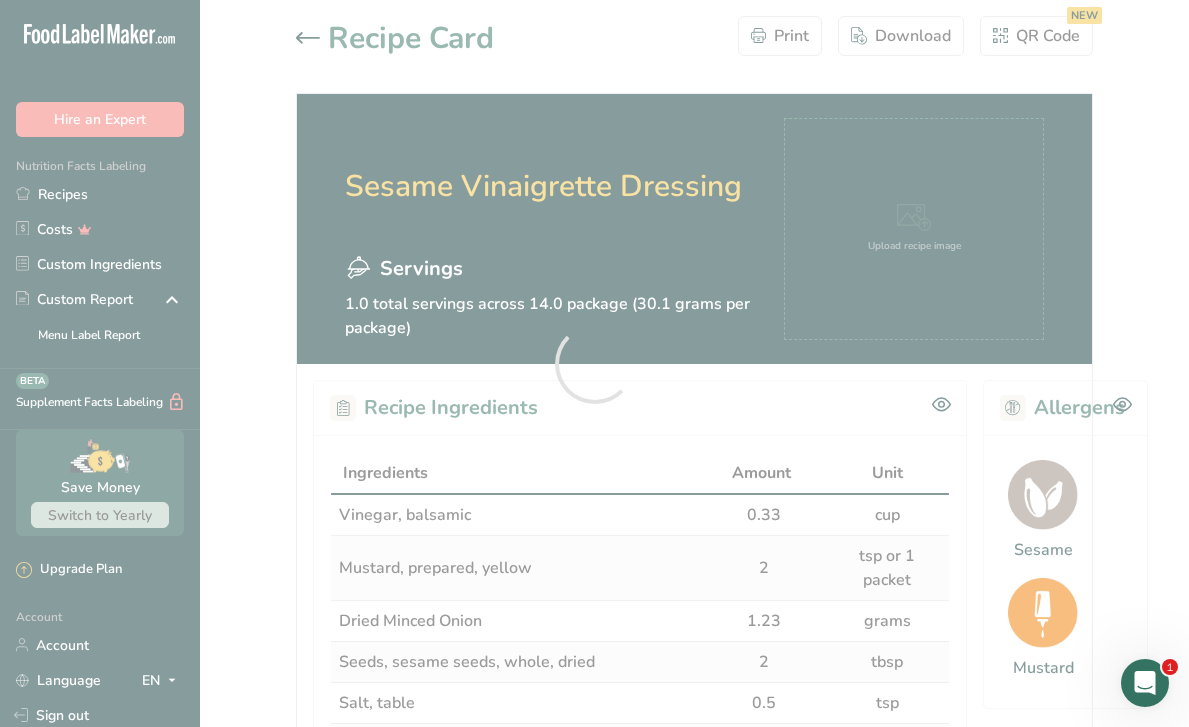 scroll, scrollTop: 0, scrollLeft: 0, axis: both 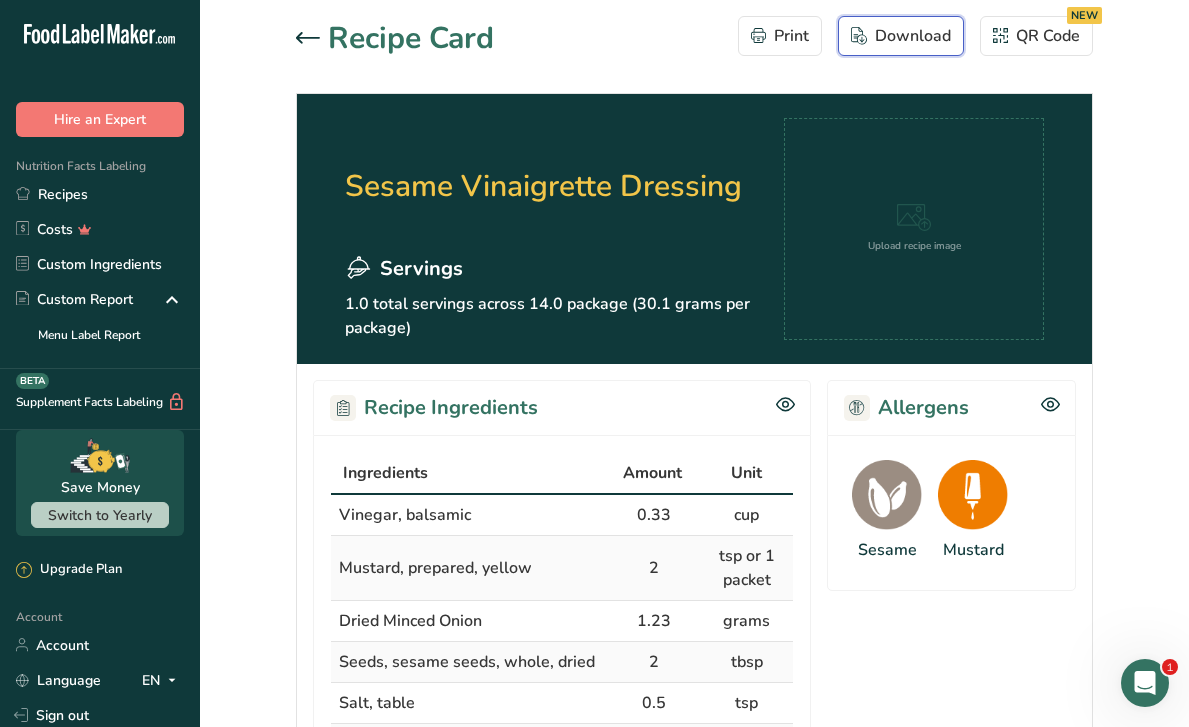 click on "Download" at bounding box center [901, 36] 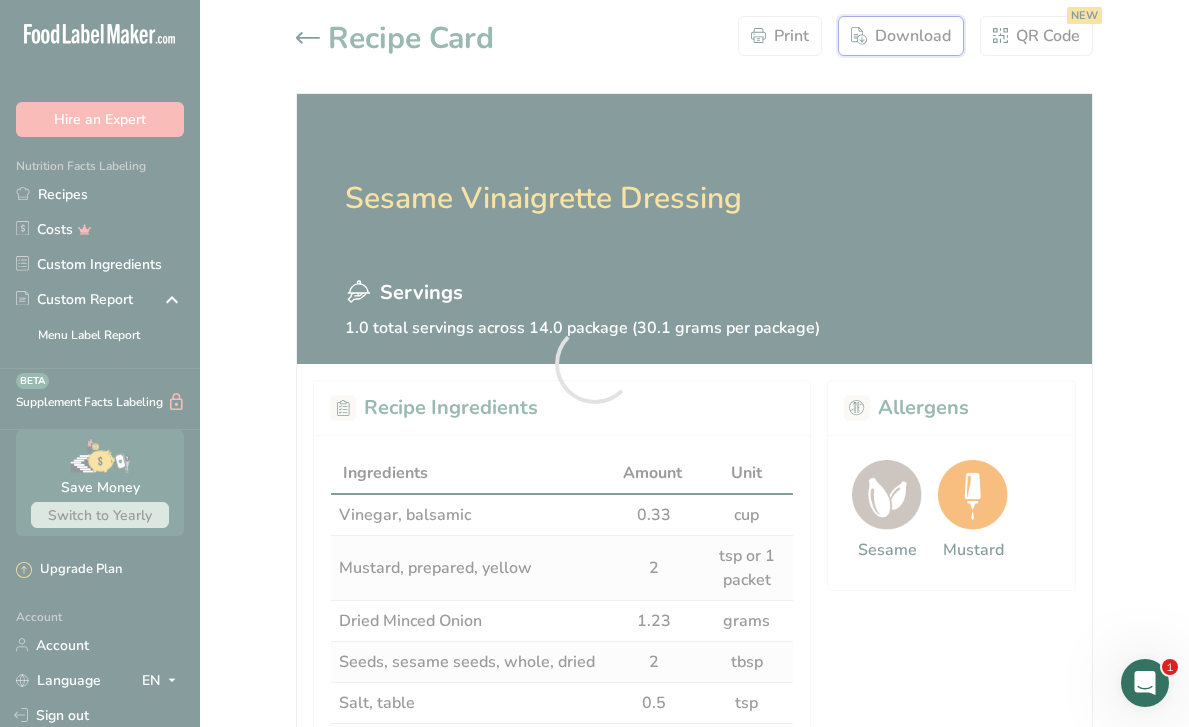 scroll, scrollTop: 0, scrollLeft: 0, axis: both 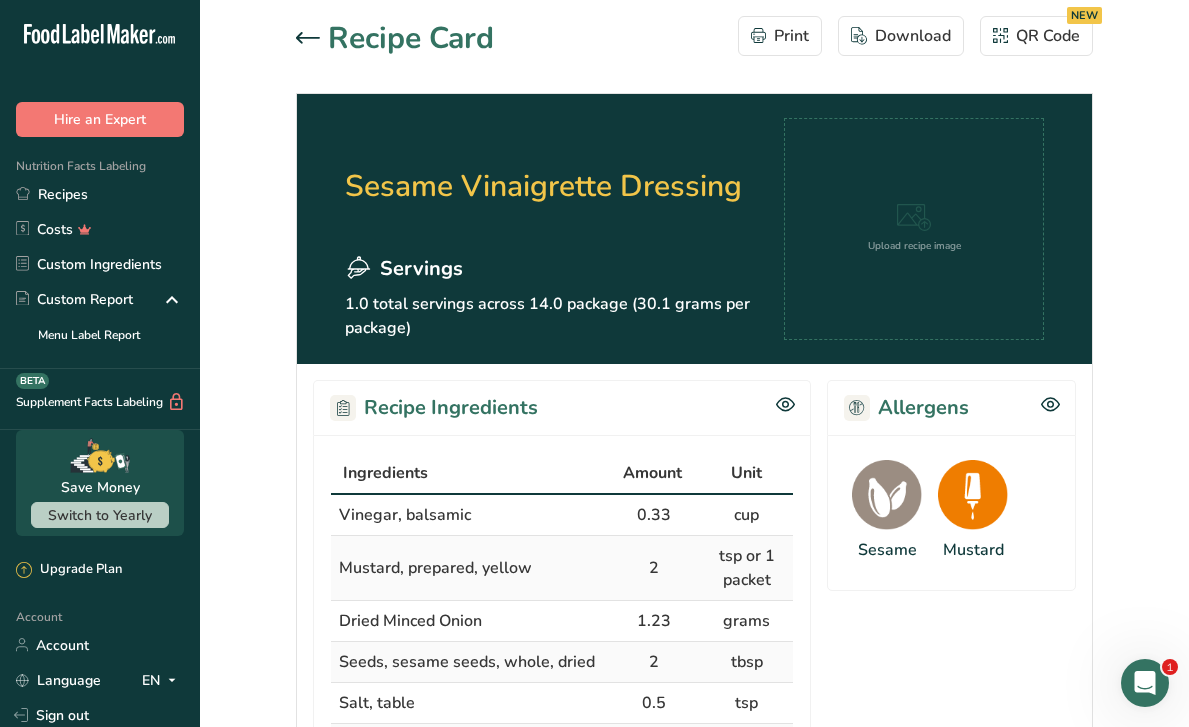 click 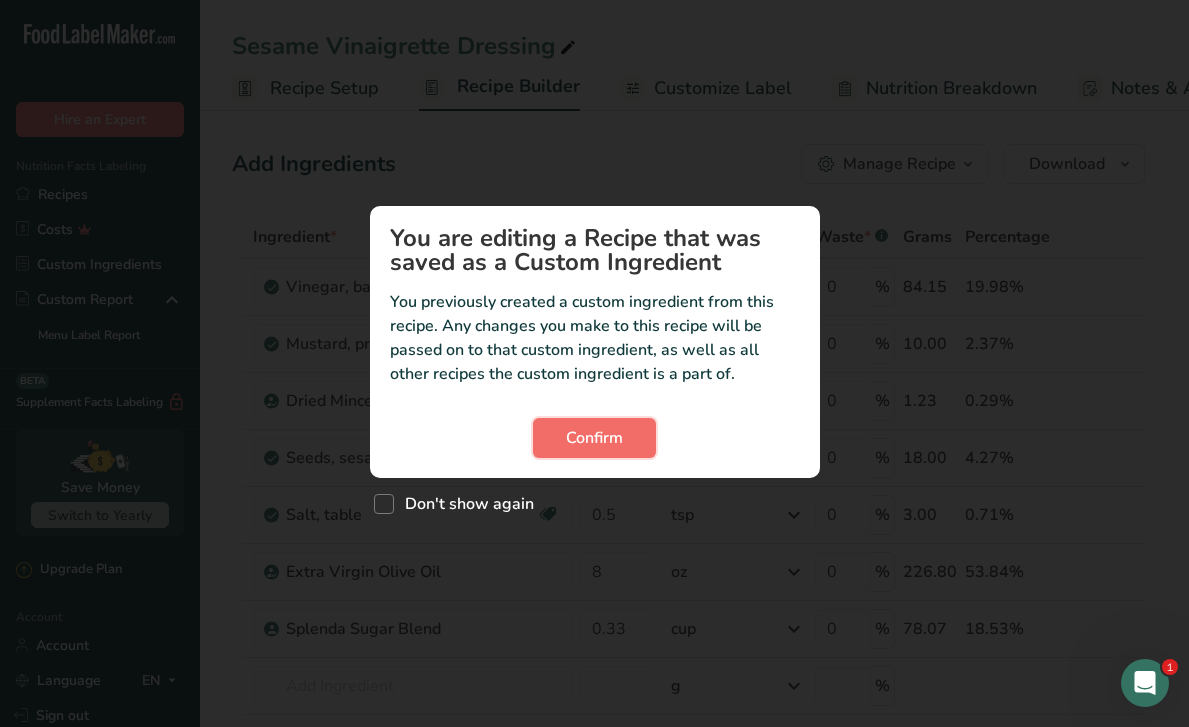click on "Confirm" at bounding box center [594, 438] 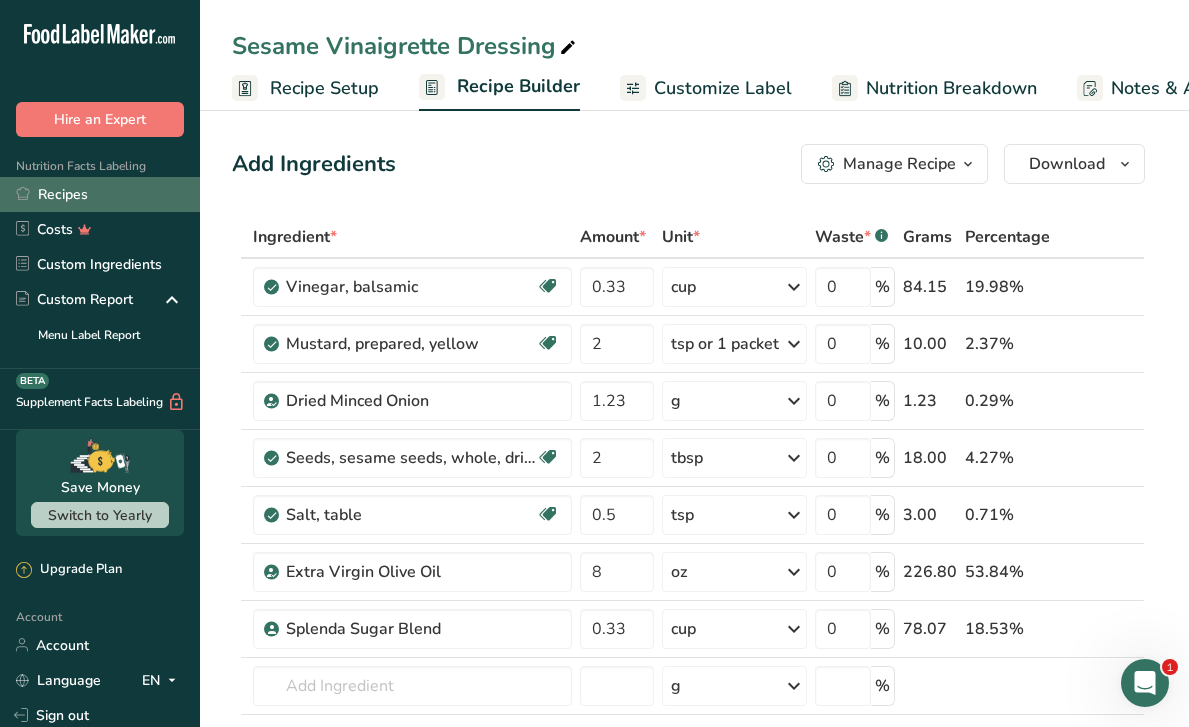 click on "Recipes" at bounding box center (100, 194) 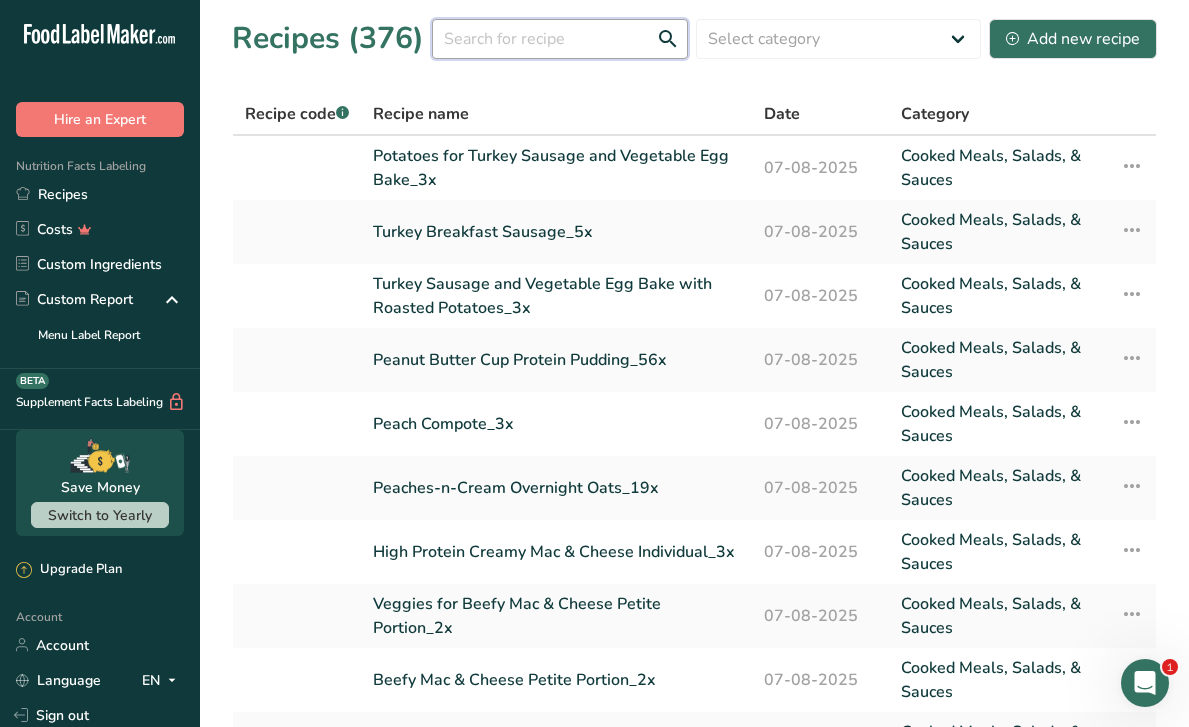 click at bounding box center (560, 39) 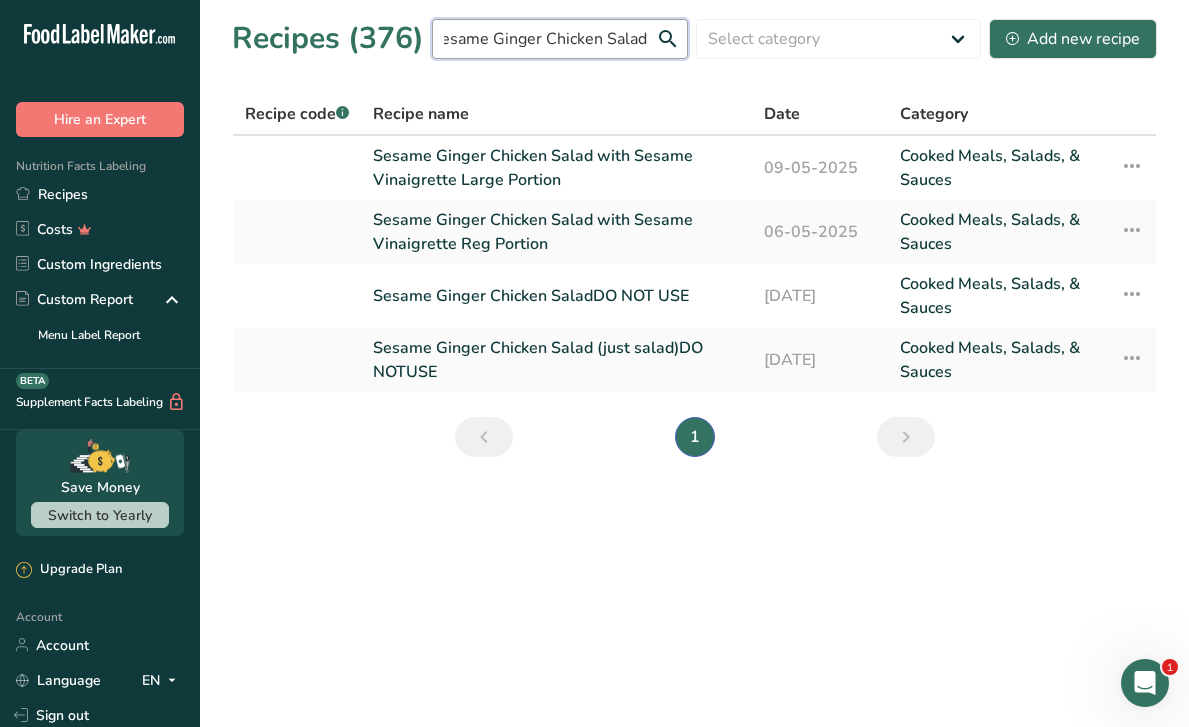 scroll, scrollTop: 0, scrollLeft: 40, axis: horizontal 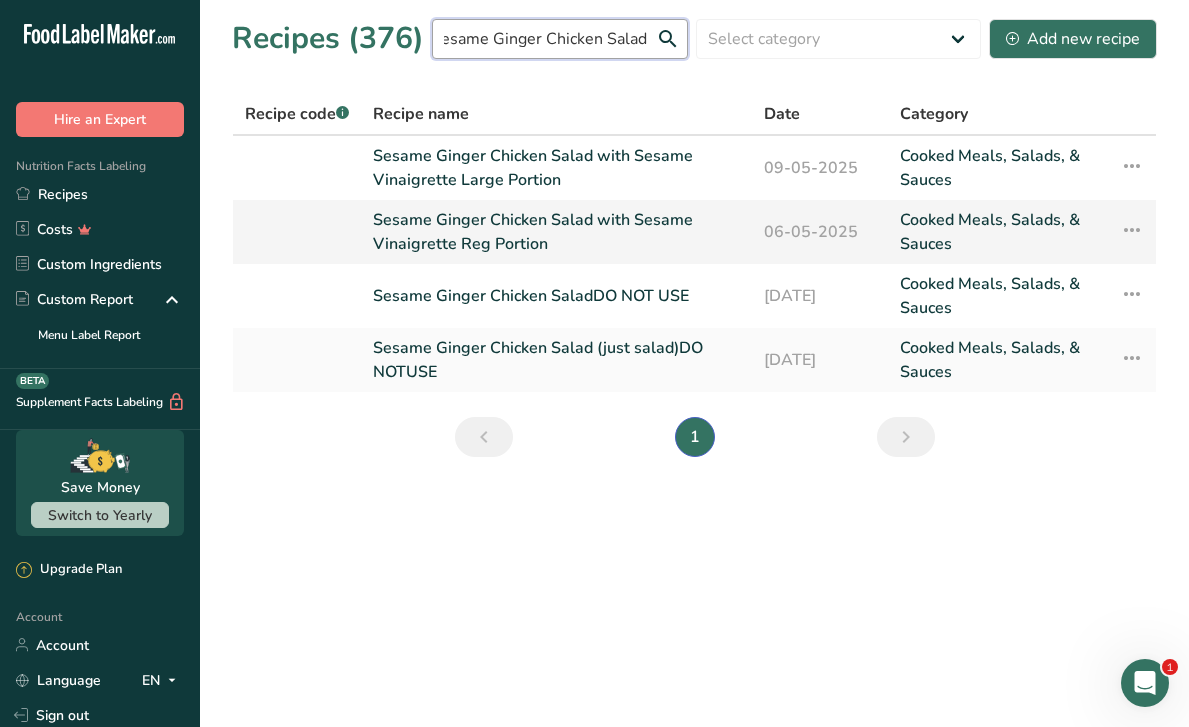 type on "Sesame Ginger Chicken Salad" 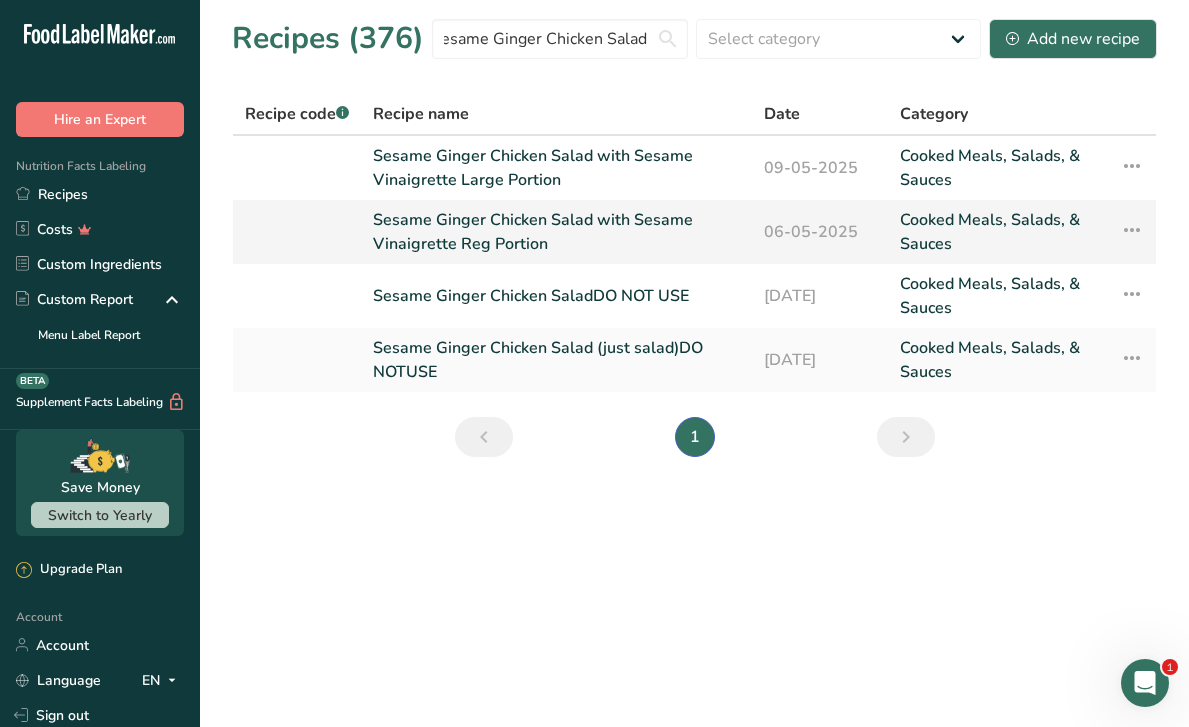 scroll, scrollTop: 0, scrollLeft: 0, axis: both 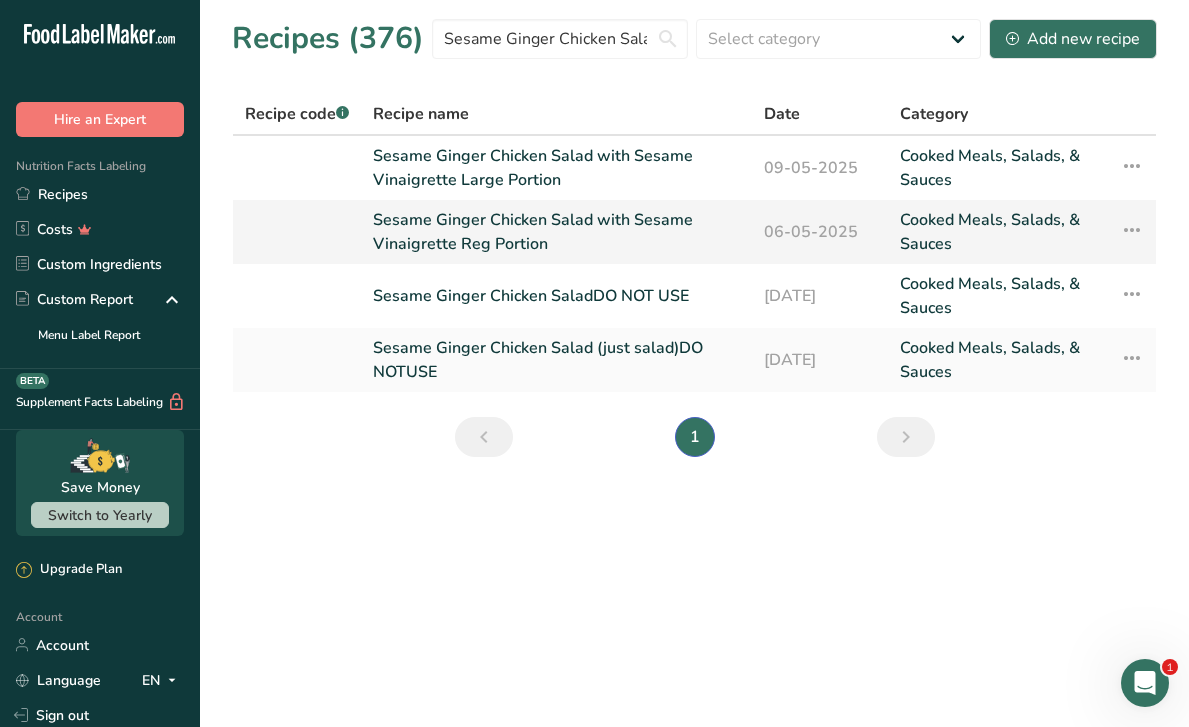 click on "Sesame Ginger Chicken Salad with Sesame Vinaigrette Reg Portion" at bounding box center (556, 232) 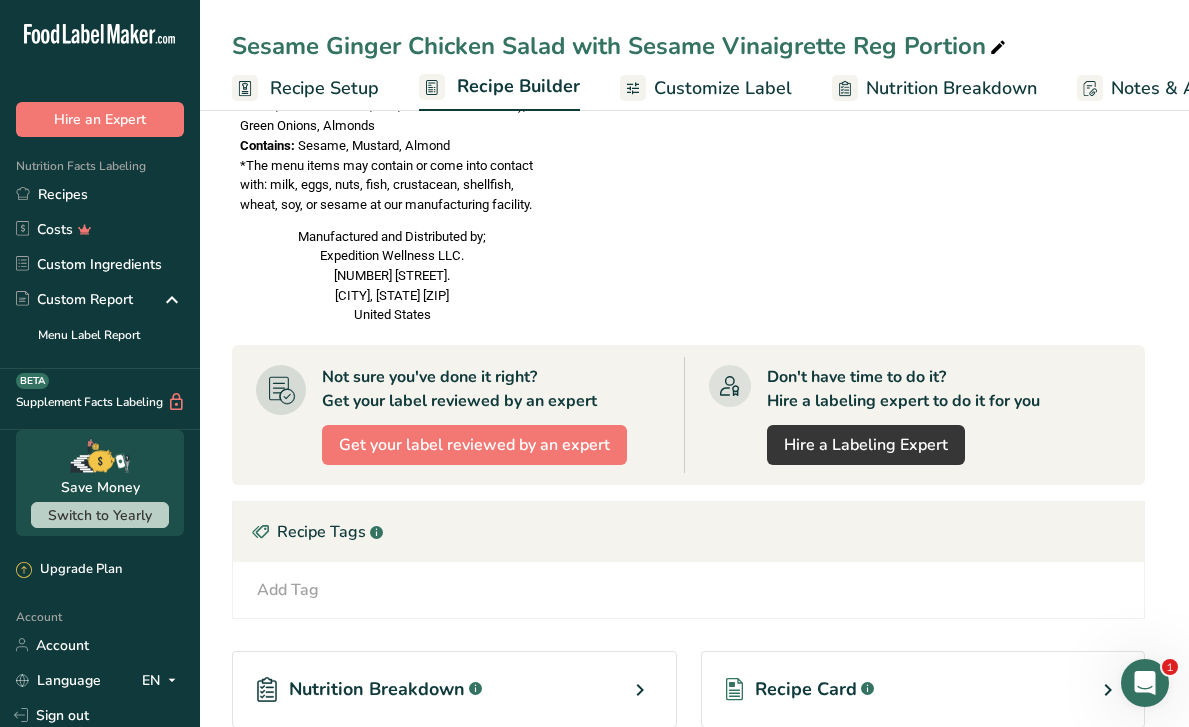 scroll, scrollTop: 2152, scrollLeft: 0, axis: vertical 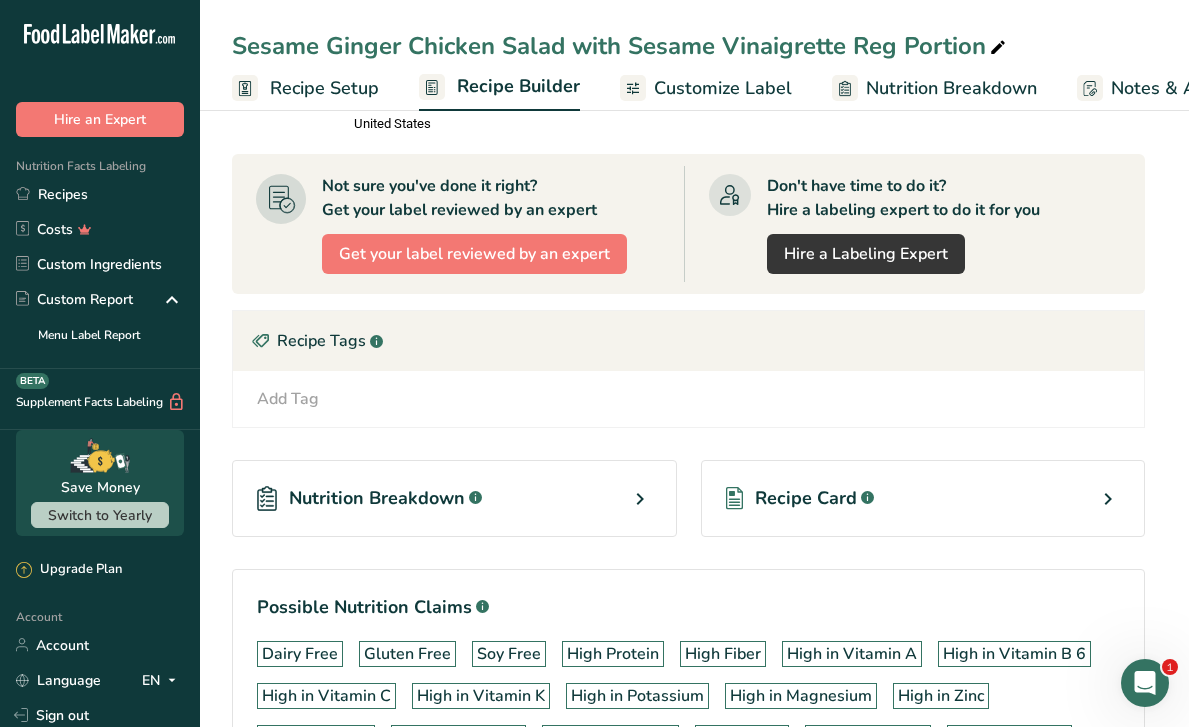 click on "Recipe Card
.a-a{fill:#347362;}.b-a{fill:#fff;}" at bounding box center (923, 498) 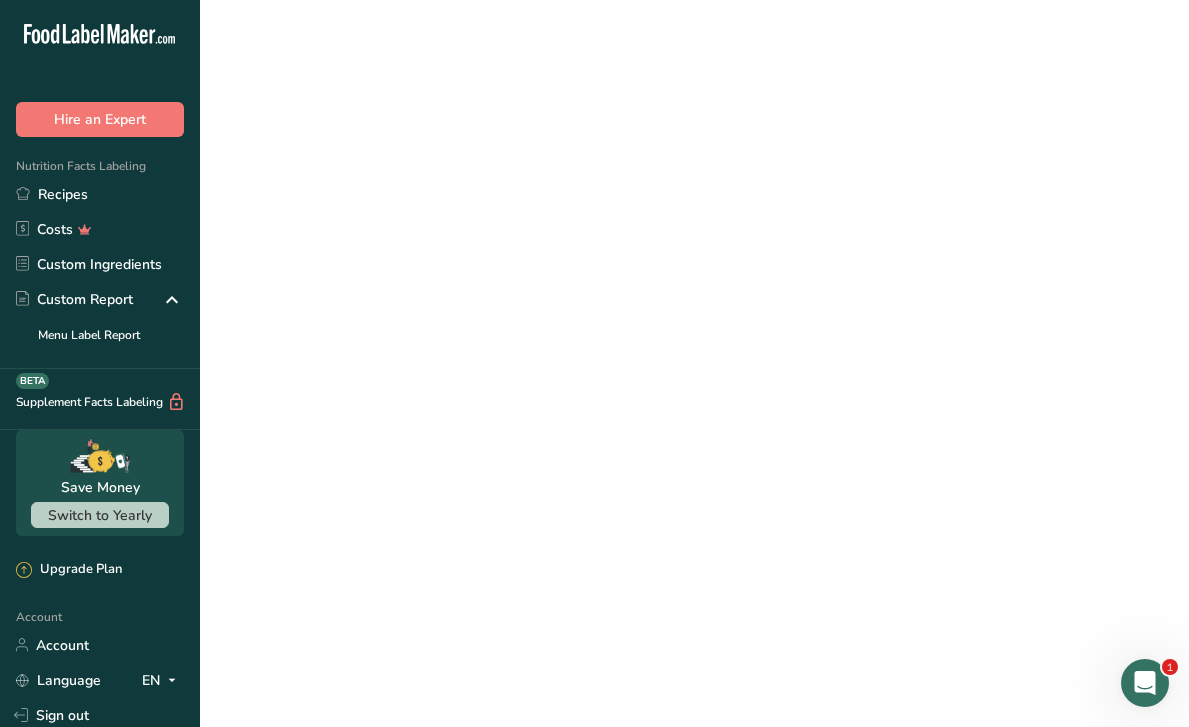 scroll, scrollTop: 0, scrollLeft: 0, axis: both 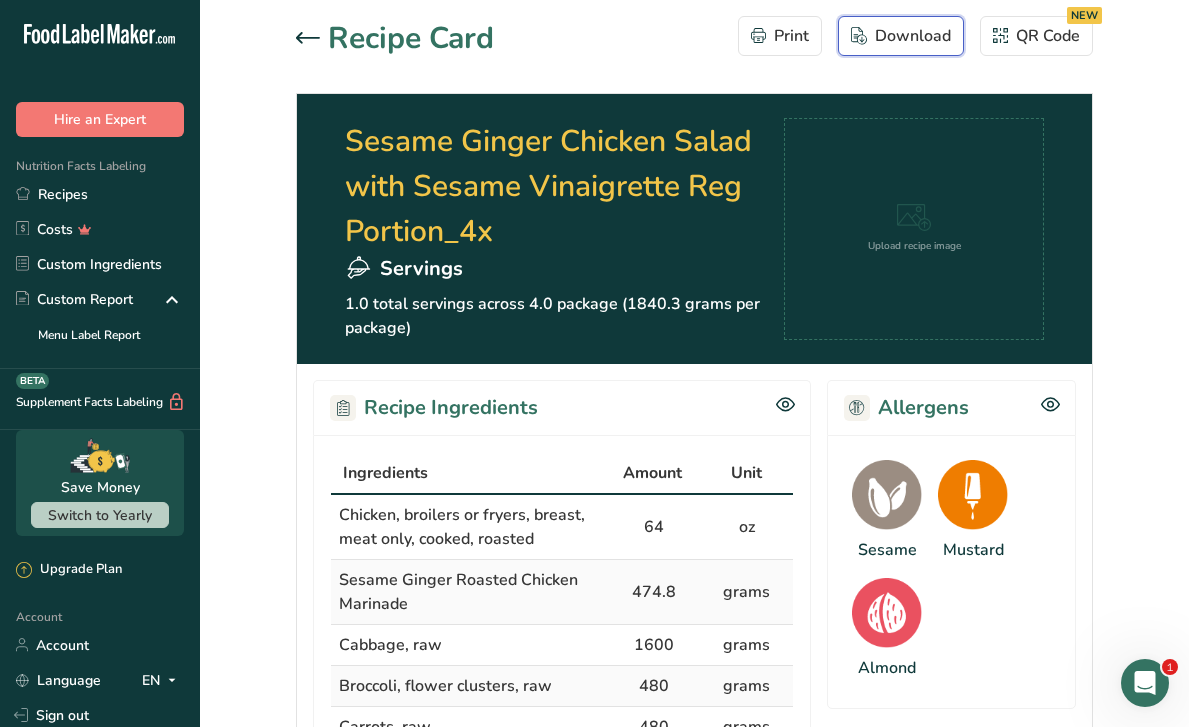 click on "Download" at bounding box center (901, 36) 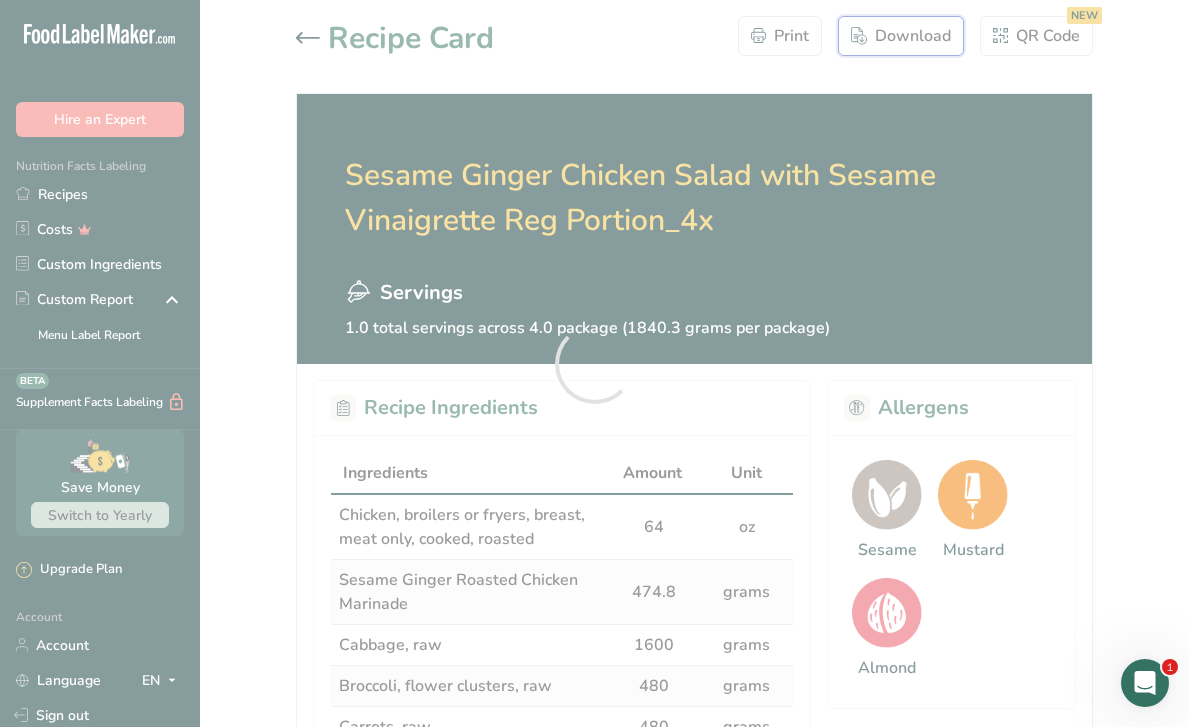 scroll, scrollTop: 0, scrollLeft: 0, axis: both 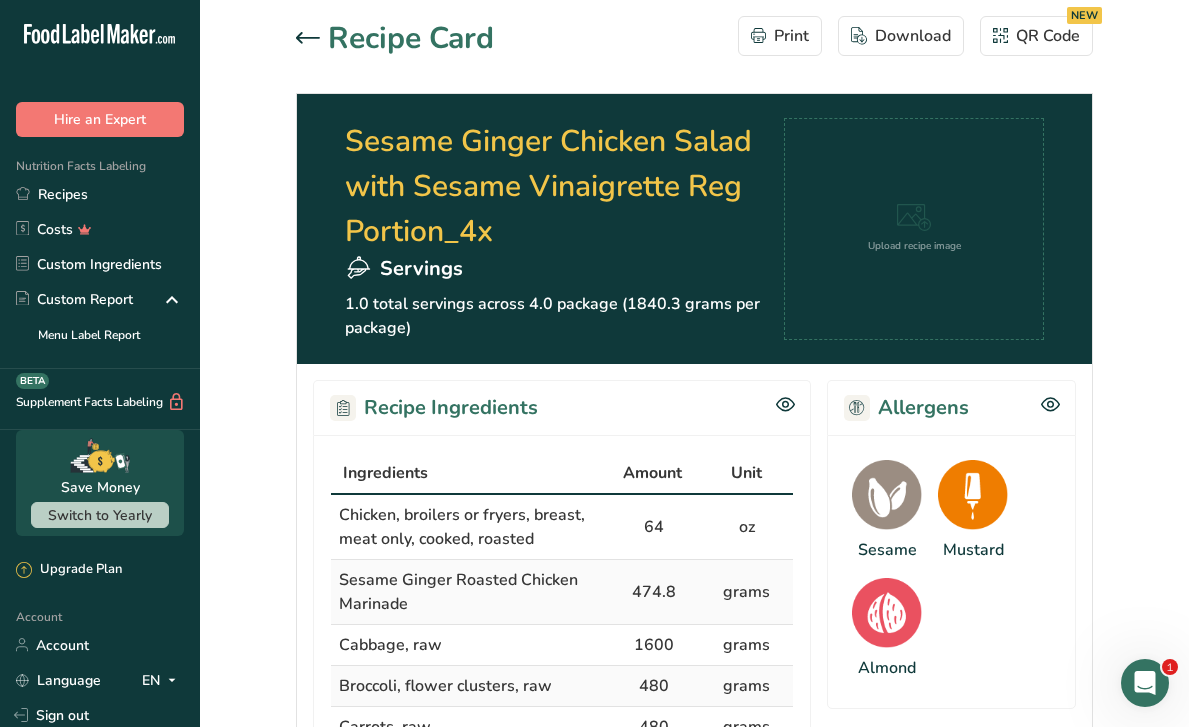 click 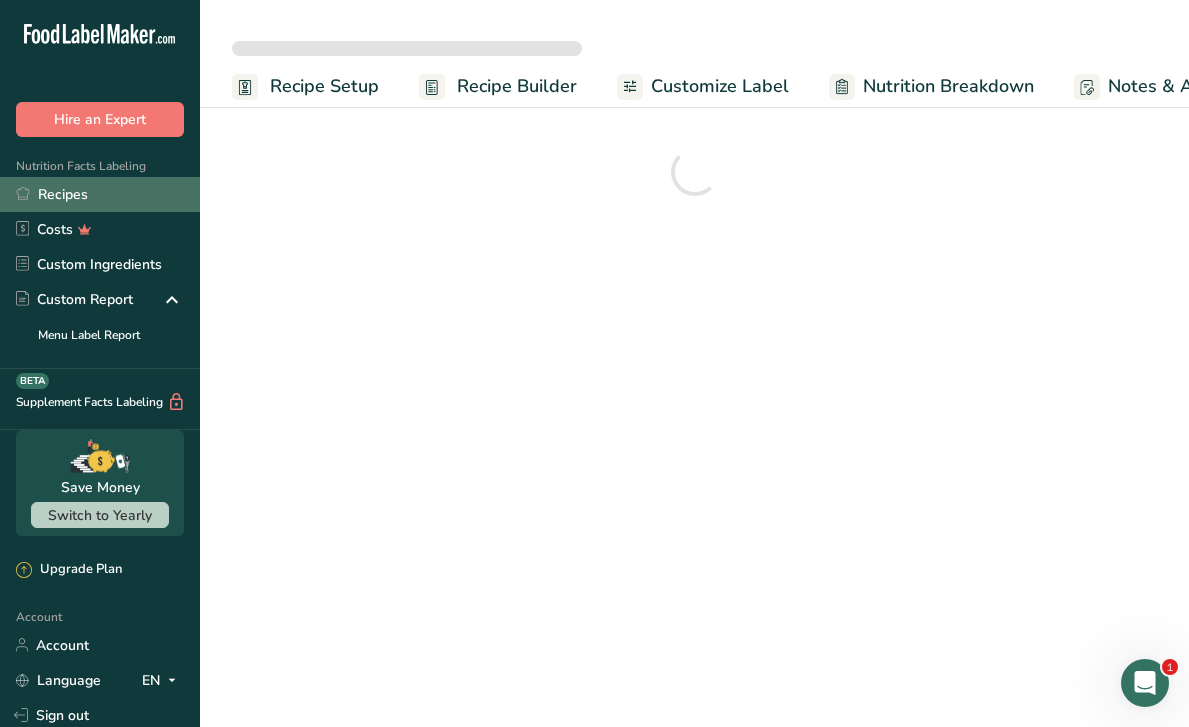 click on "Recipes" at bounding box center [100, 194] 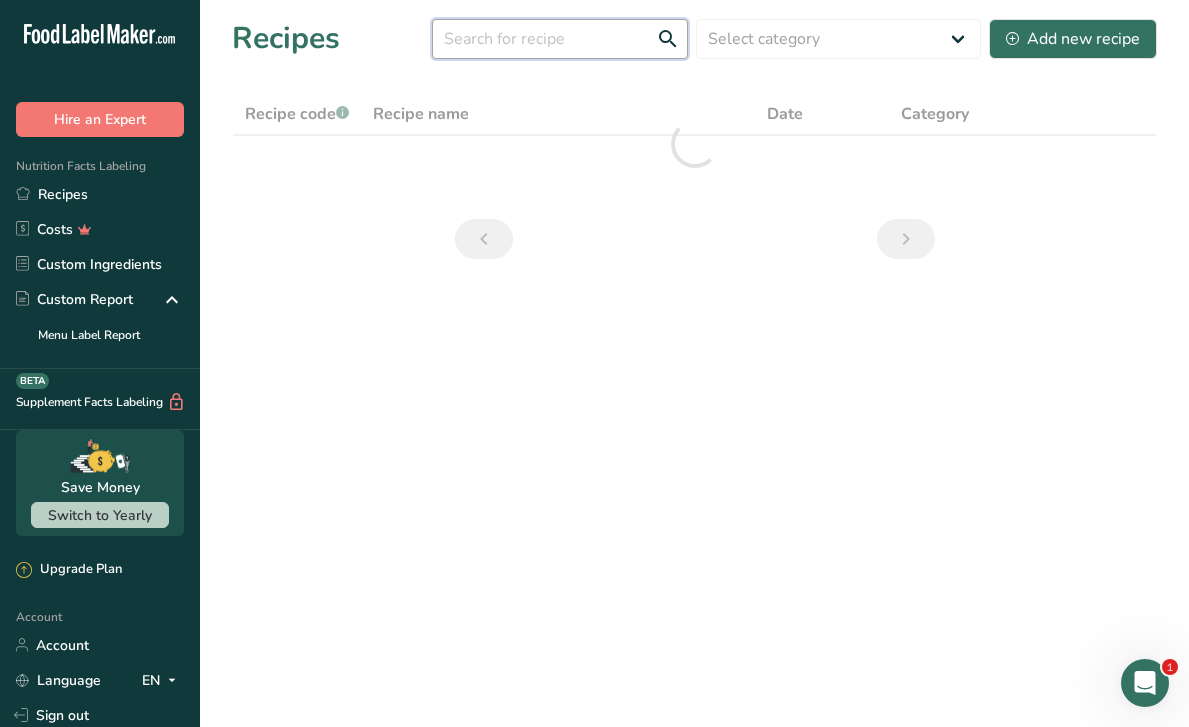 click at bounding box center (560, 39) 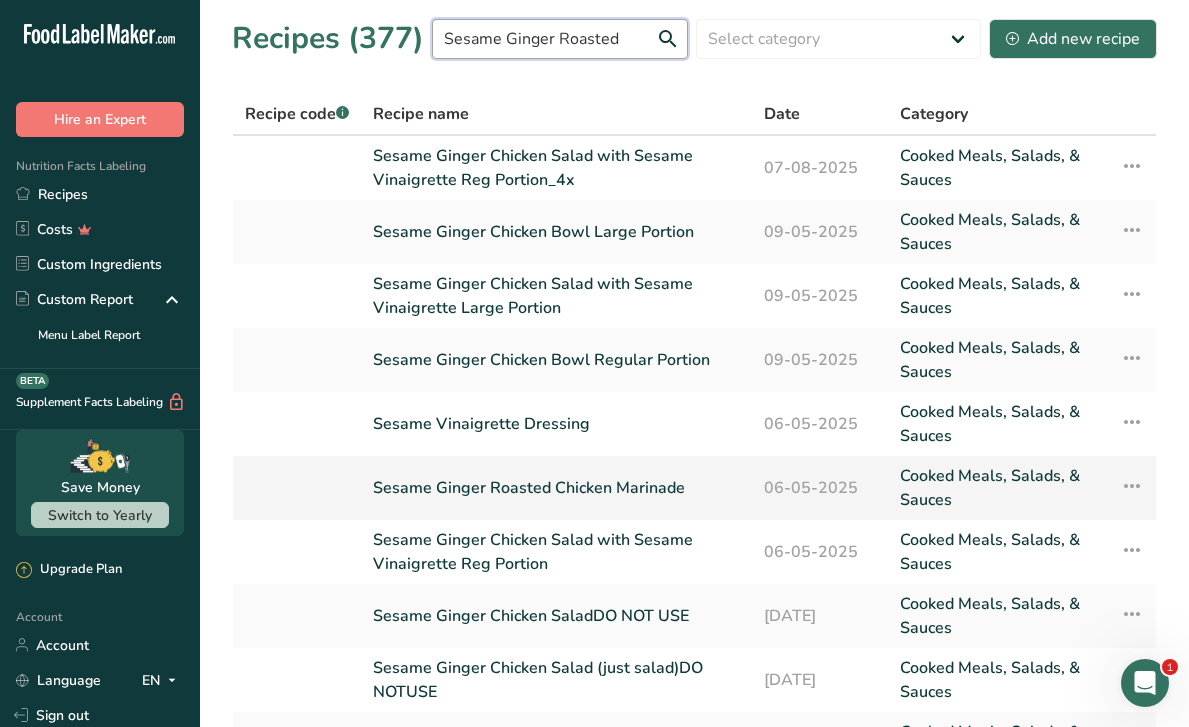 type on "Sesame Ginger Roasted" 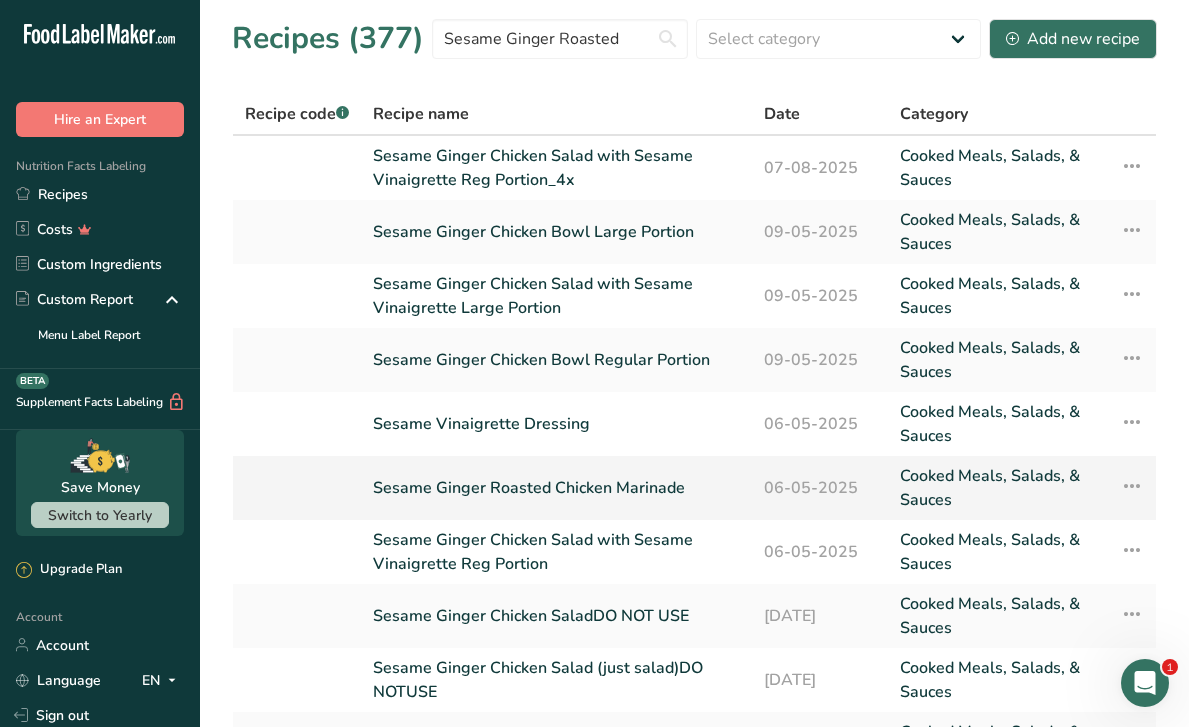 click on "Sesame Ginger Roasted Chicken Marinade" at bounding box center [556, 488] 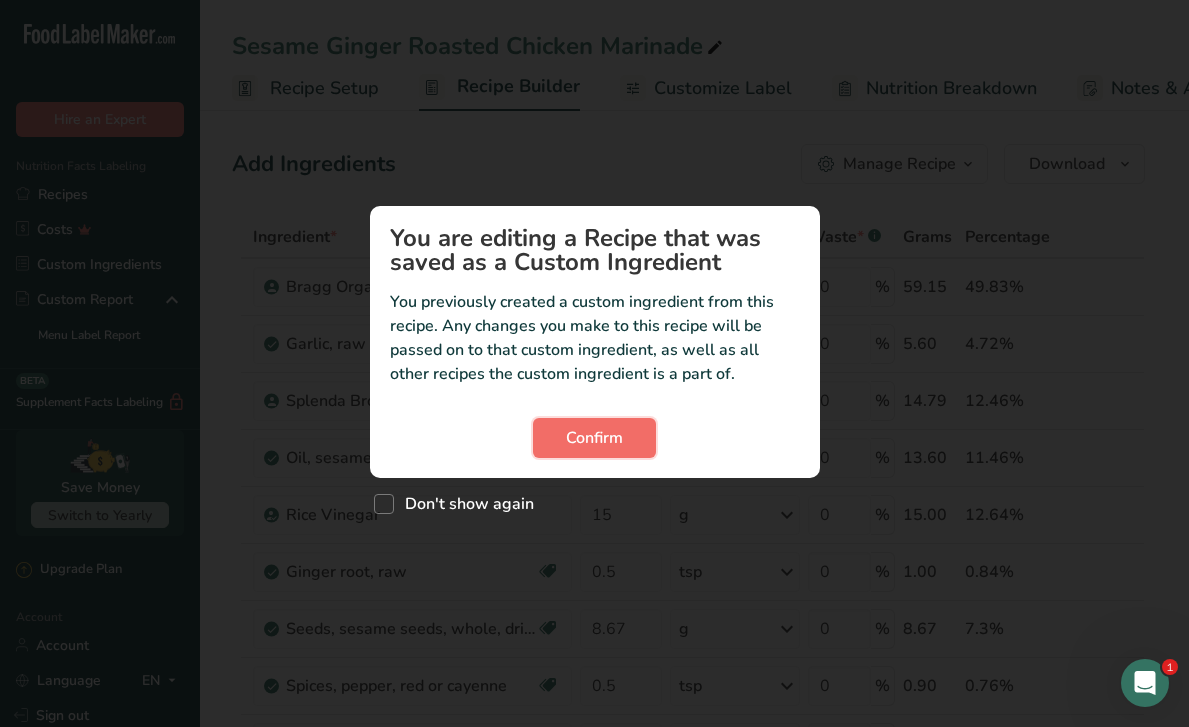 click on "Confirm" at bounding box center (594, 438) 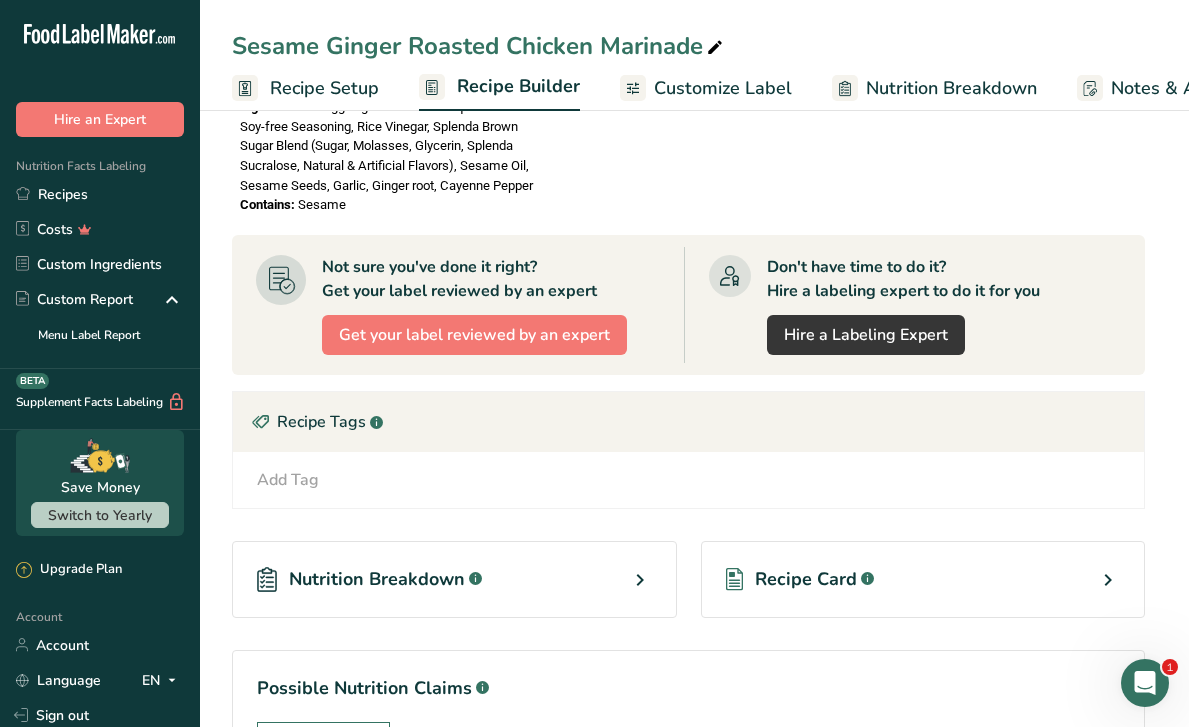 scroll, scrollTop: 1644, scrollLeft: 0, axis: vertical 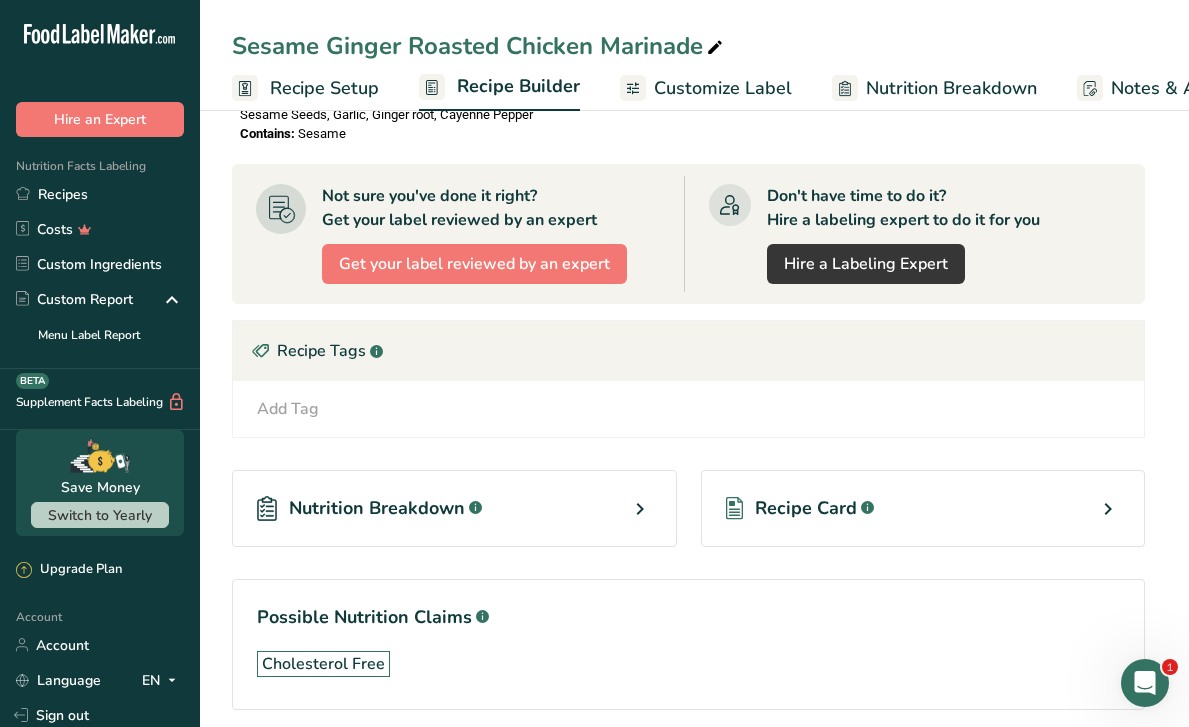 click on "Recipe Card
.a-a{fill:#347362;}.b-a{fill:#fff;}" at bounding box center [923, 508] 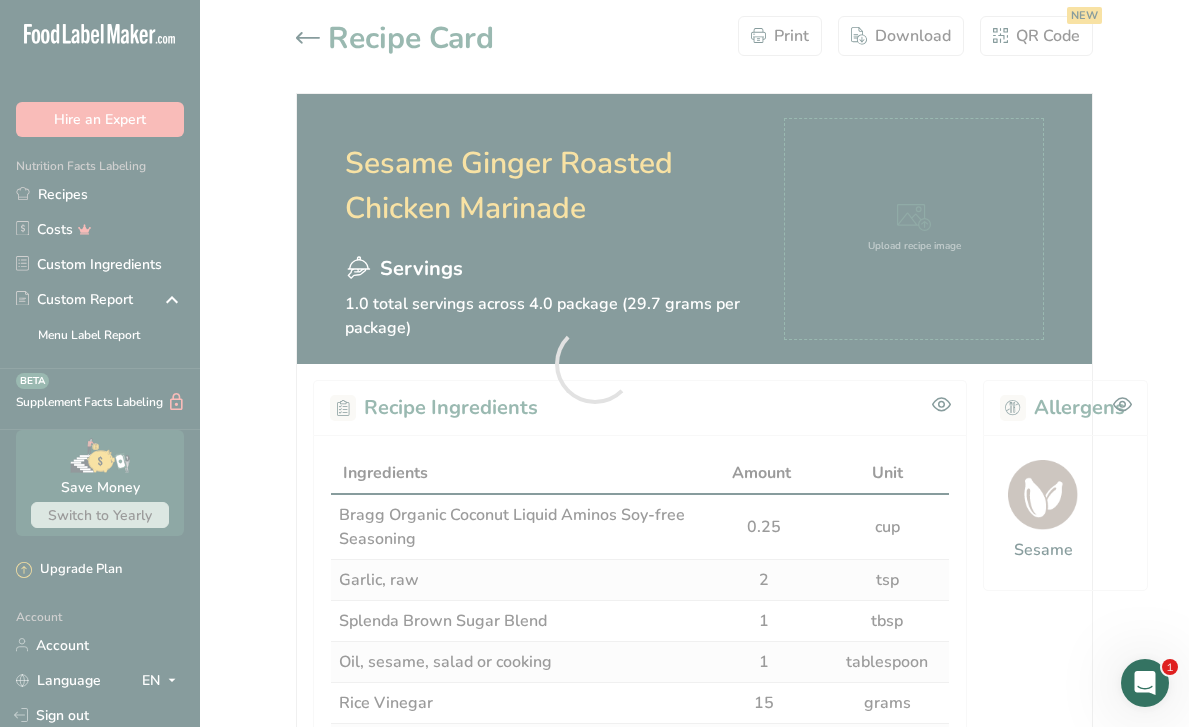 scroll, scrollTop: 0, scrollLeft: 0, axis: both 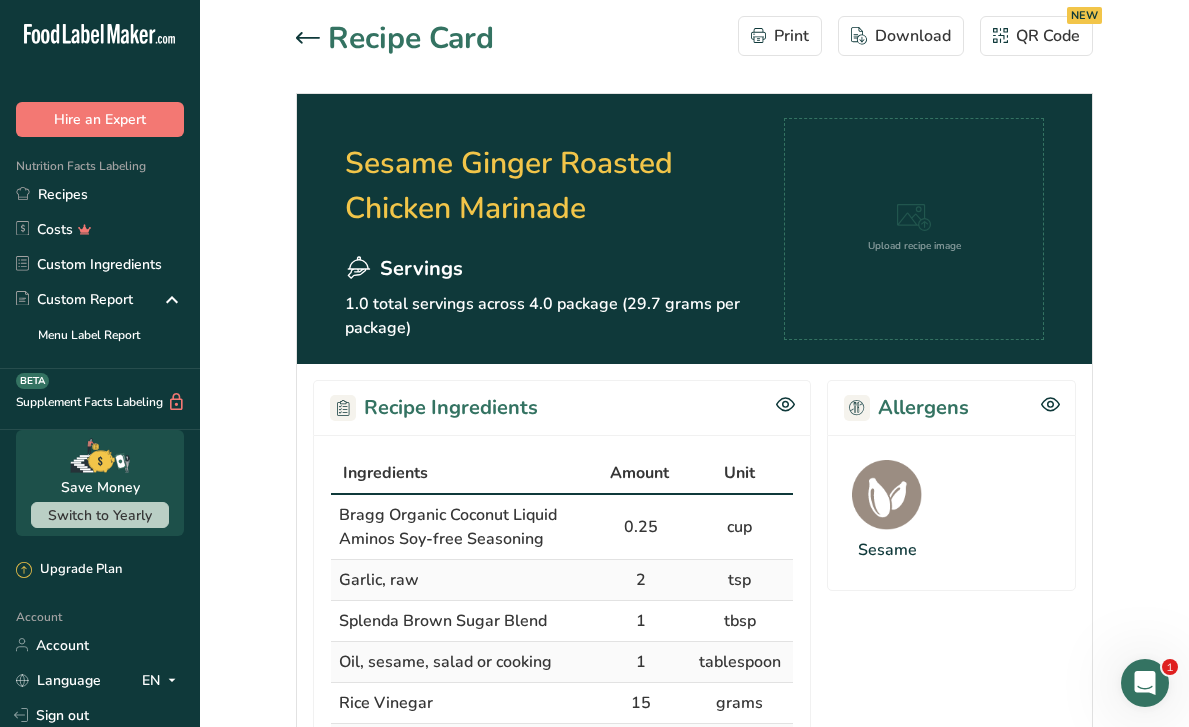 click at bounding box center (312, 39) 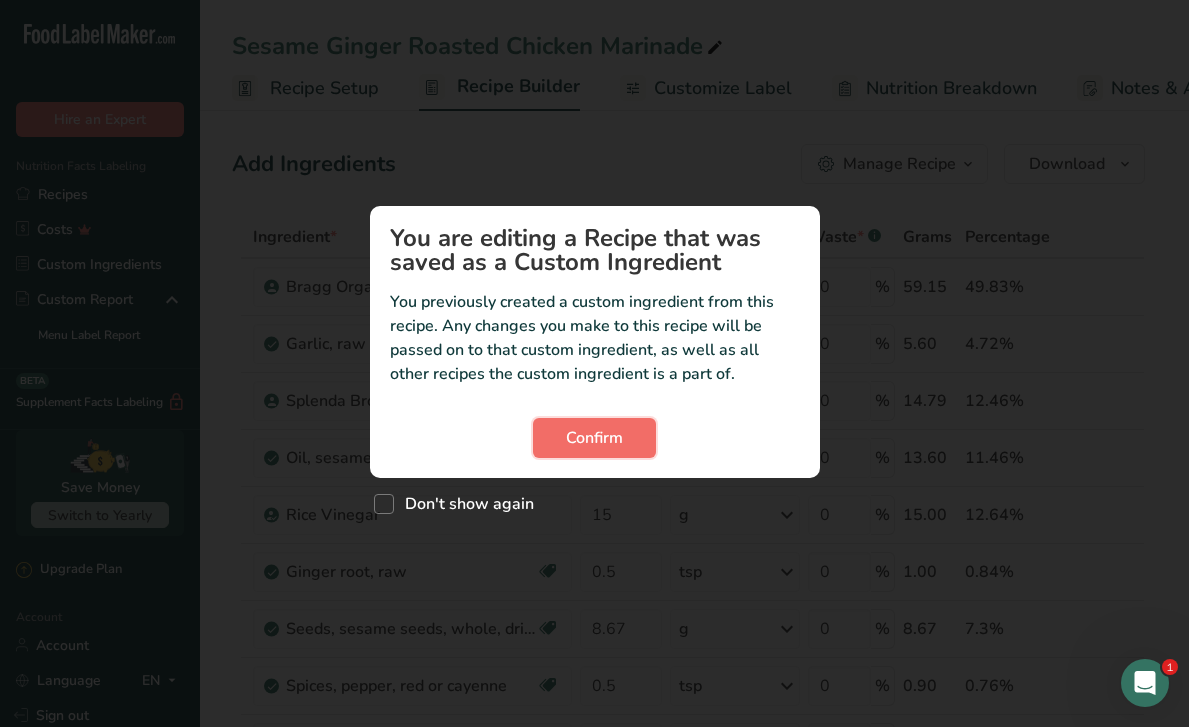 click on "Confirm" at bounding box center [594, 438] 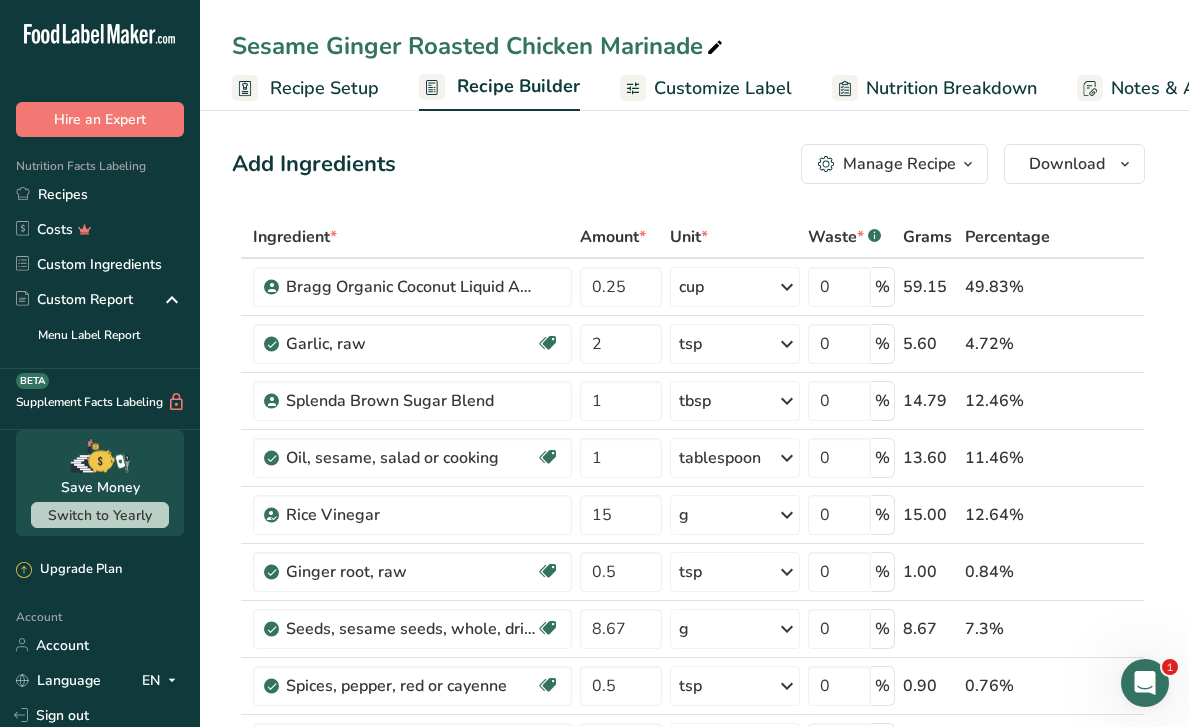click on "Manage Recipe" at bounding box center [899, 164] 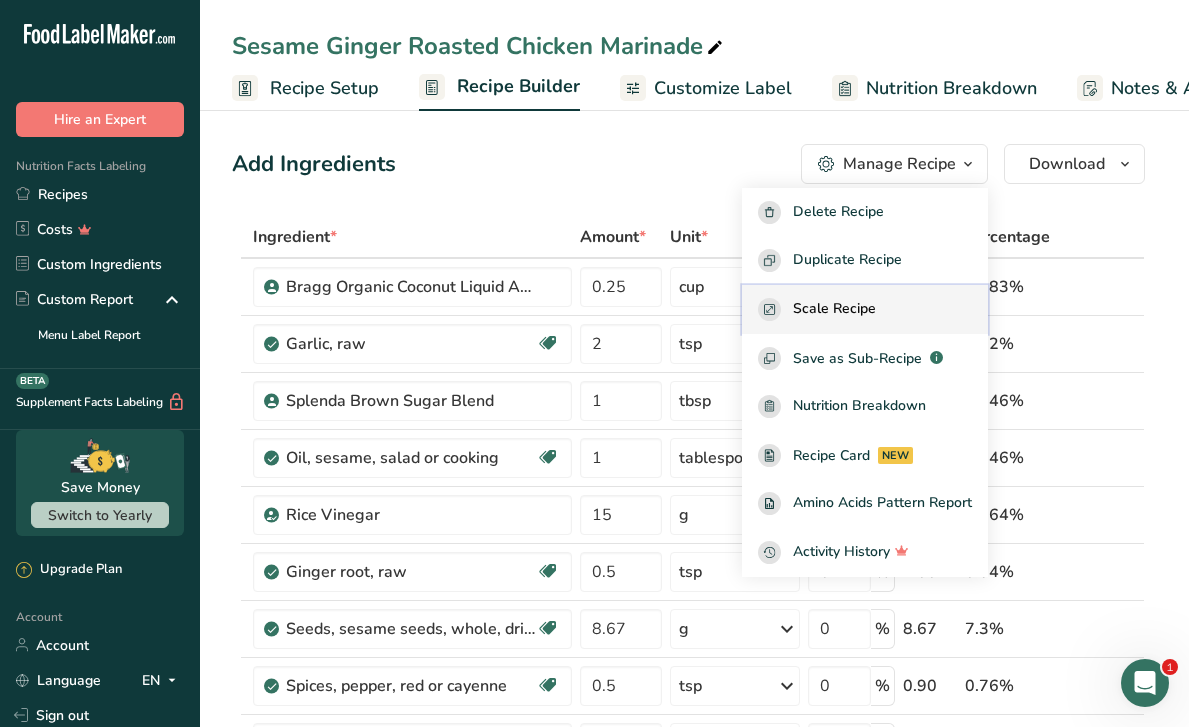 click on "Scale Recipe" at bounding box center [865, 309] 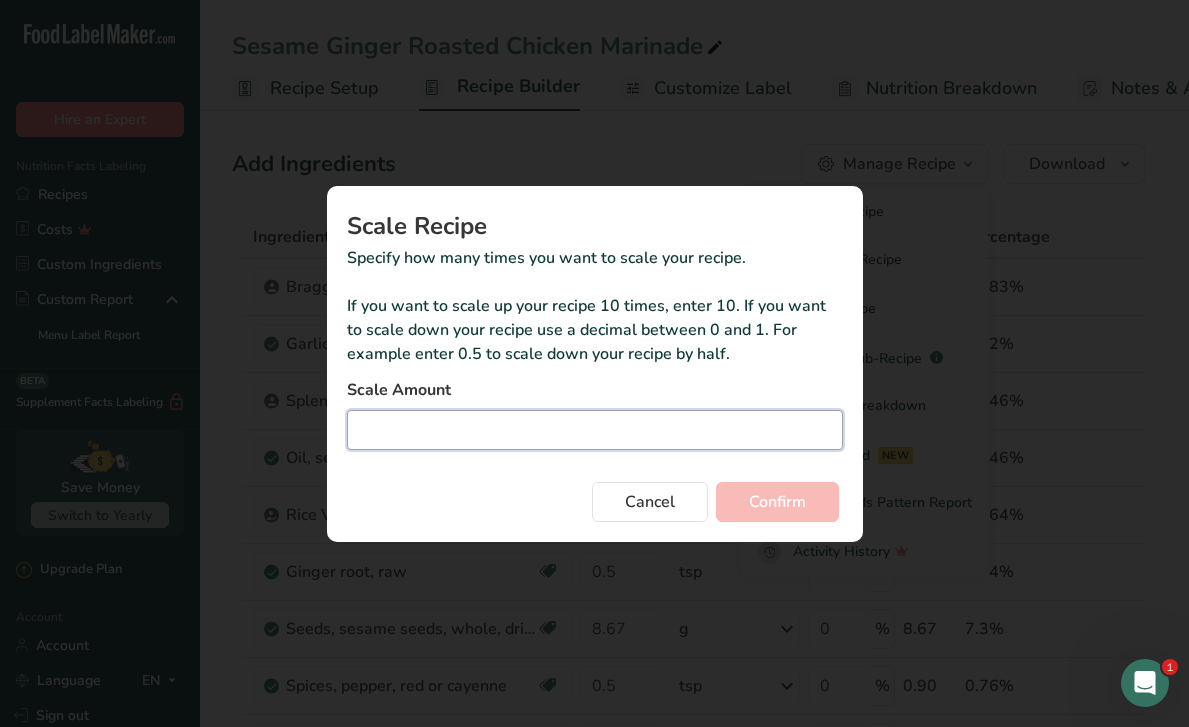 click at bounding box center (595, 430) 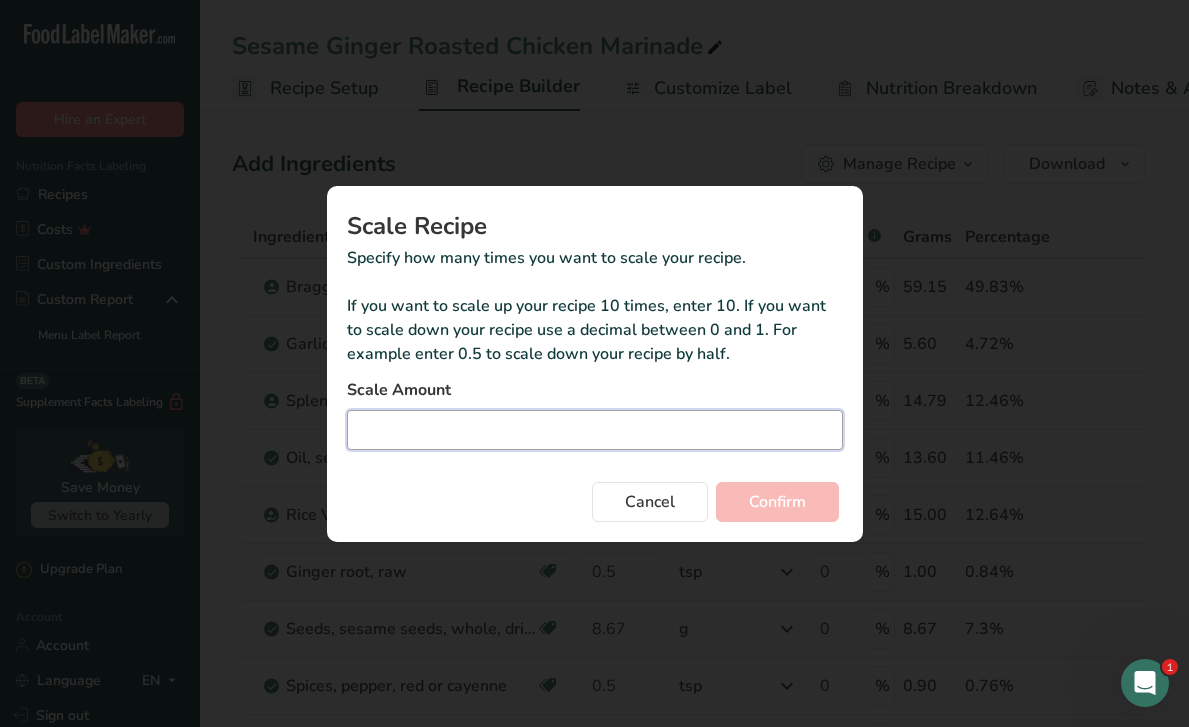 type on "1" 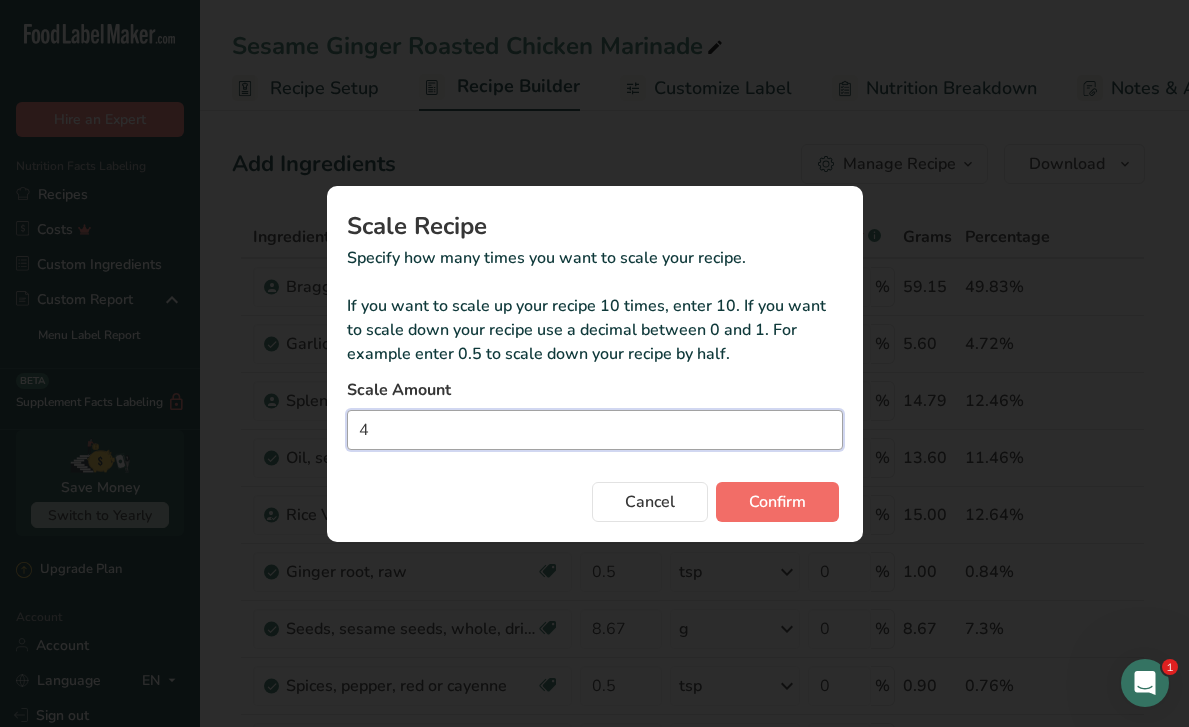 type on "4" 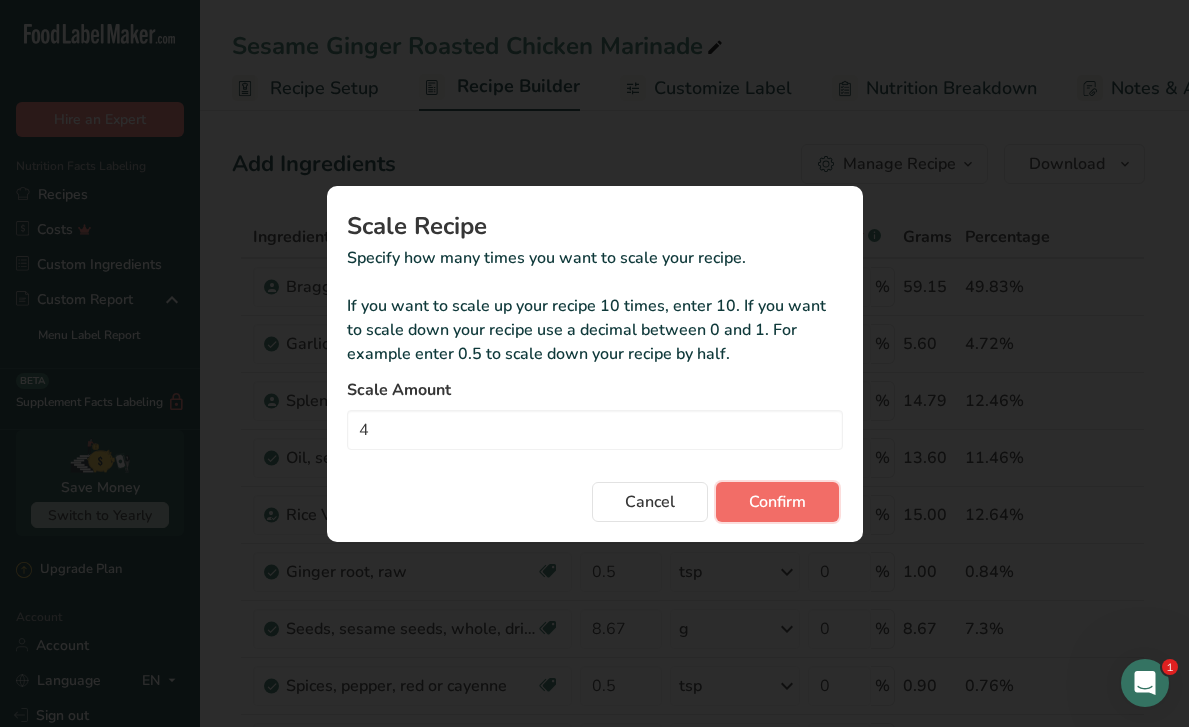 click on "Confirm" at bounding box center (777, 502) 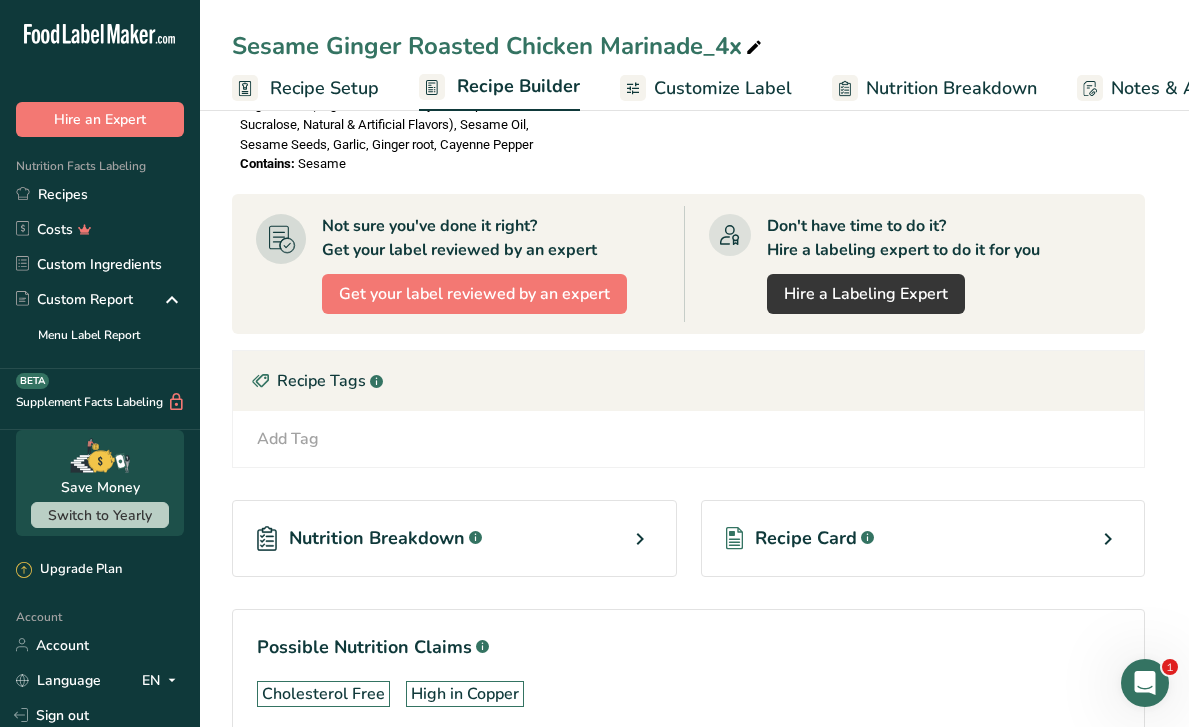 scroll, scrollTop: 1677, scrollLeft: 0, axis: vertical 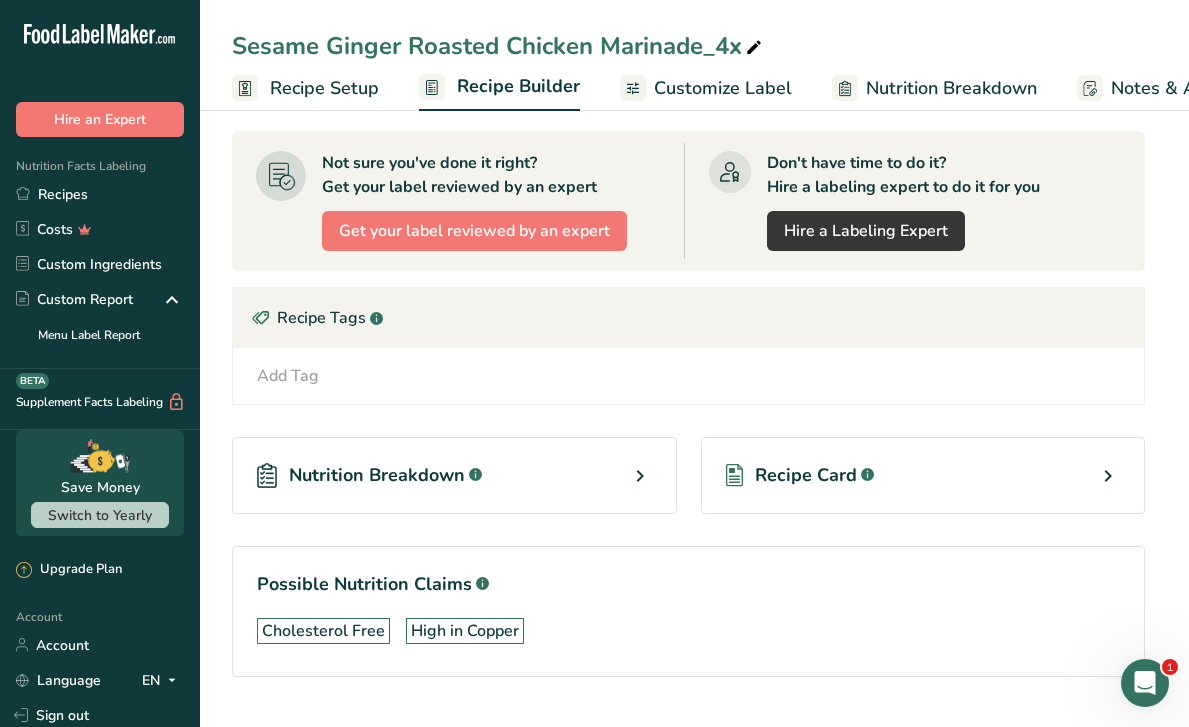 click on "Recipe Card
.a-a{fill:#347362;}.b-a{fill:#fff;}" at bounding box center [923, 475] 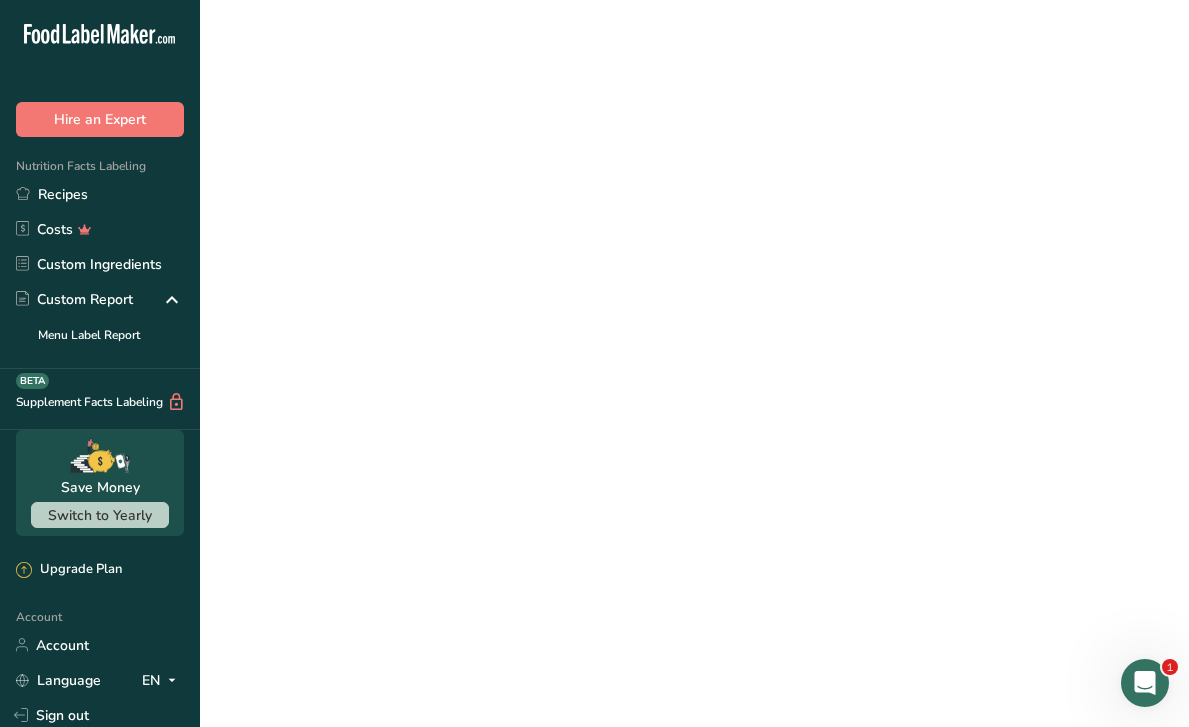 scroll, scrollTop: 0, scrollLeft: 0, axis: both 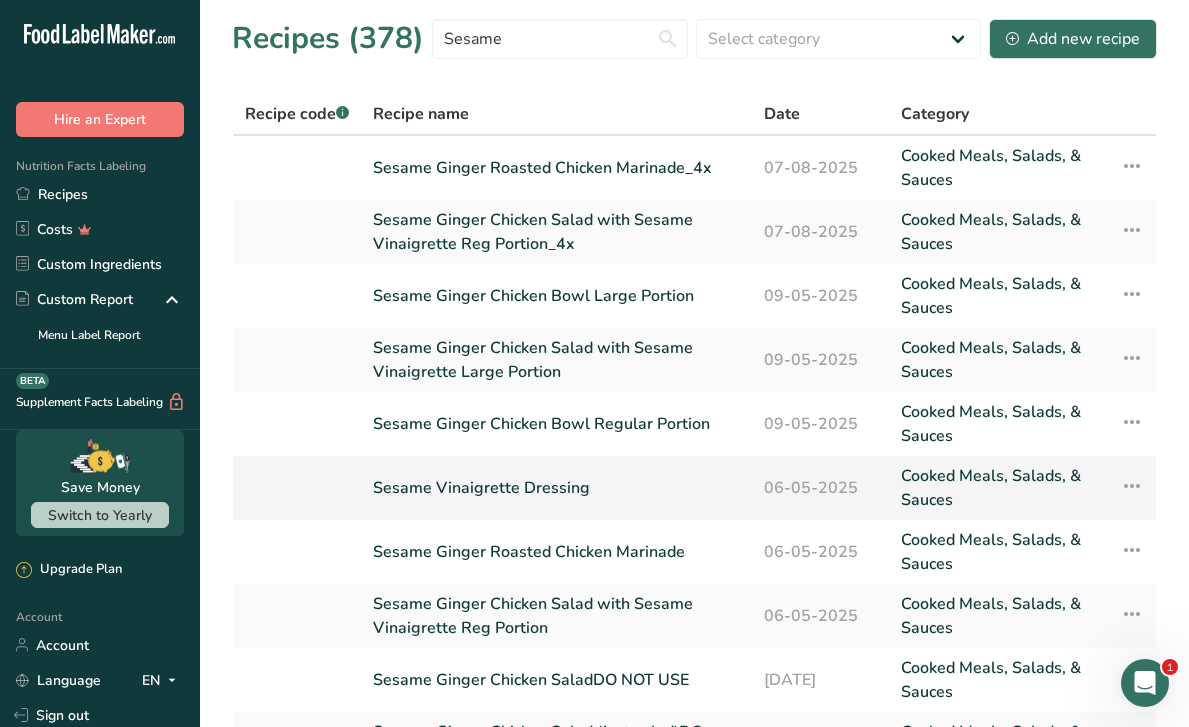 type on "Sesame" 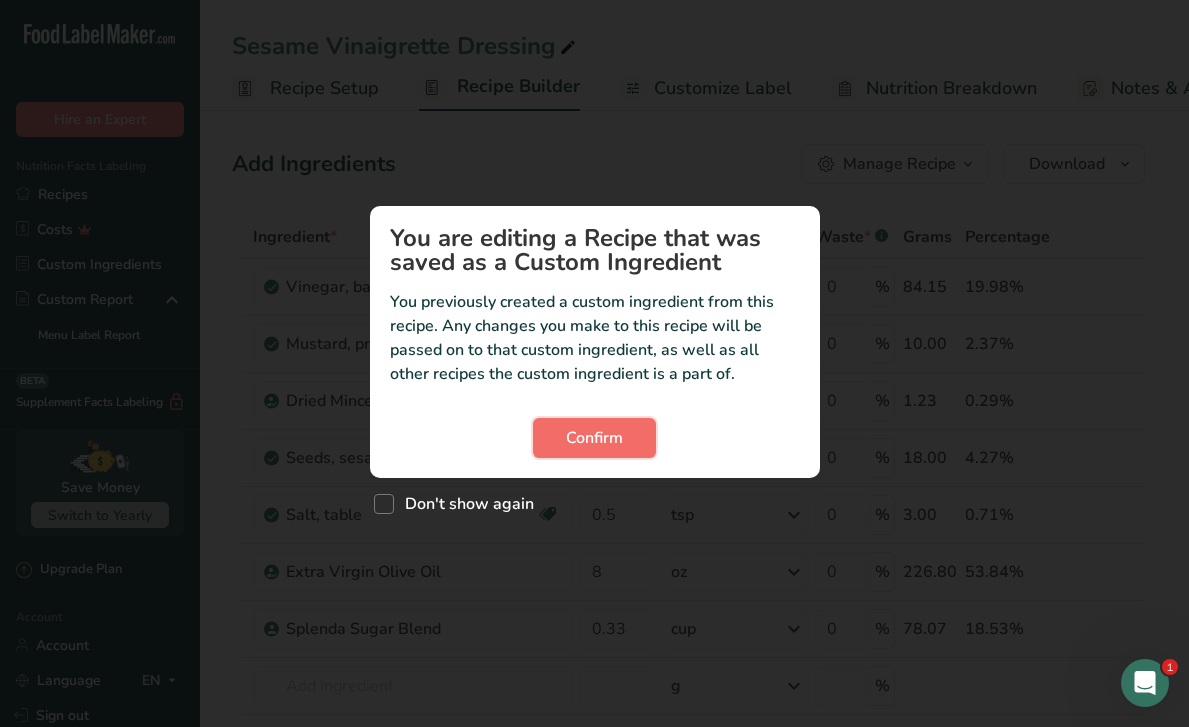 click on "Confirm" at bounding box center (594, 438) 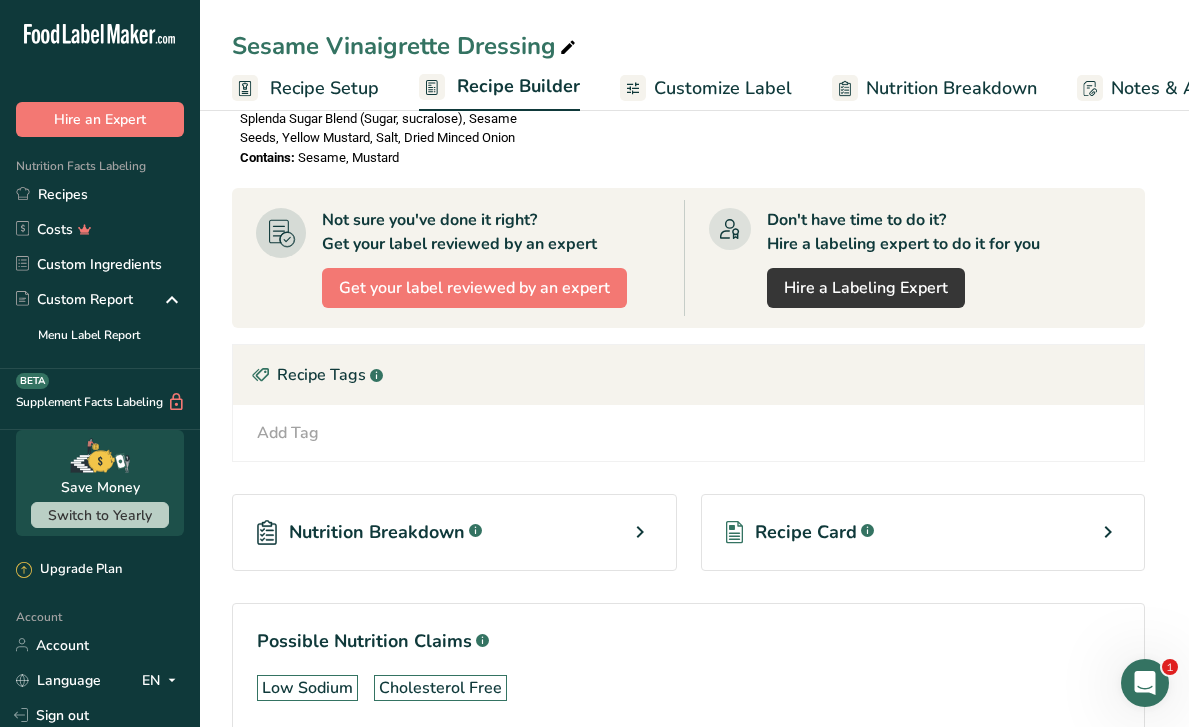 scroll, scrollTop: 1581, scrollLeft: 0, axis: vertical 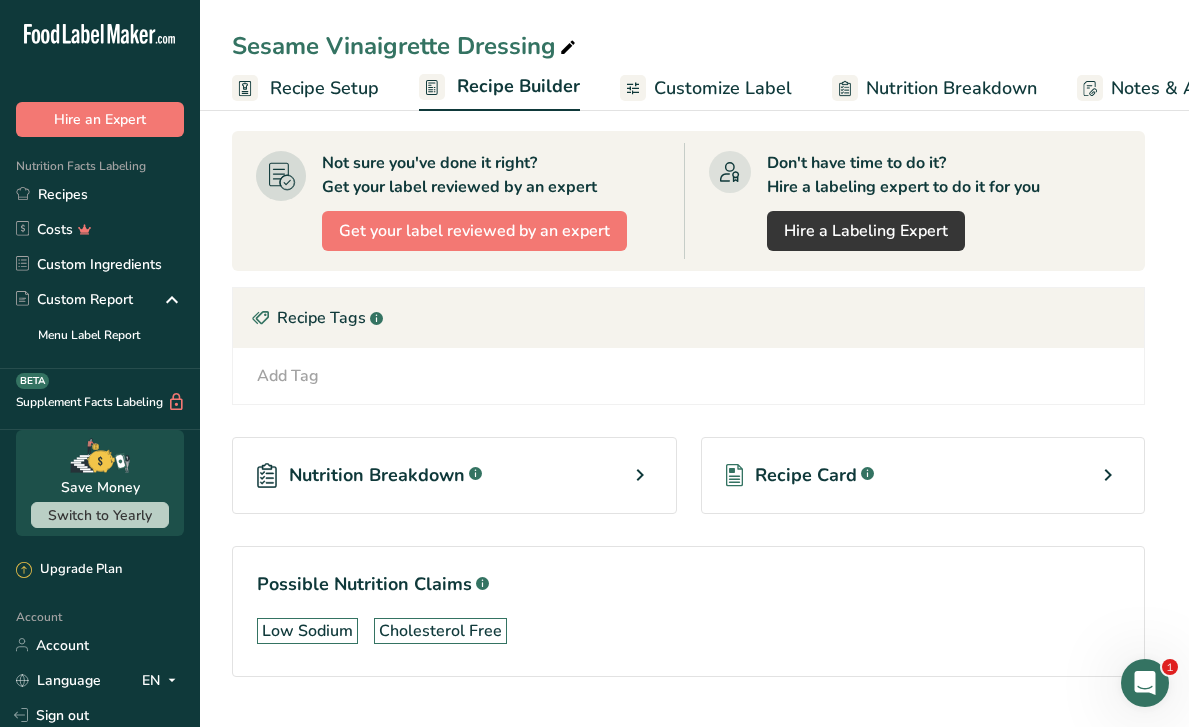 click on "Recipe Card
.a-a{fill:#347362;}.b-a{fill:#fff;}" at bounding box center (923, 475) 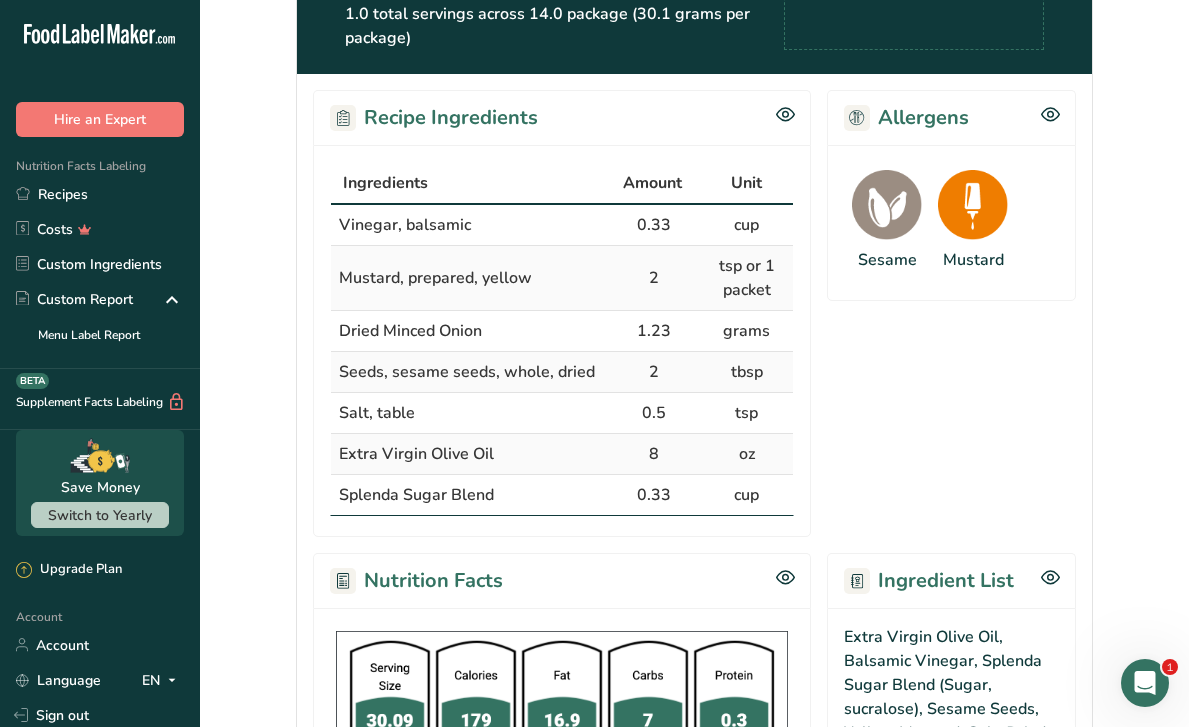 scroll, scrollTop: 0, scrollLeft: 0, axis: both 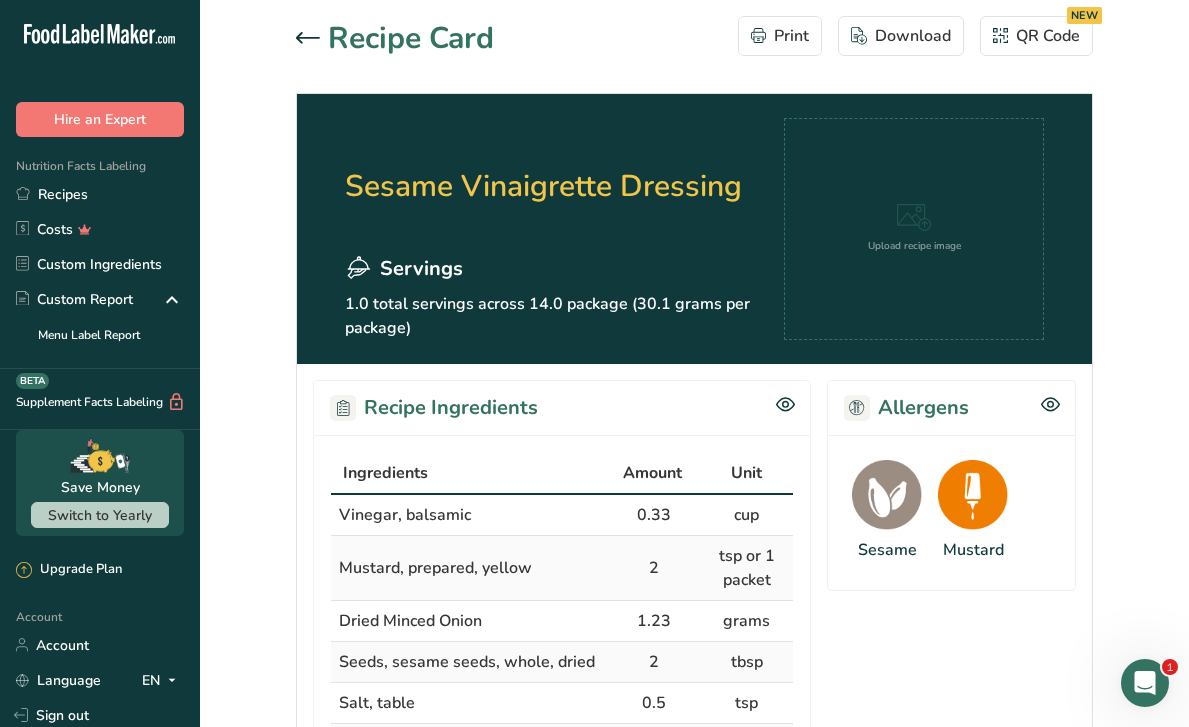 click 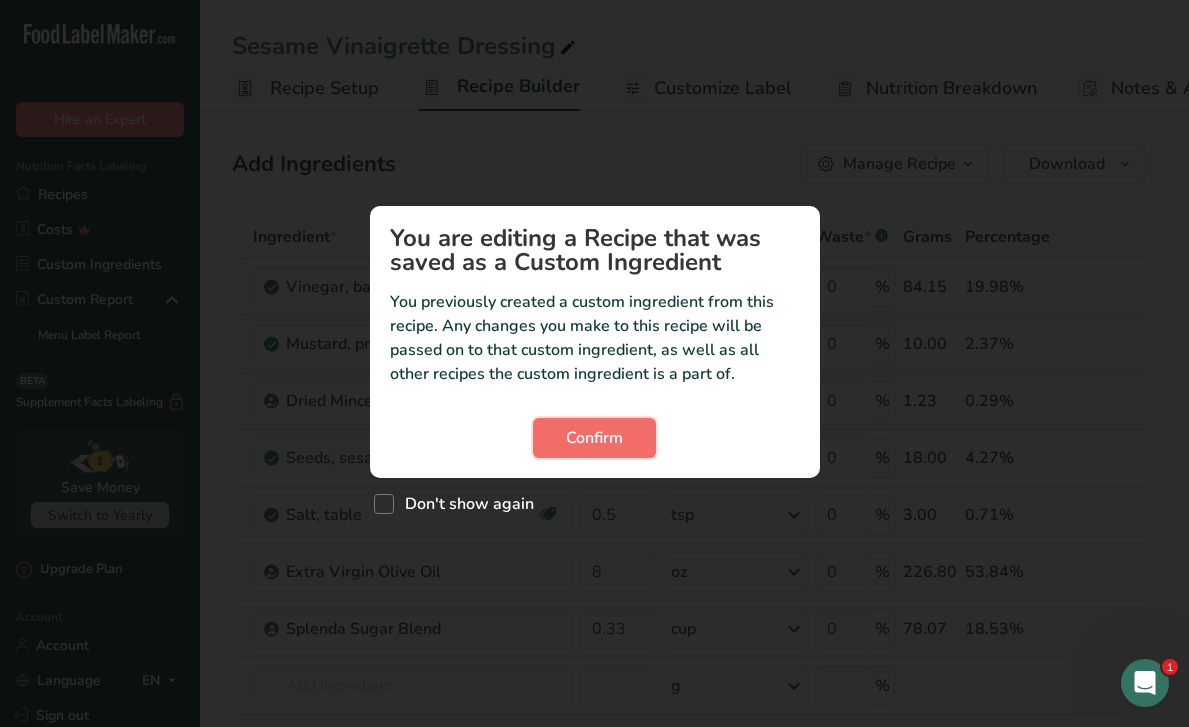 click on "Confirm" at bounding box center [594, 438] 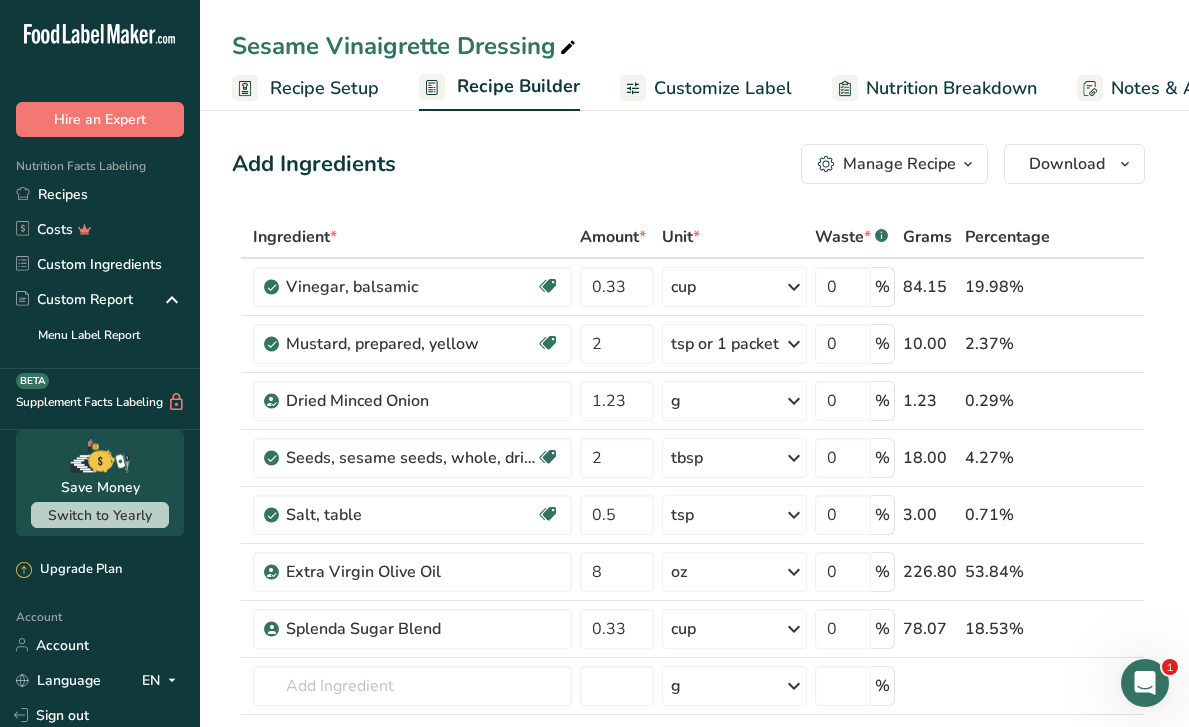 click on "Manage Recipe" at bounding box center (899, 164) 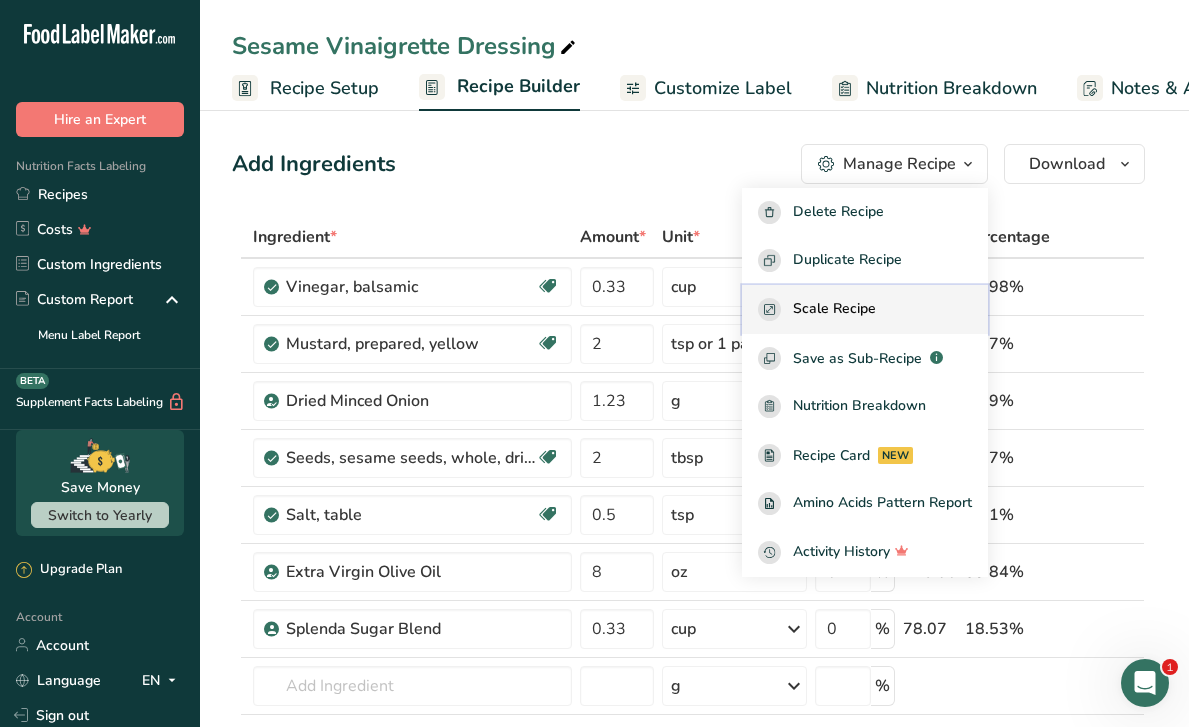 click on "Scale Recipe" at bounding box center (834, 309) 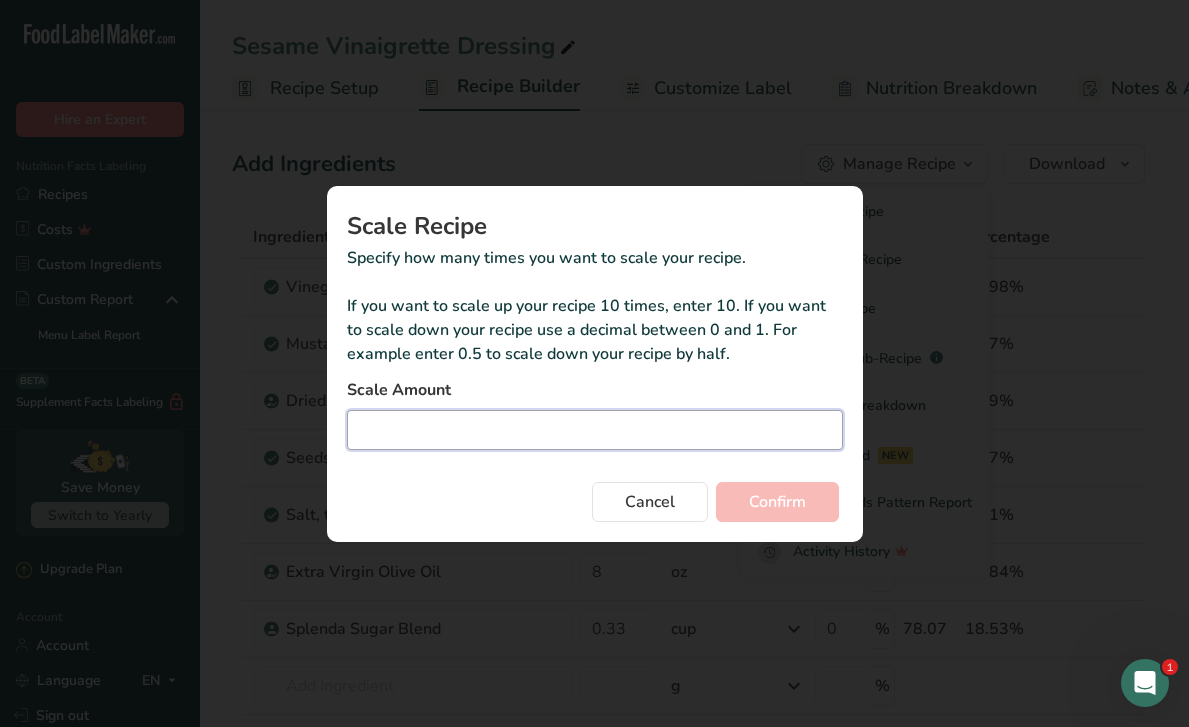 click at bounding box center (595, 430) 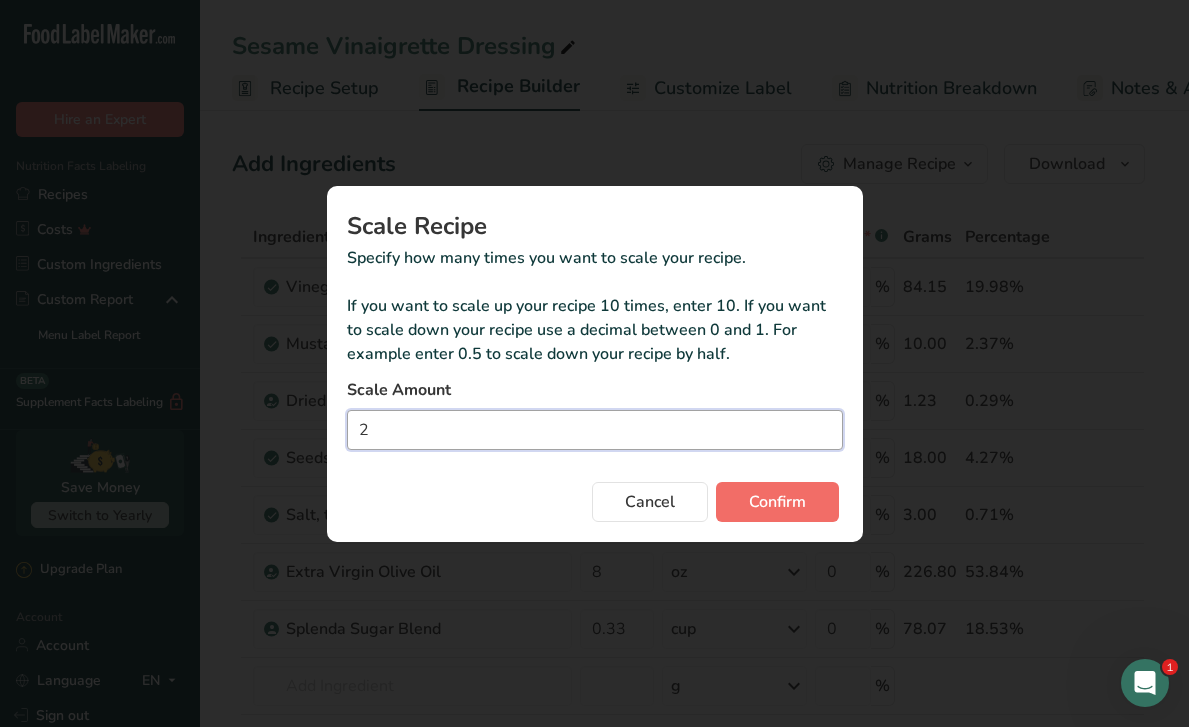 type on "2" 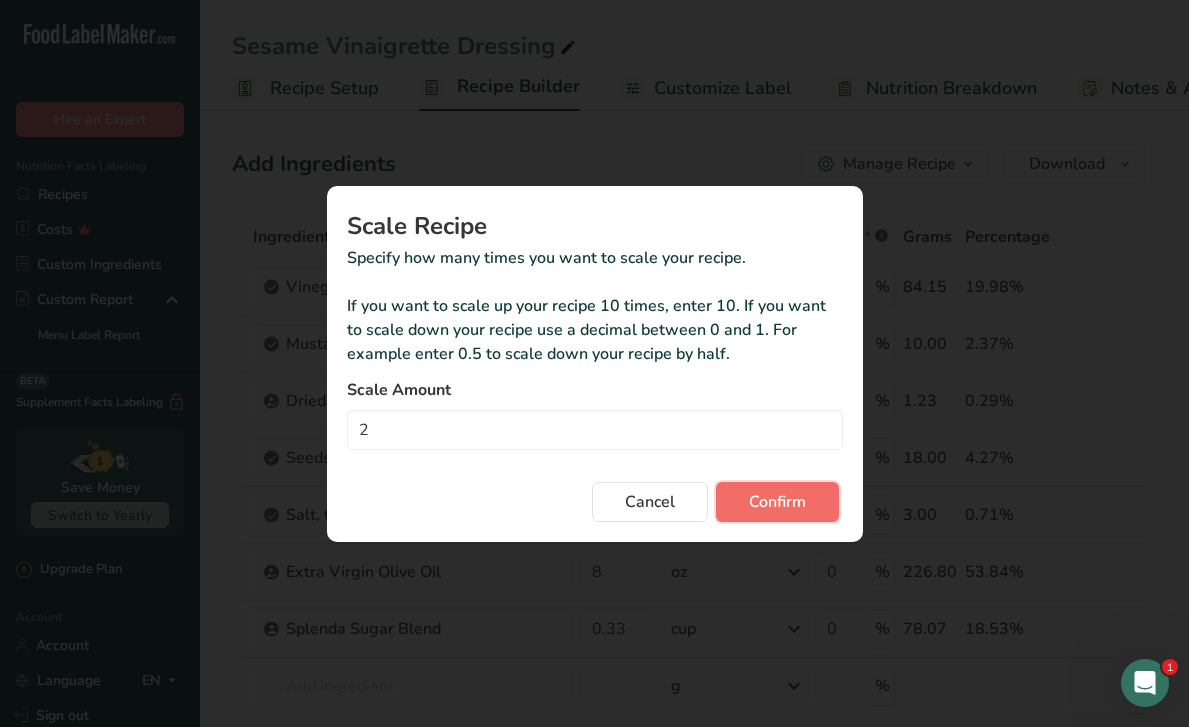 click on "Confirm" at bounding box center (777, 502) 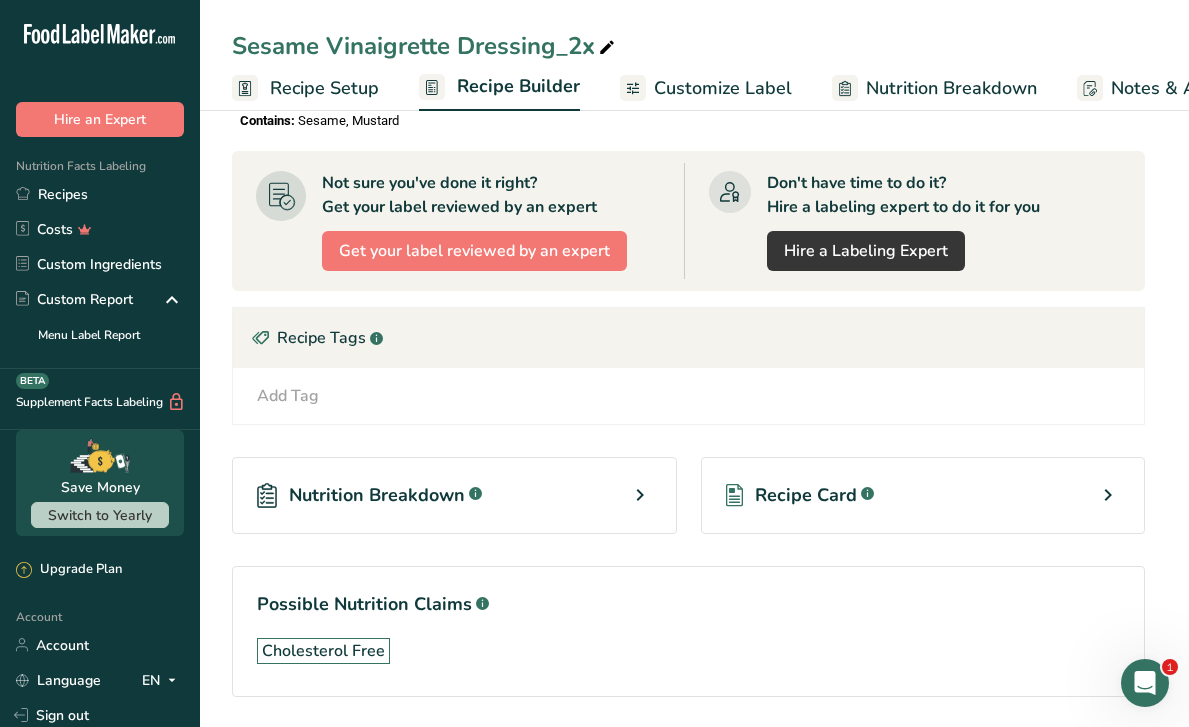 scroll, scrollTop: 1571, scrollLeft: 0, axis: vertical 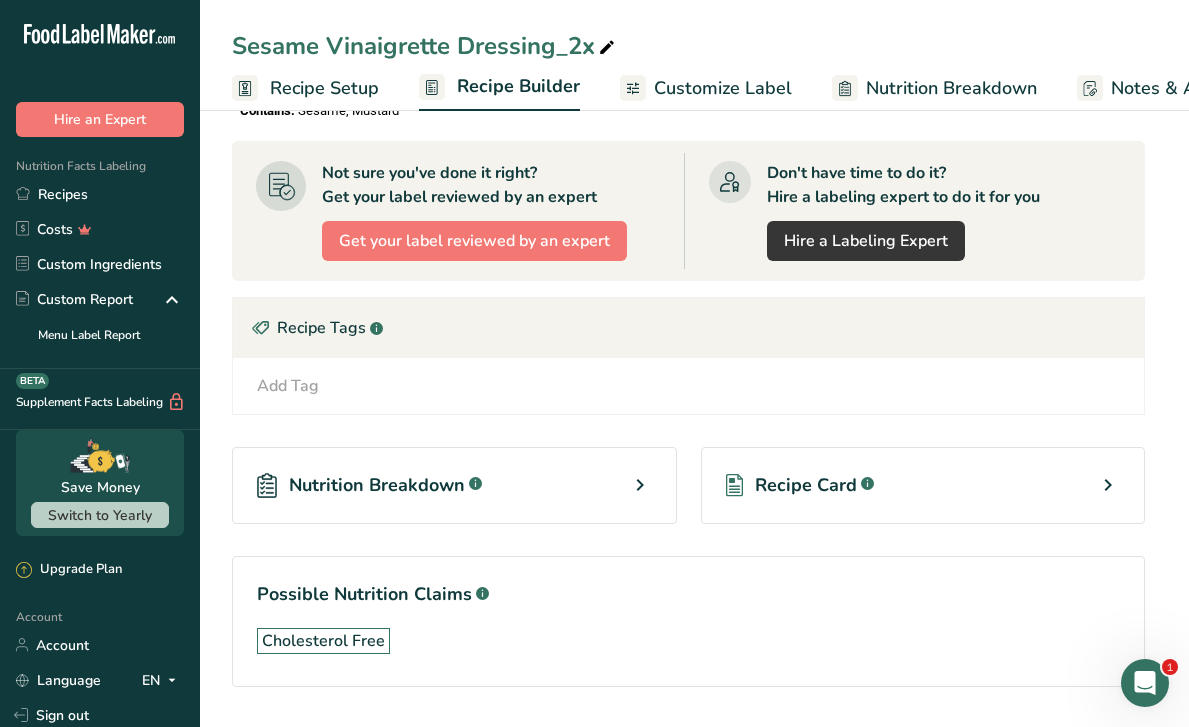click on "Recipe Card" at bounding box center (806, 485) 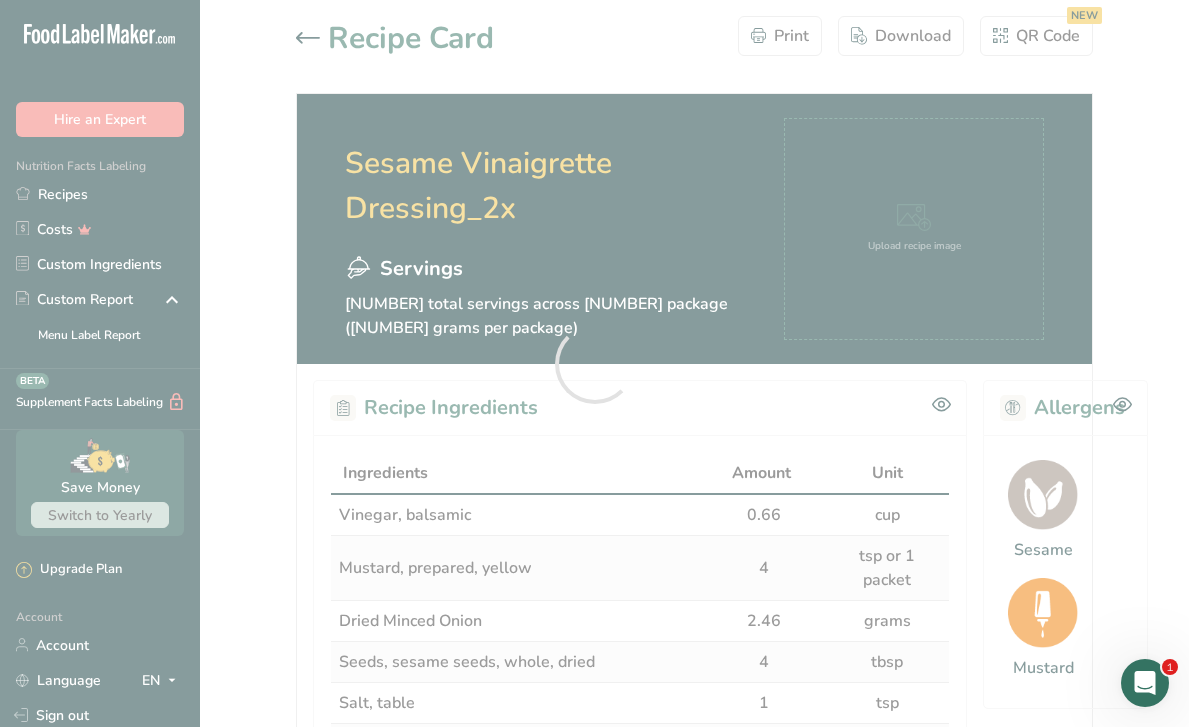 scroll, scrollTop: 0, scrollLeft: 0, axis: both 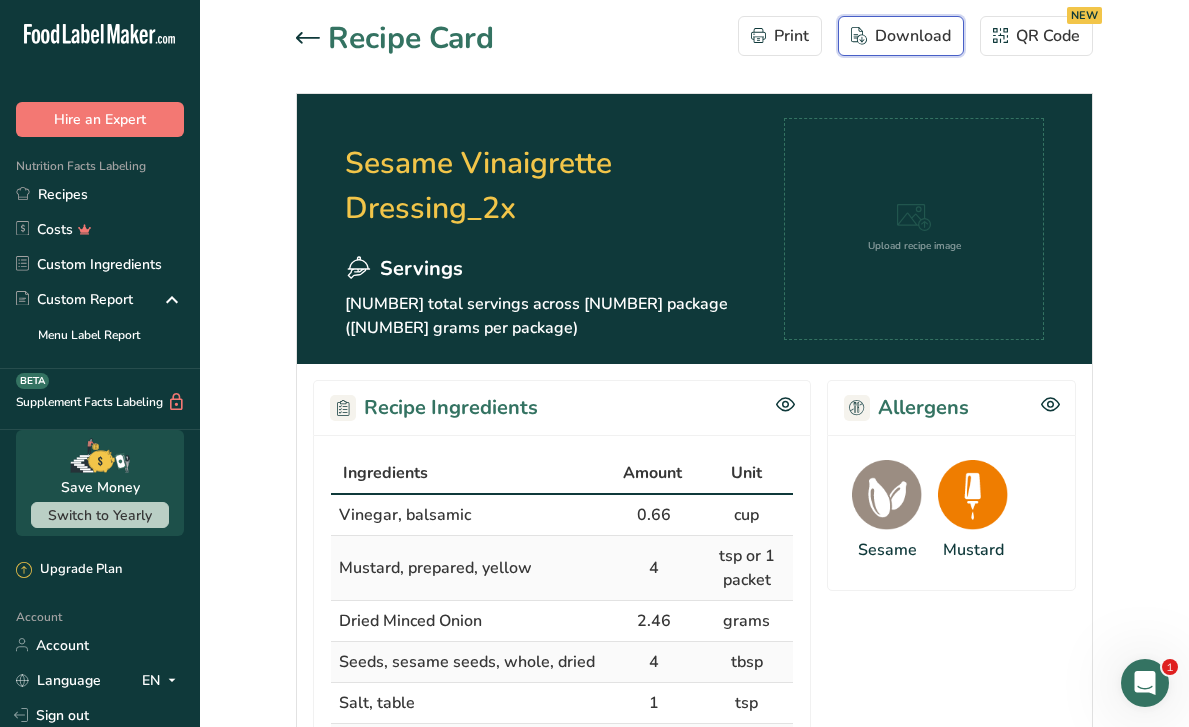 click on "Download" at bounding box center (901, 36) 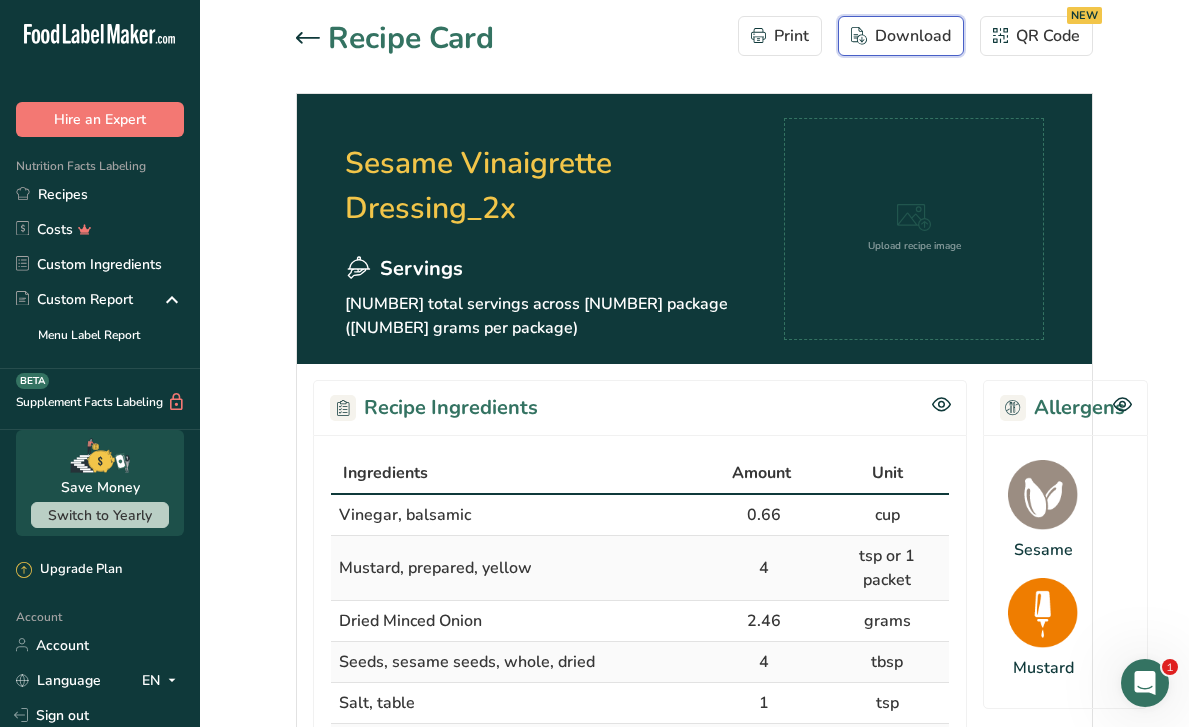 scroll, scrollTop: 0, scrollLeft: 0, axis: both 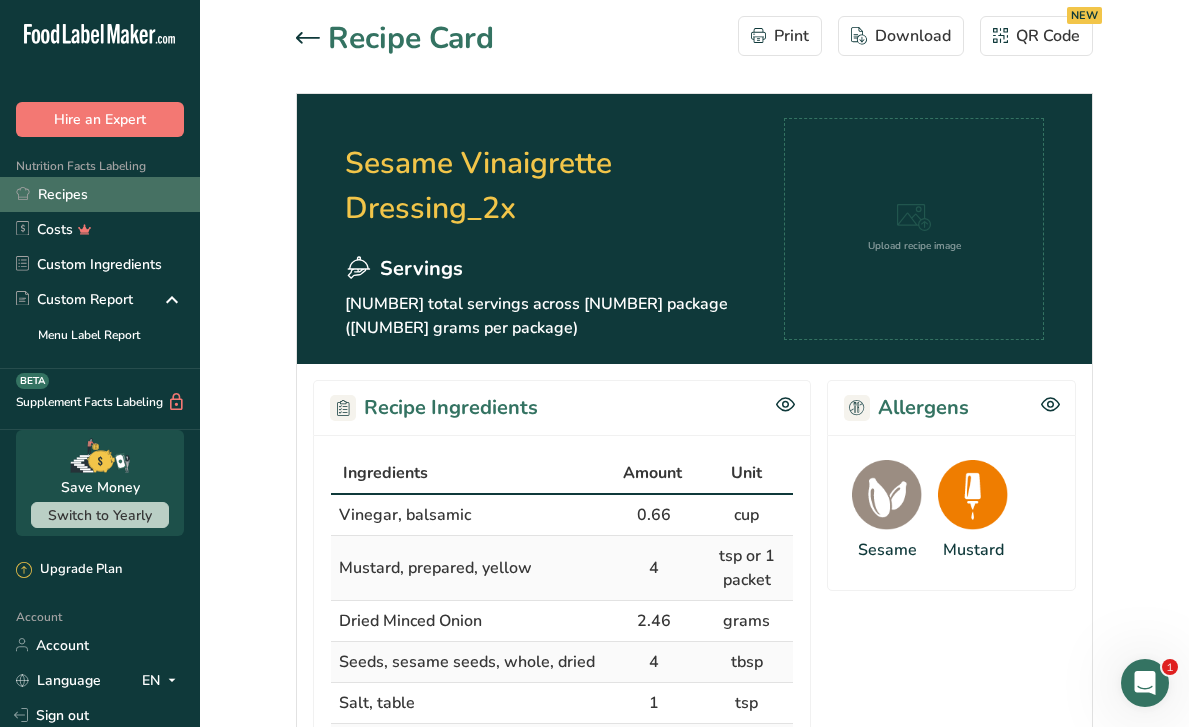 click on "Recipes" at bounding box center (100, 194) 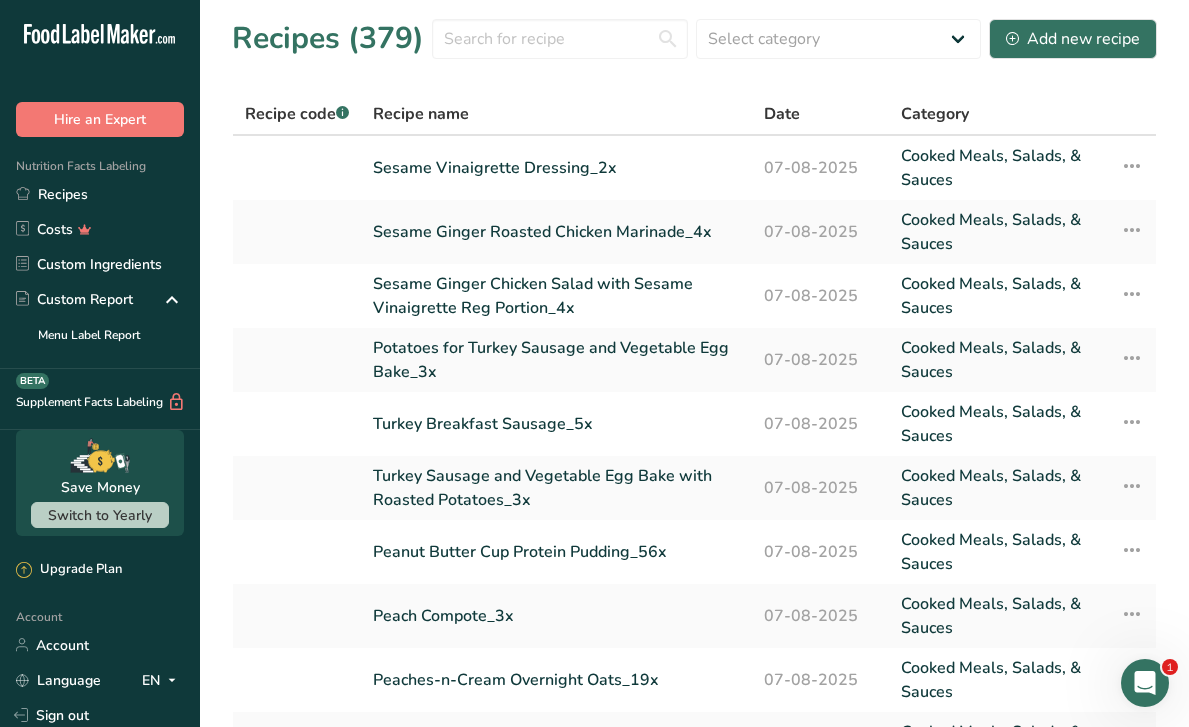 scroll, scrollTop: 0, scrollLeft: 0, axis: both 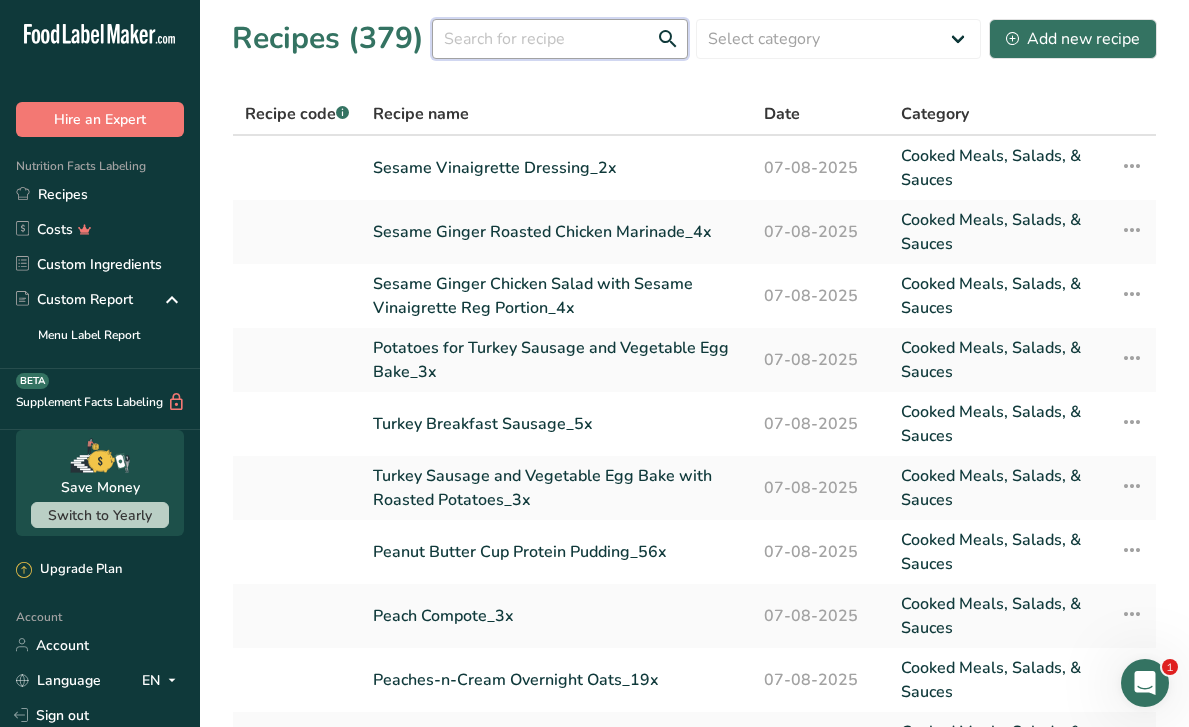 click at bounding box center (560, 39) 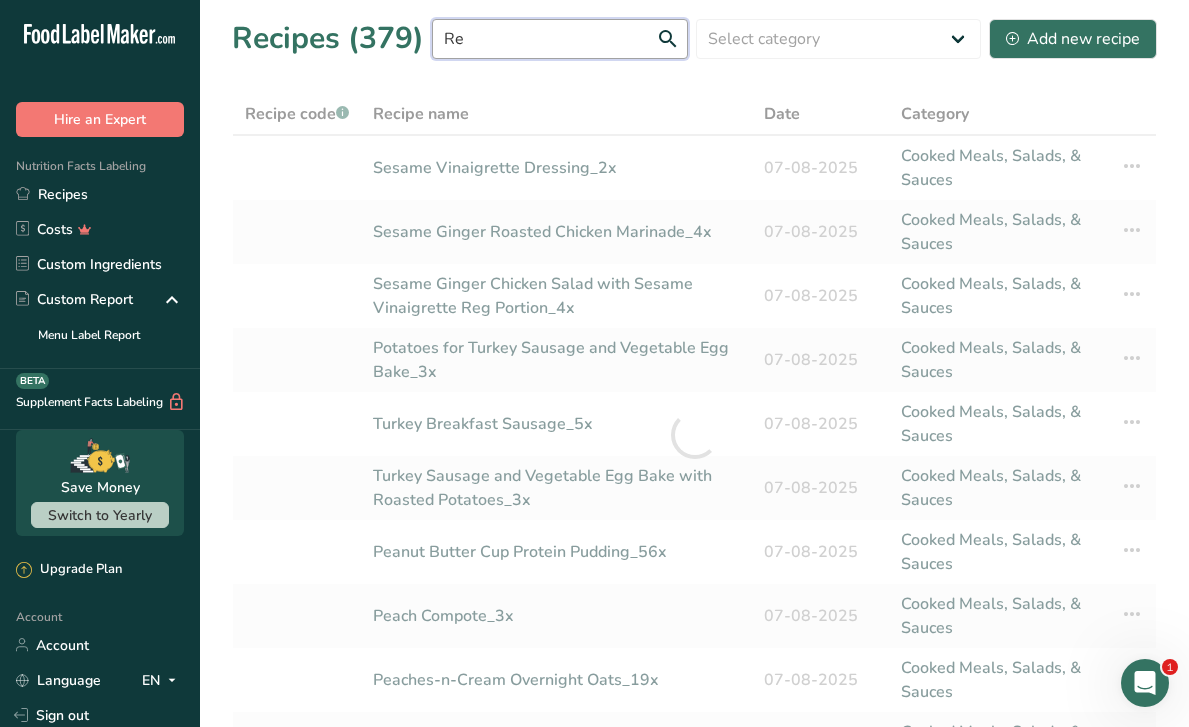 type on "R" 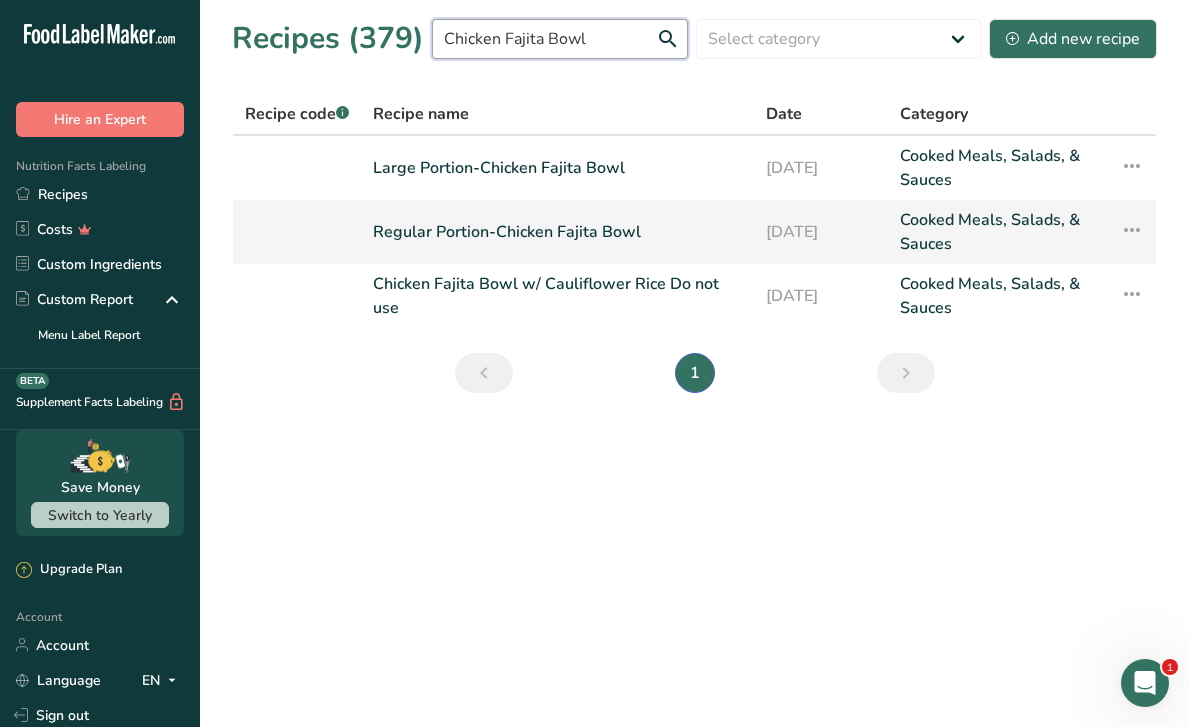 type on "Chicken Fajita Bowl" 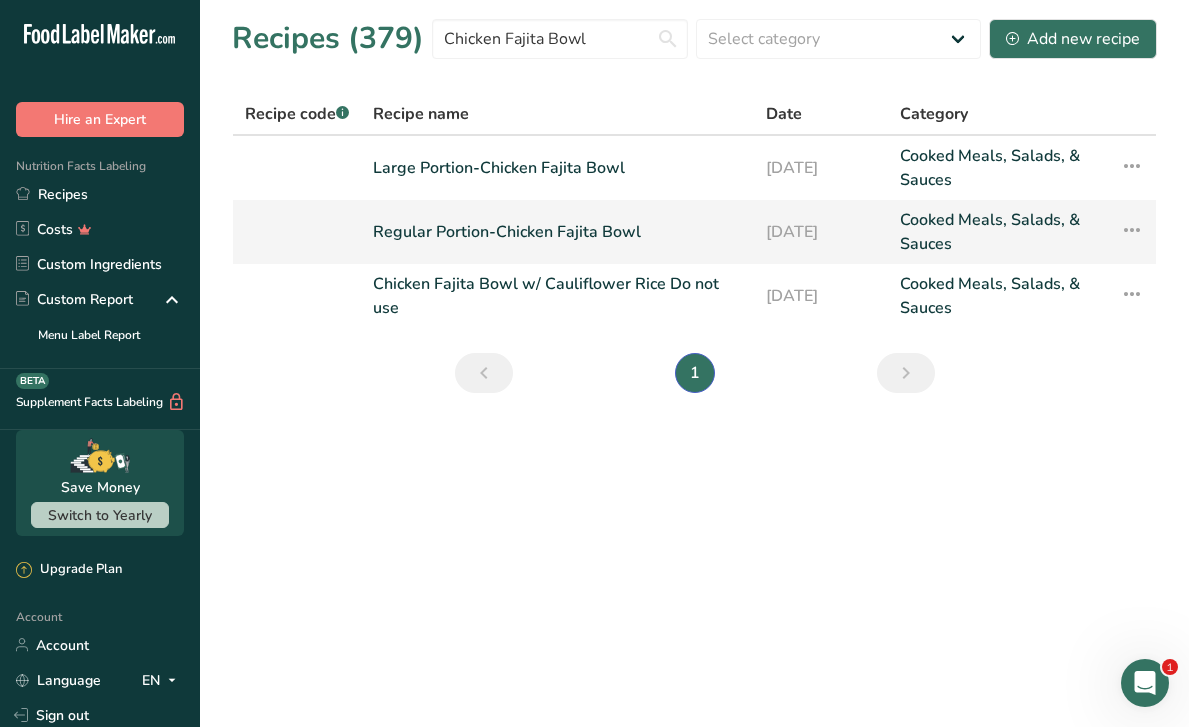 click on "Regular Portion-Chicken Fajita Bowl" at bounding box center [557, 232] 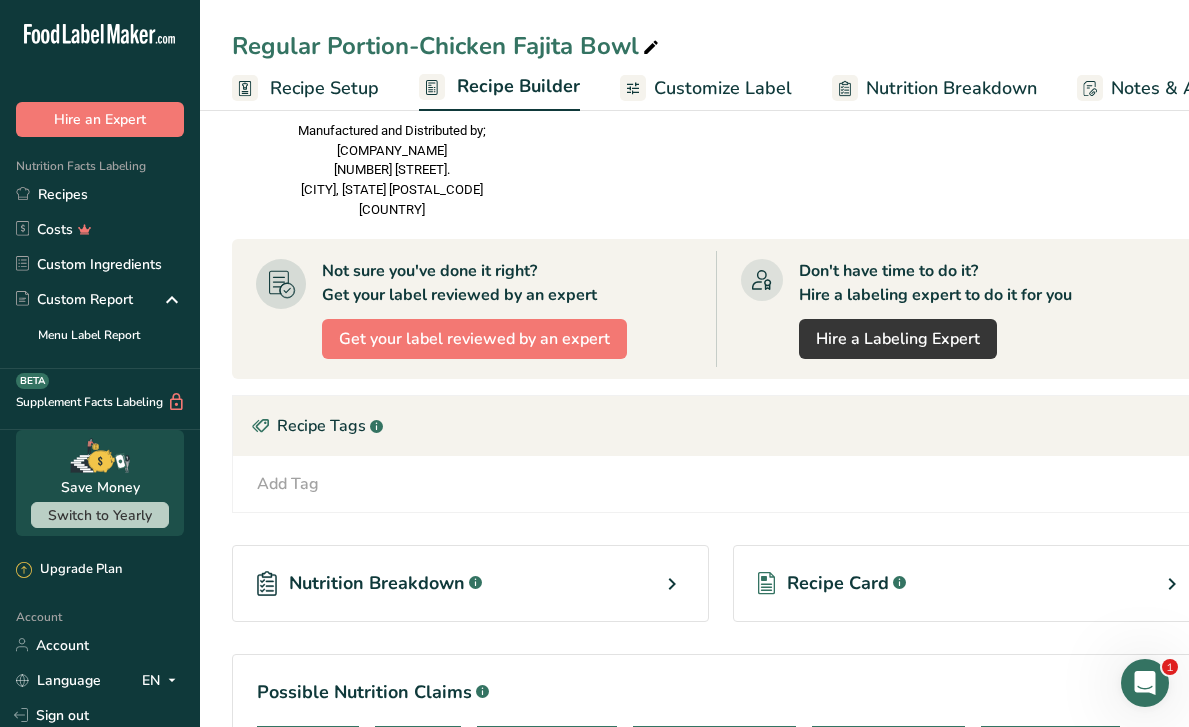 scroll, scrollTop: 2145, scrollLeft: 0, axis: vertical 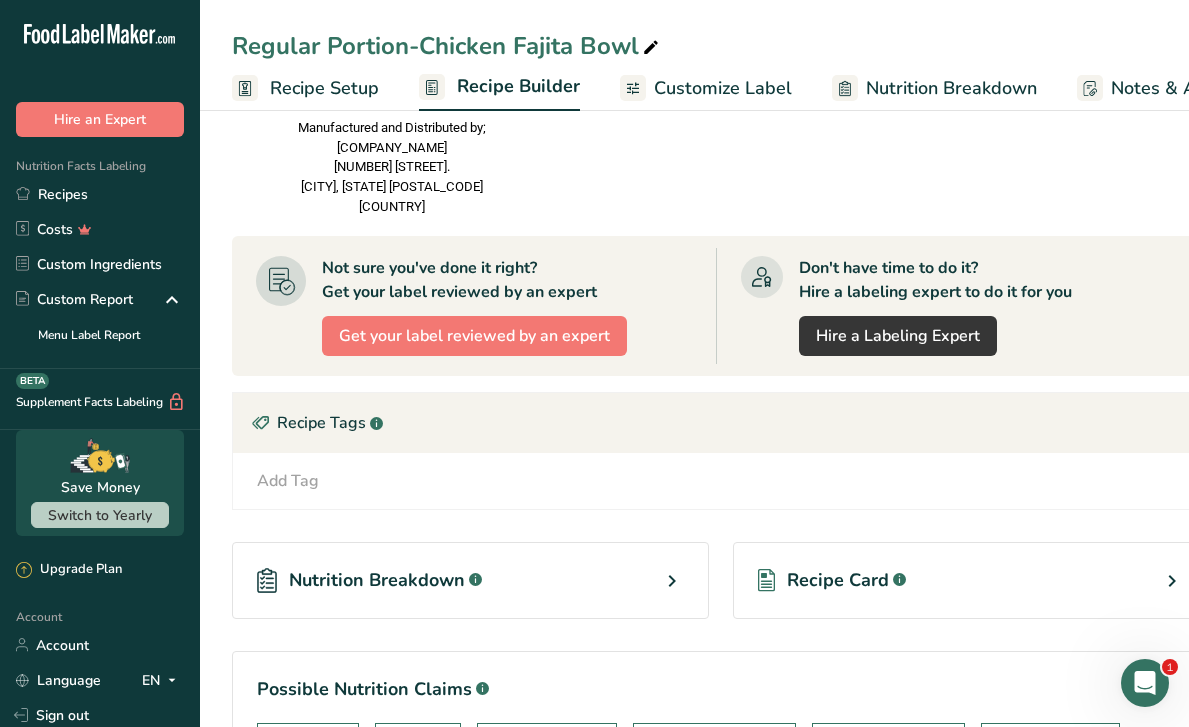 click on "Recipe Card" at bounding box center (838, 580) 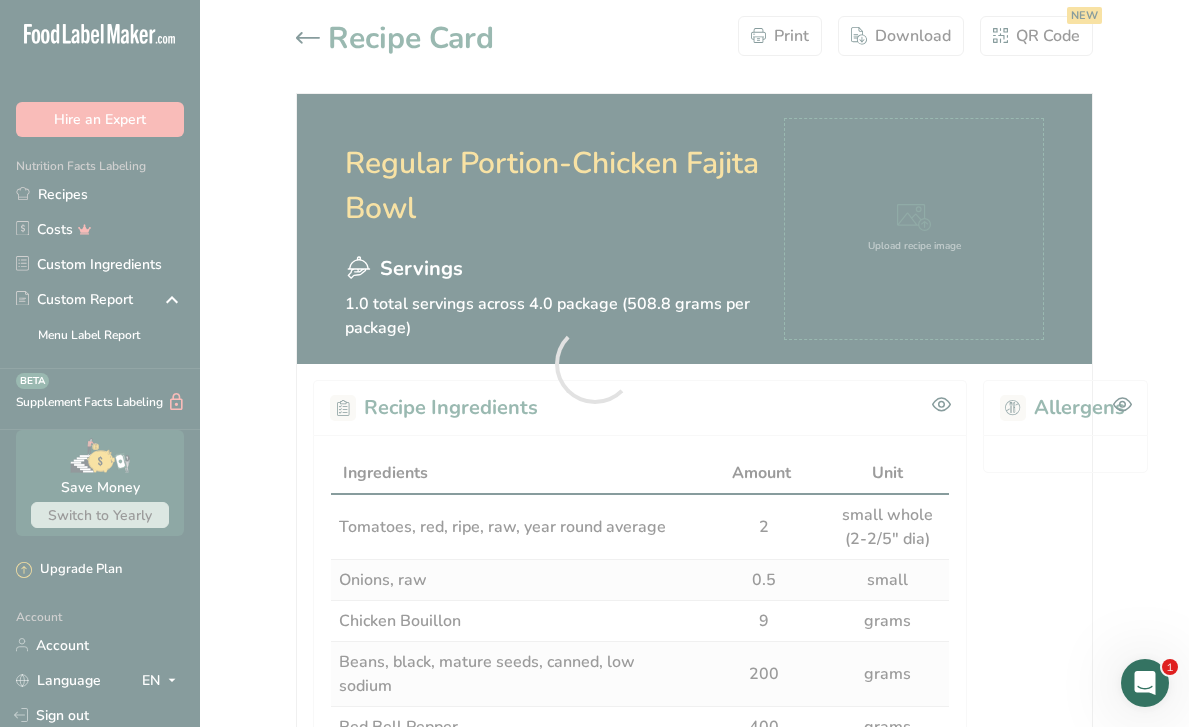 scroll, scrollTop: 0, scrollLeft: 0, axis: both 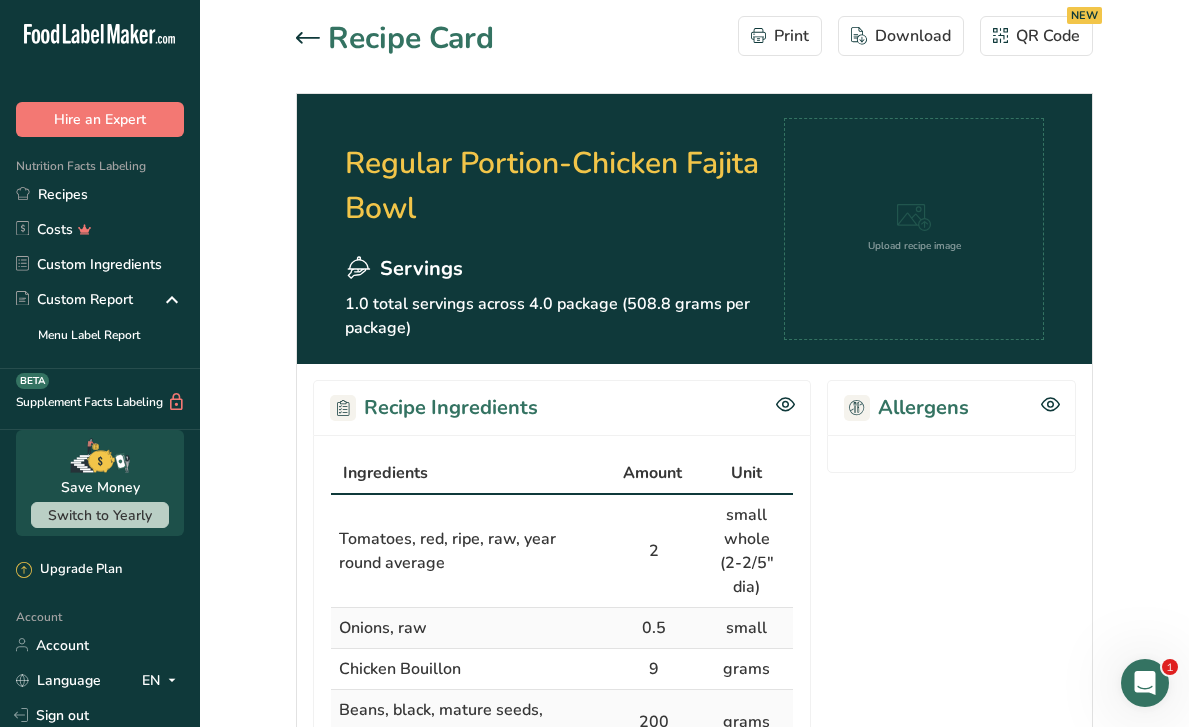 click 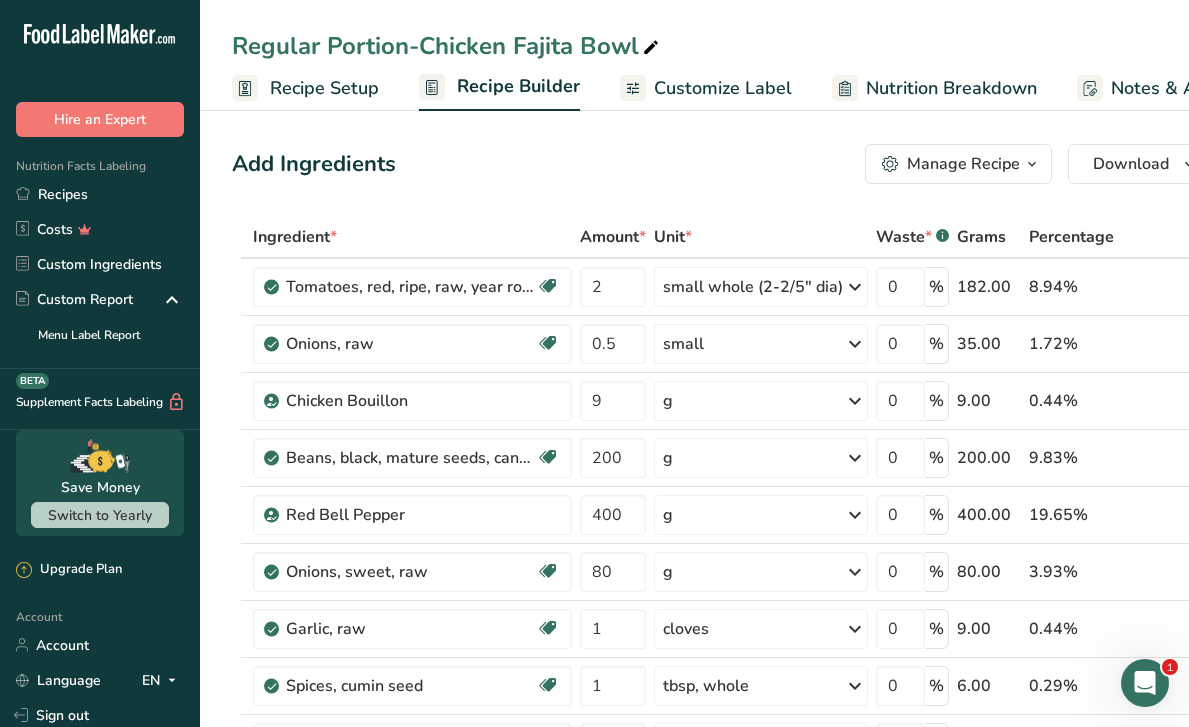 click on "Manage Recipe" at bounding box center [963, 164] 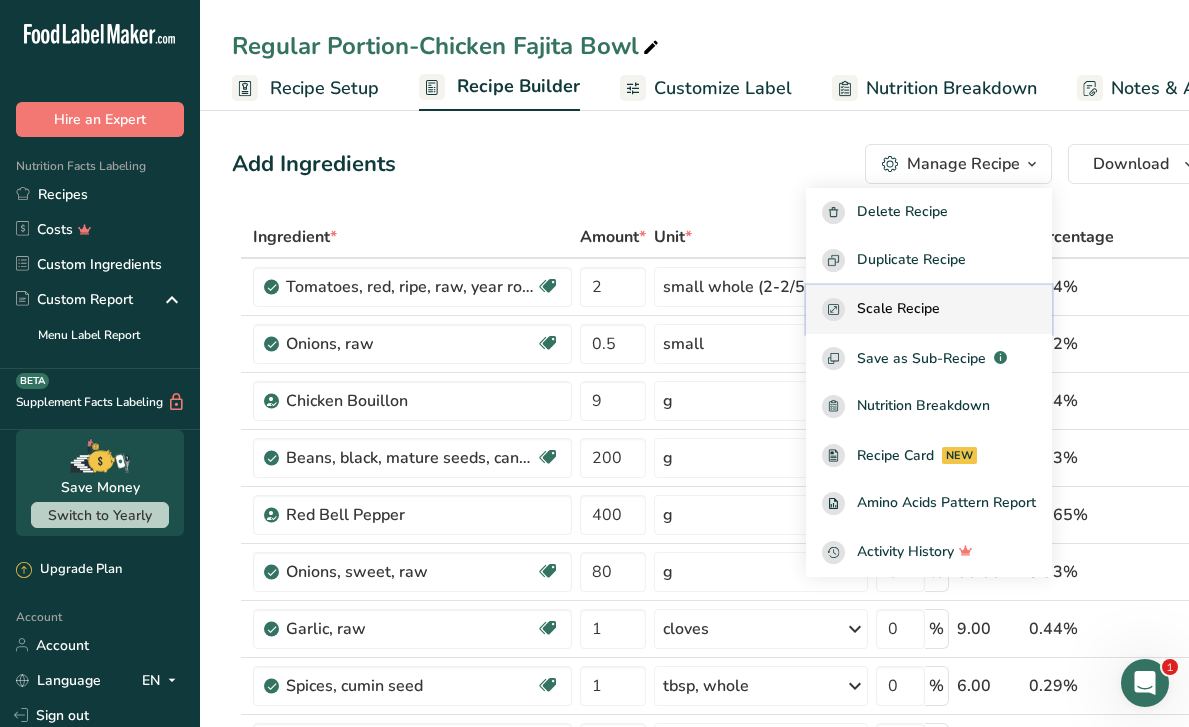 click on "Scale Recipe" at bounding box center [898, 309] 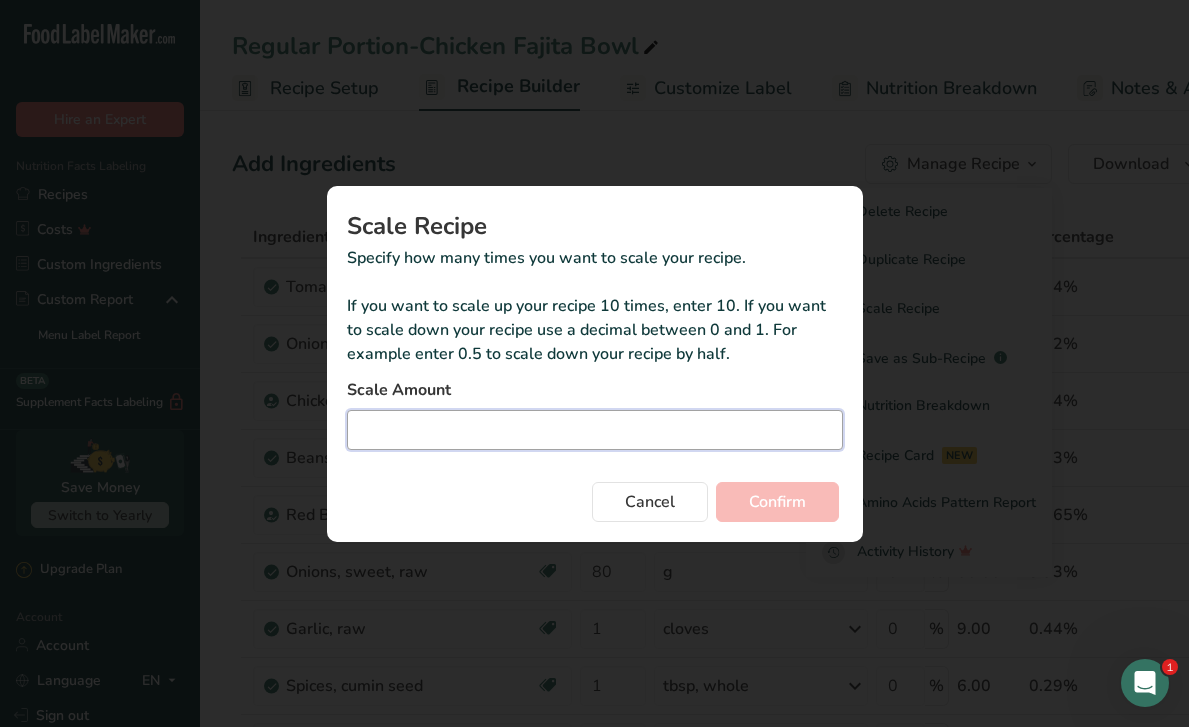 click at bounding box center [595, 430] 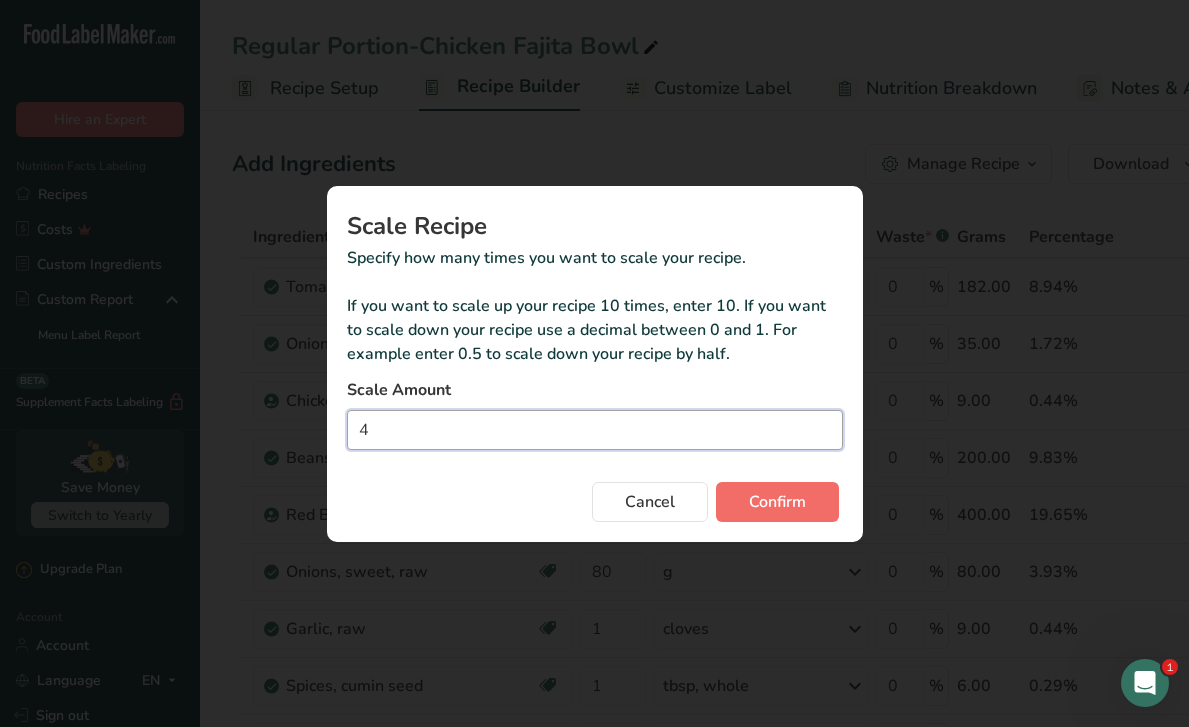 type on "4" 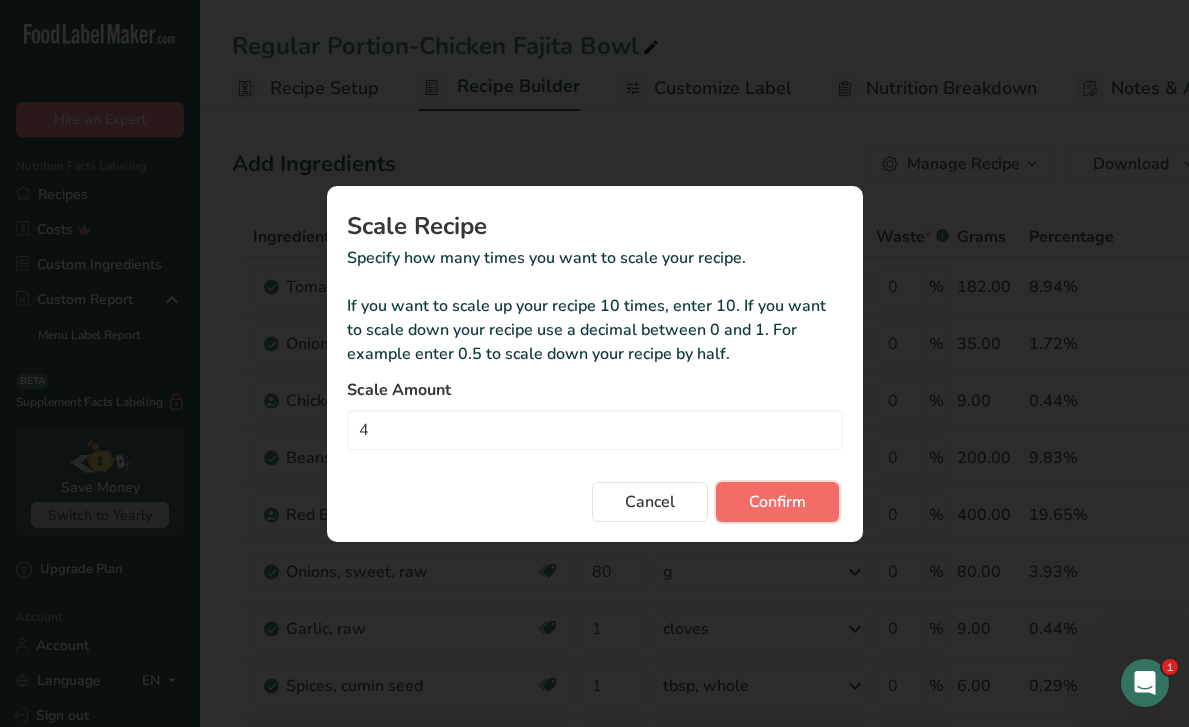 click on "Confirm" at bounding box center (777, 502) 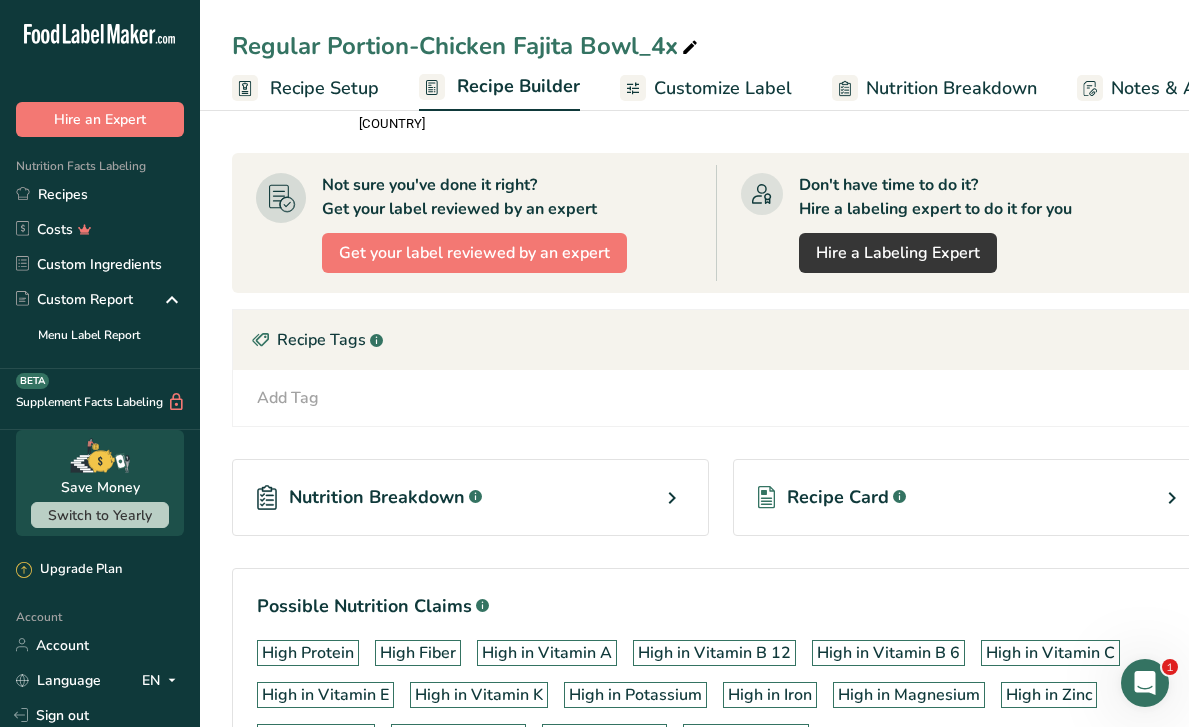 scroll, scrollTop: 2235, scrollLeft: 0, axis: vertical 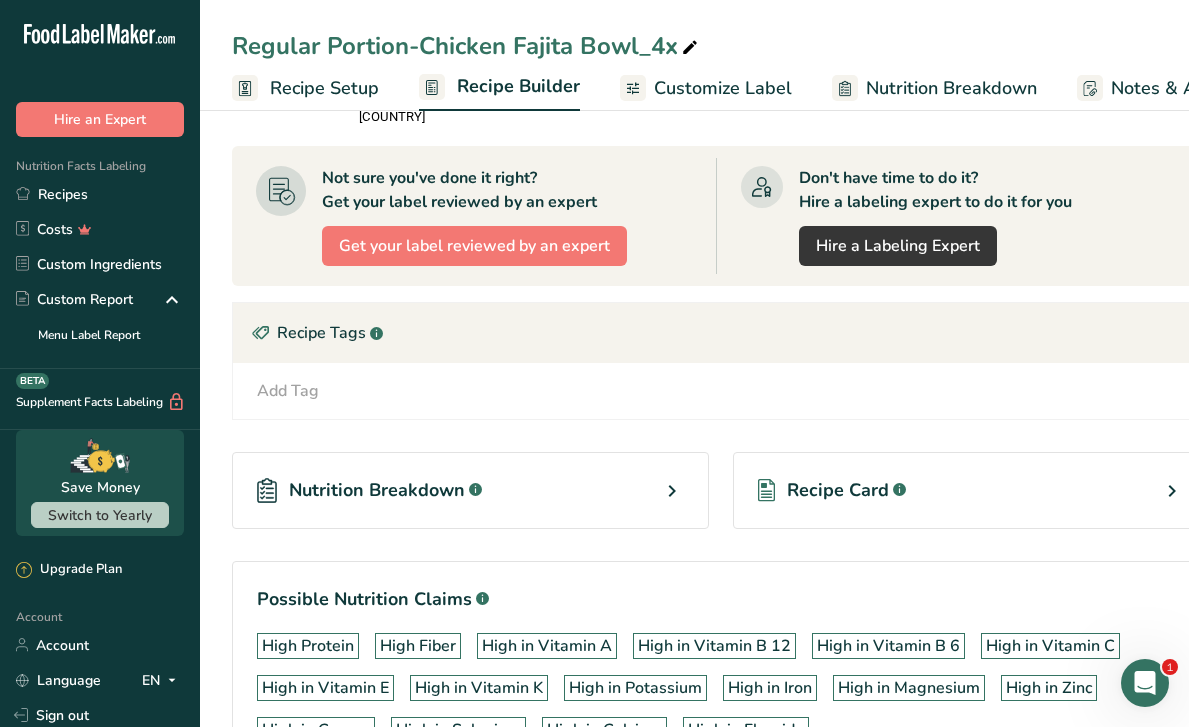 click on "Recipe Card
.a-a{fill:#347362;}.b-a{fill:#fff;}" at bounding box center (971, 490) 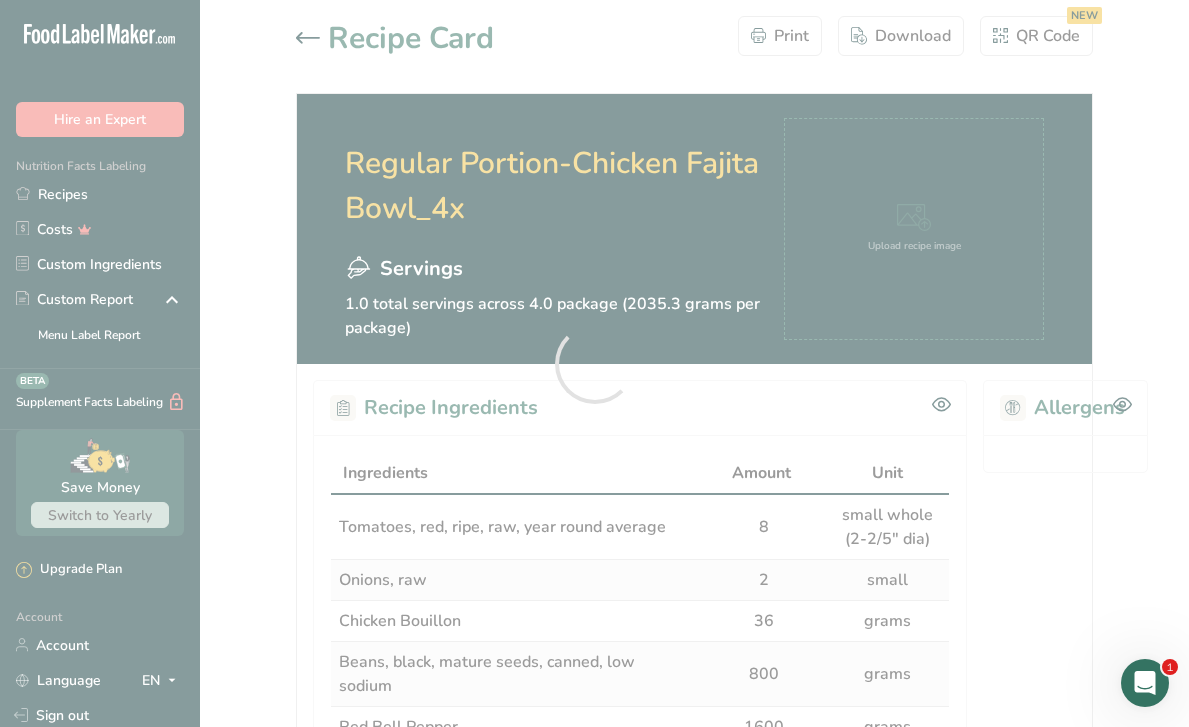 scroll, scrollTop: 0, scrollLeft: 0, axis: both 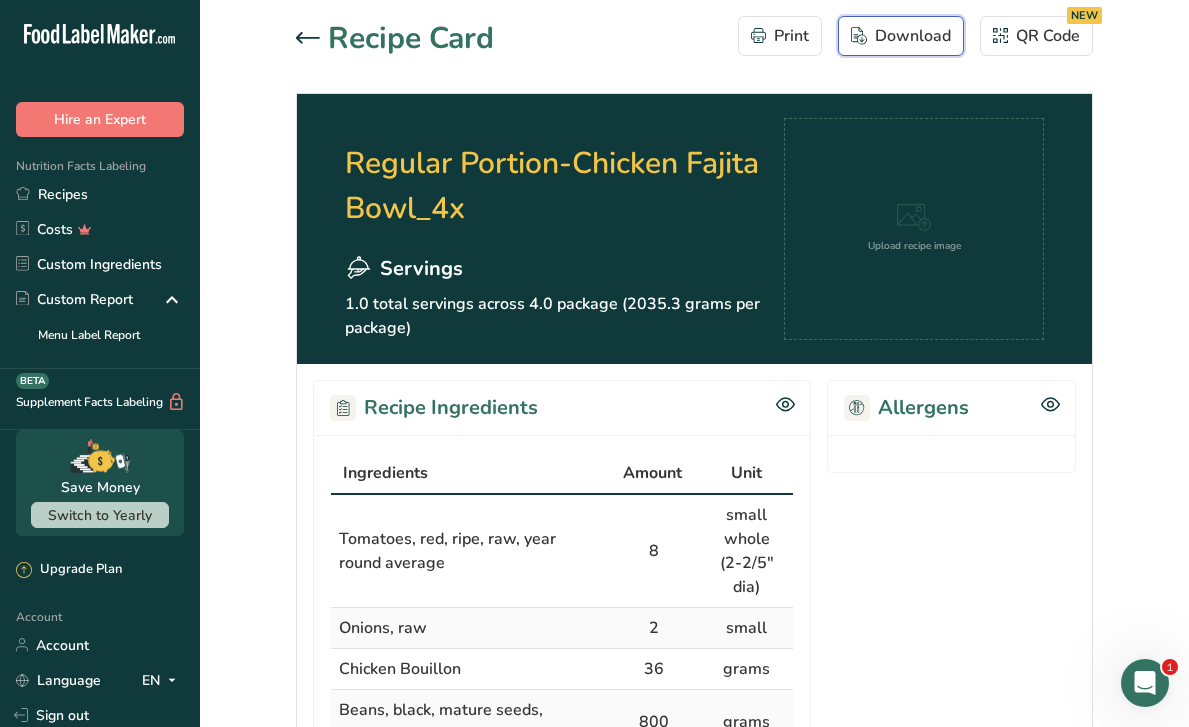 click on "Download" at bounding box center (901, 36) 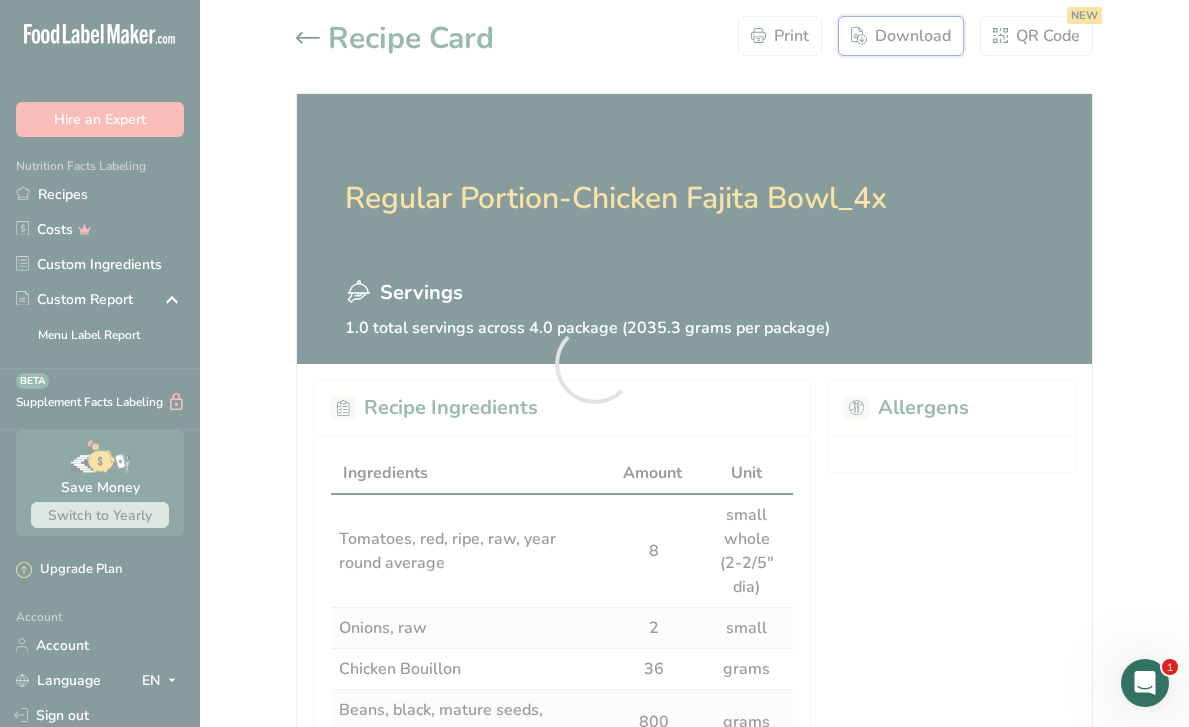 scroll, scrollTop: 0, scrollLeft: 0, axis: both 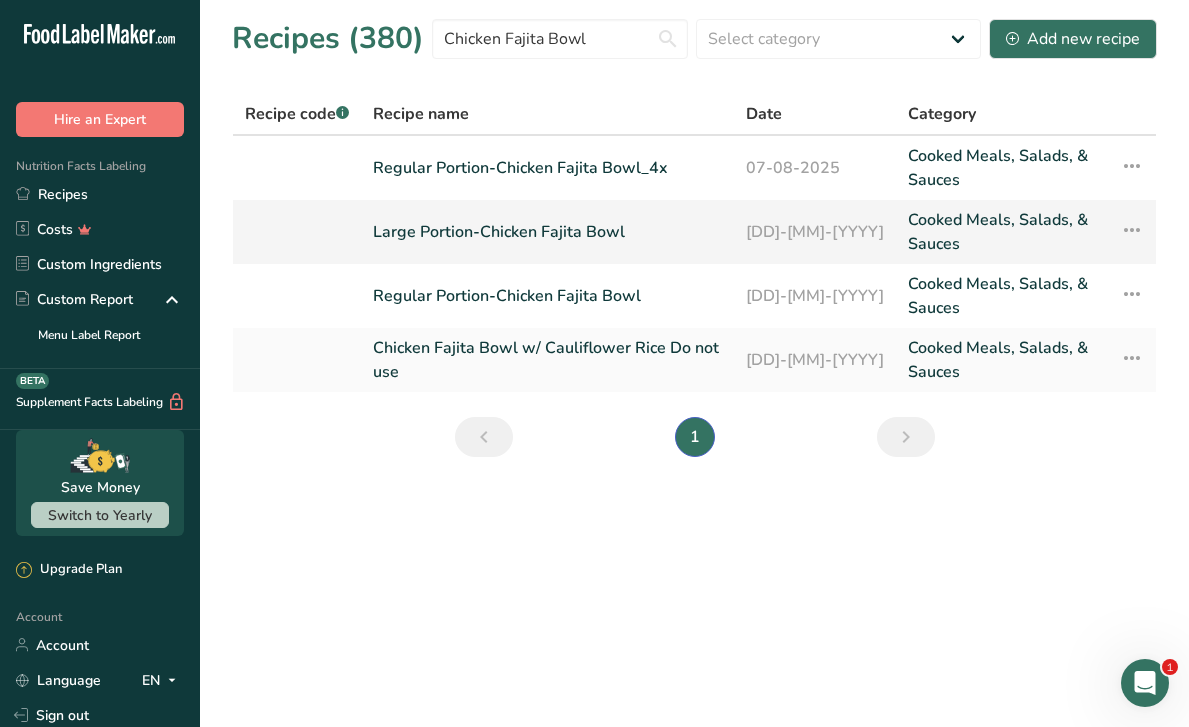 type on "Chicken Fajita Bowl" 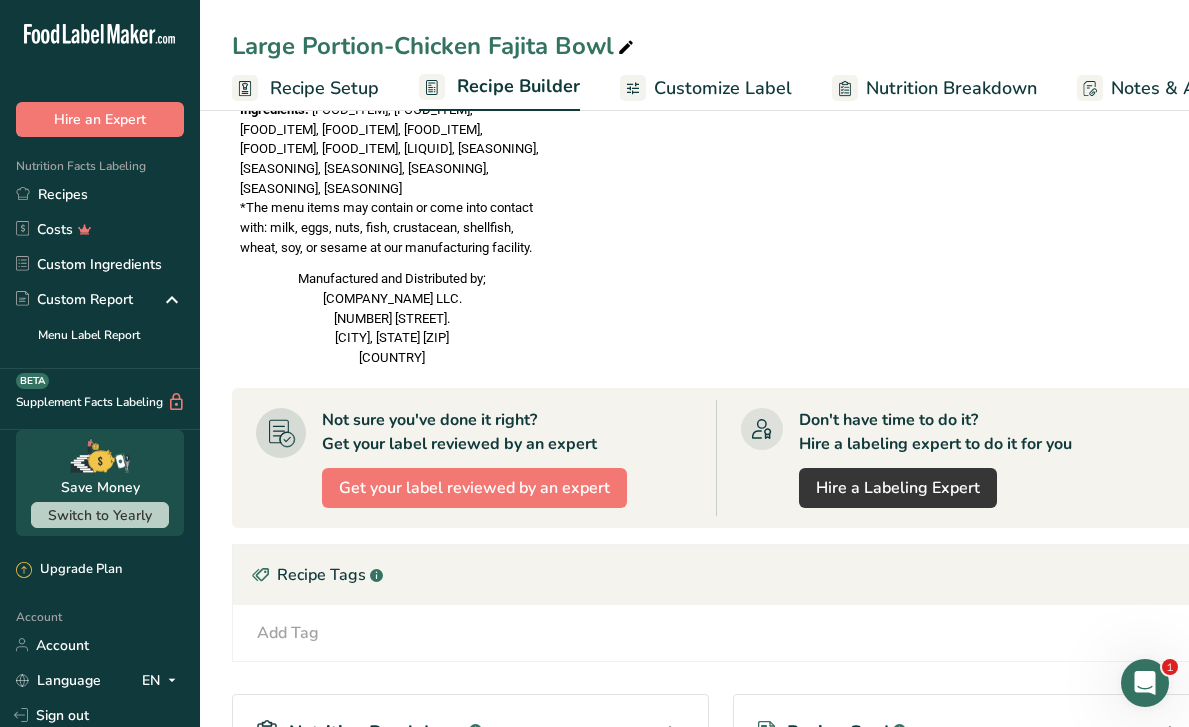 scroll, scrollTop: 1967, scrollLeft: 0, axis: vertical 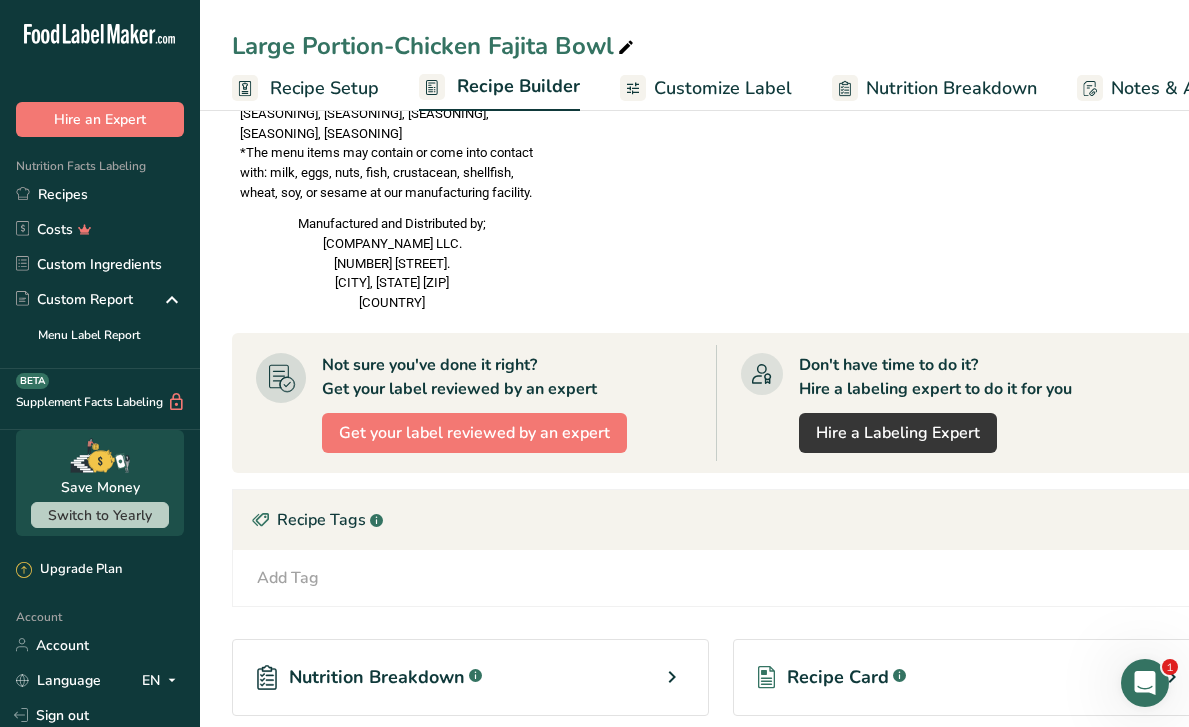 click on "Recipe Card
.a-a{fill:#347362;}.b-a{fill:#fff;}" at bounding box center (971, 677) 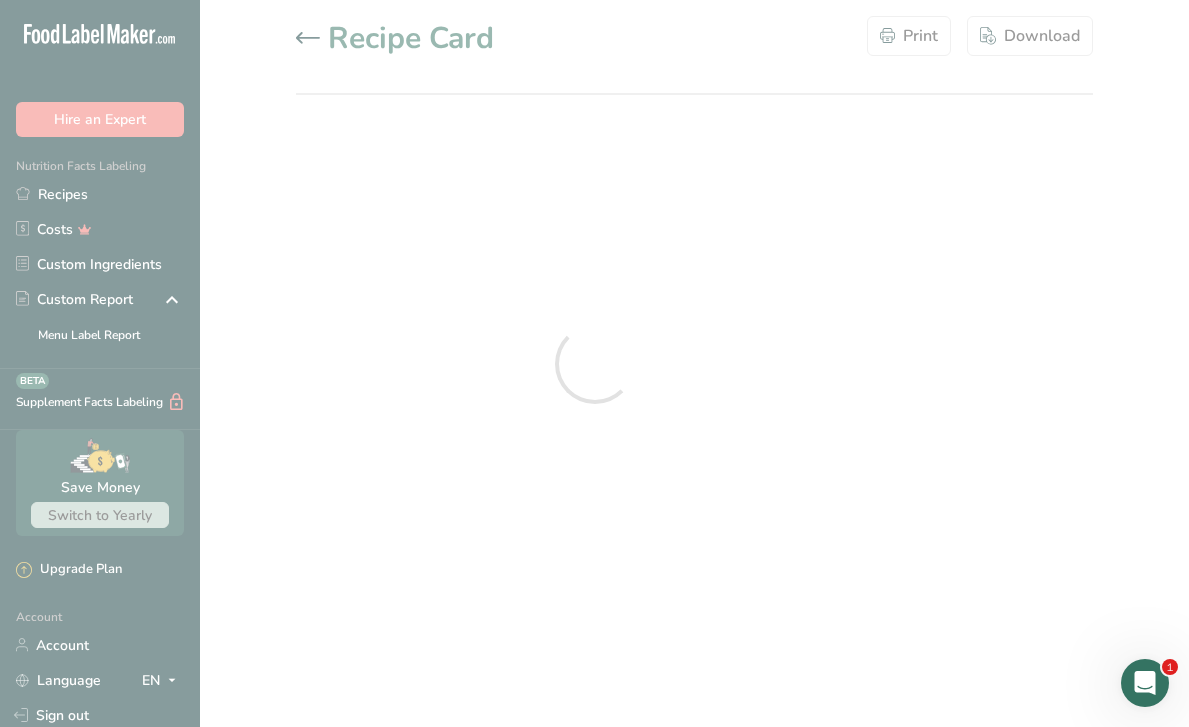 scroll, scrollTop: 0, scrollLeft: 0, axis: both 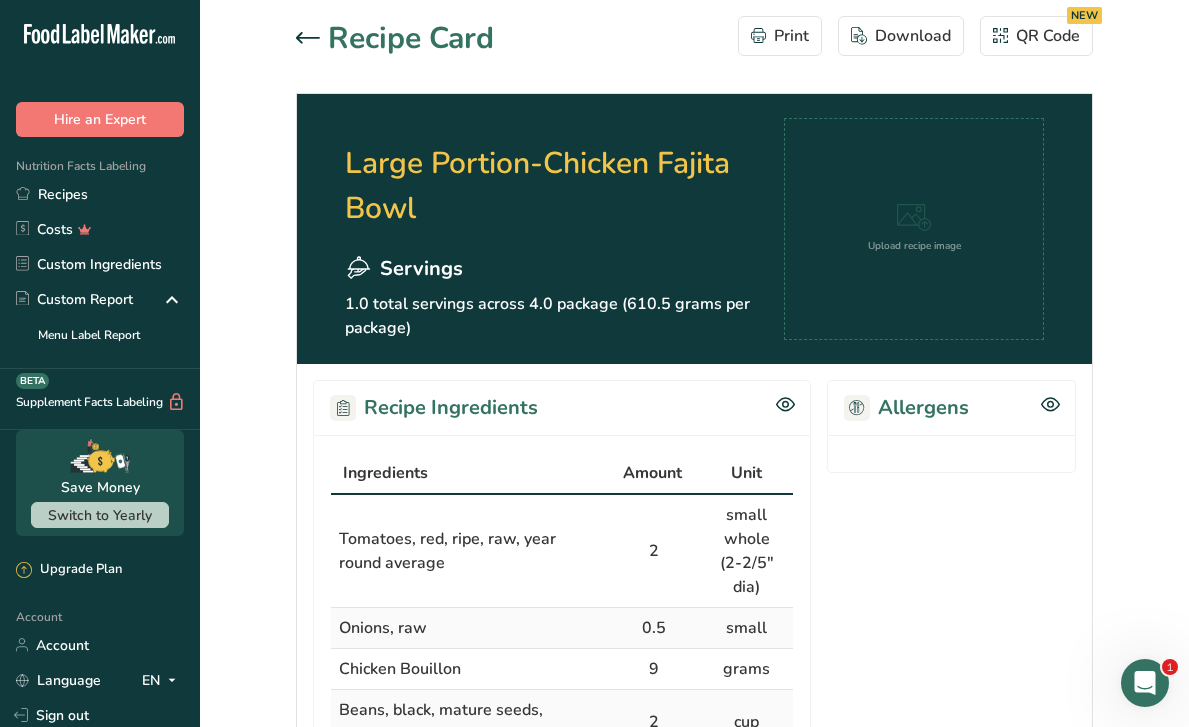 click 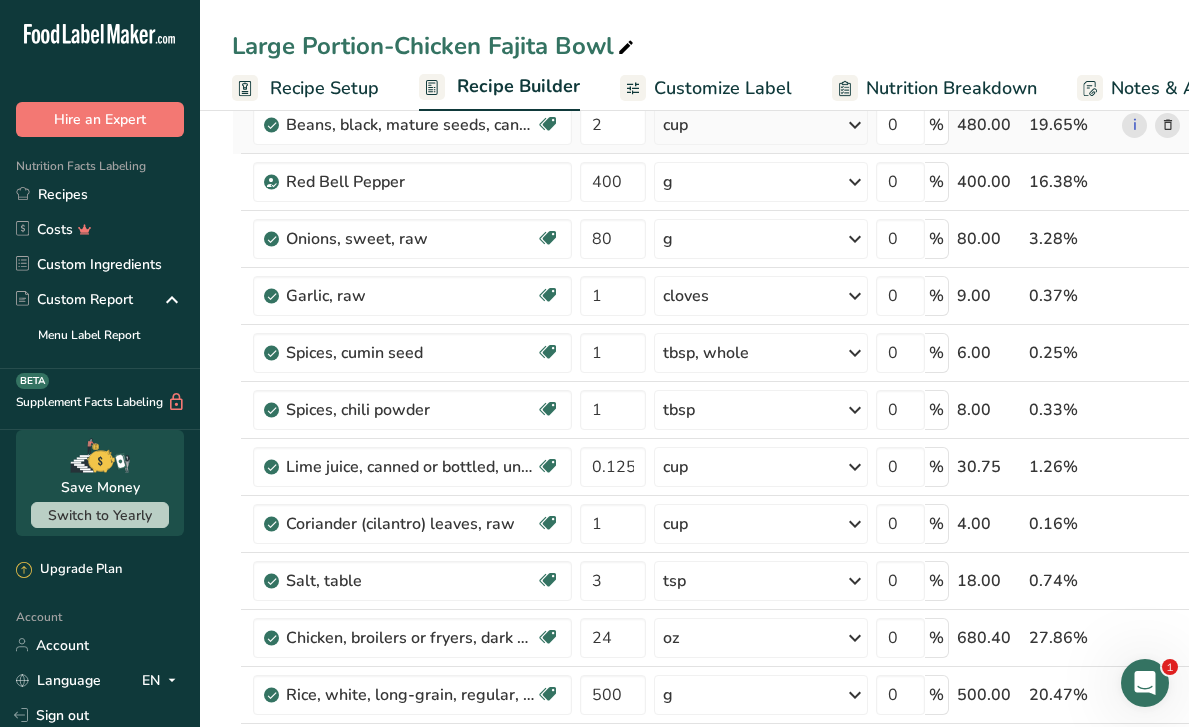 scroll, scrollTop: 0, scrollLeft: 0, axis: both 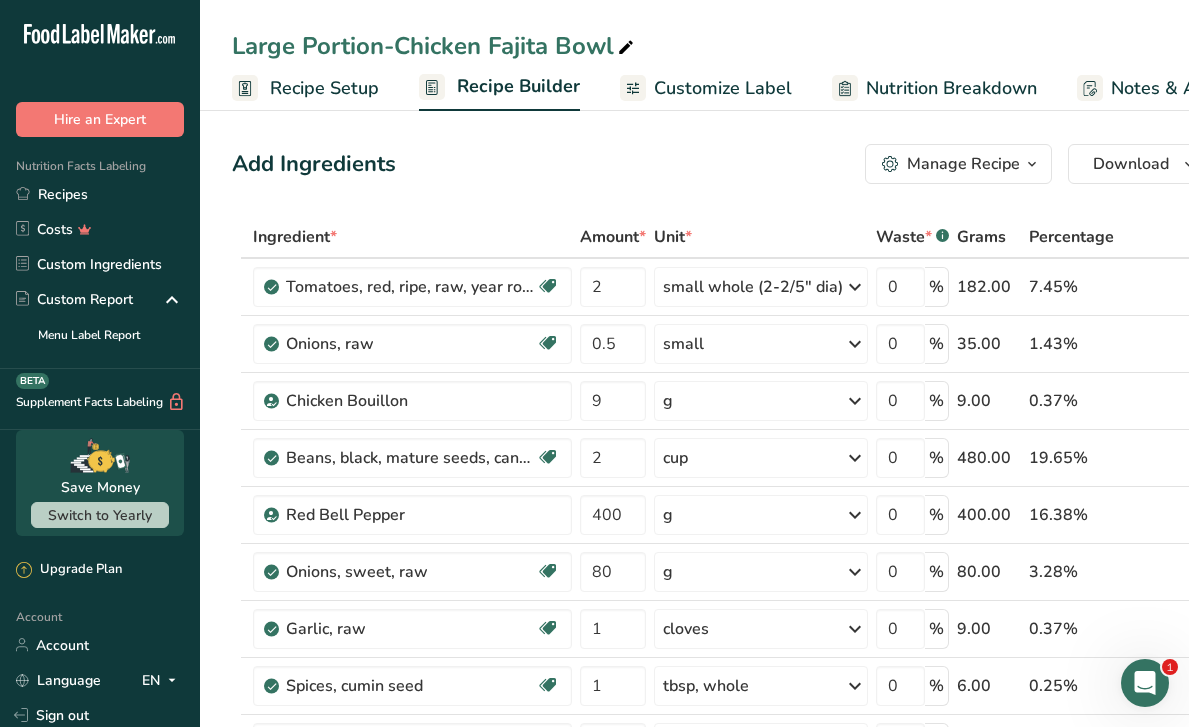 click on "Manage Recipe" at bounding box center (963, 164) 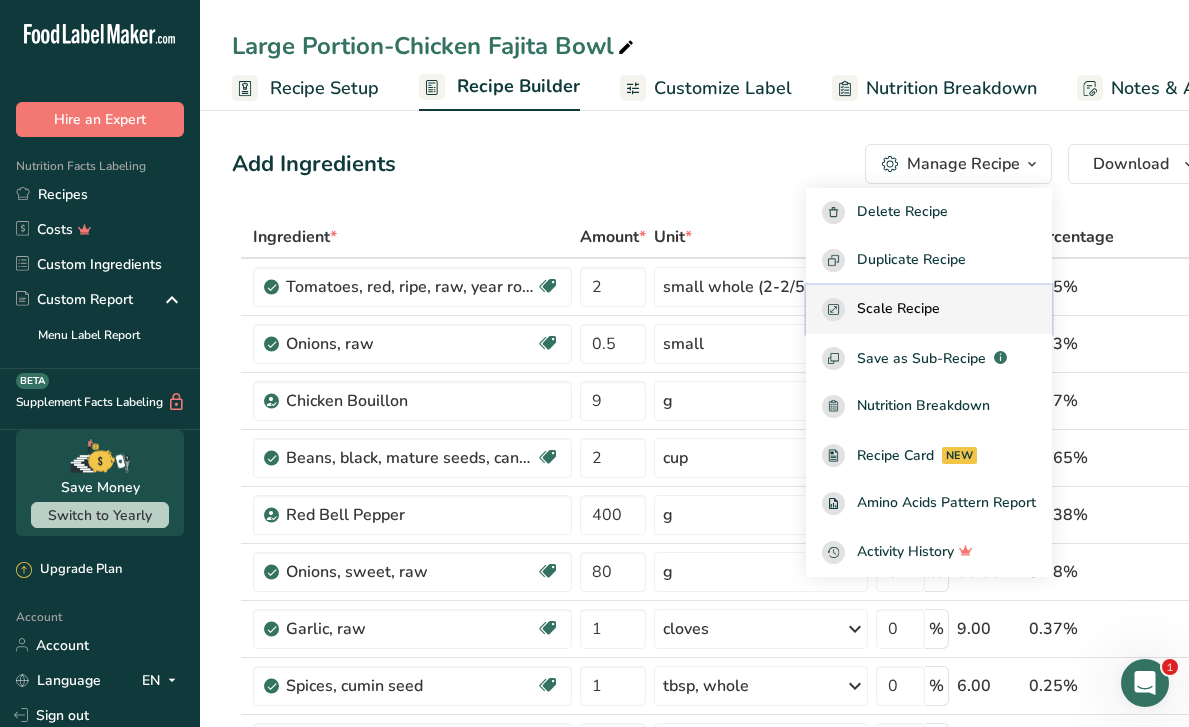 click on "Scale Recipe" at bounding box center (898, 309) 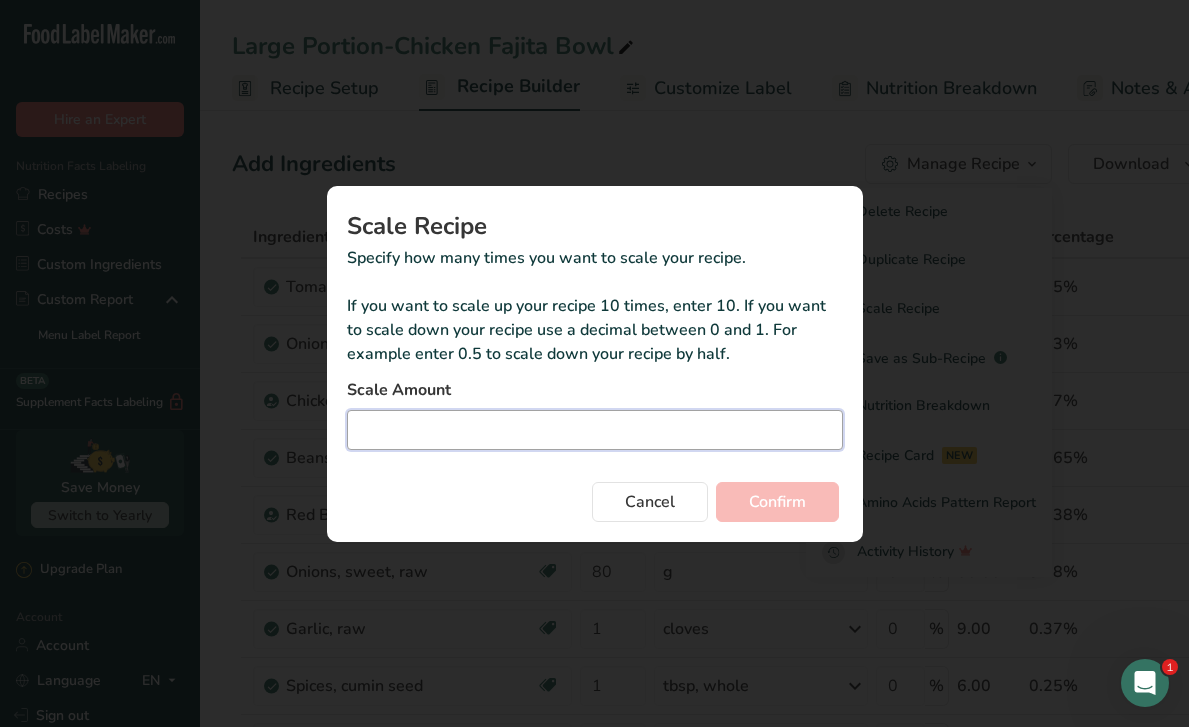 click at bounding box center [595, 430] 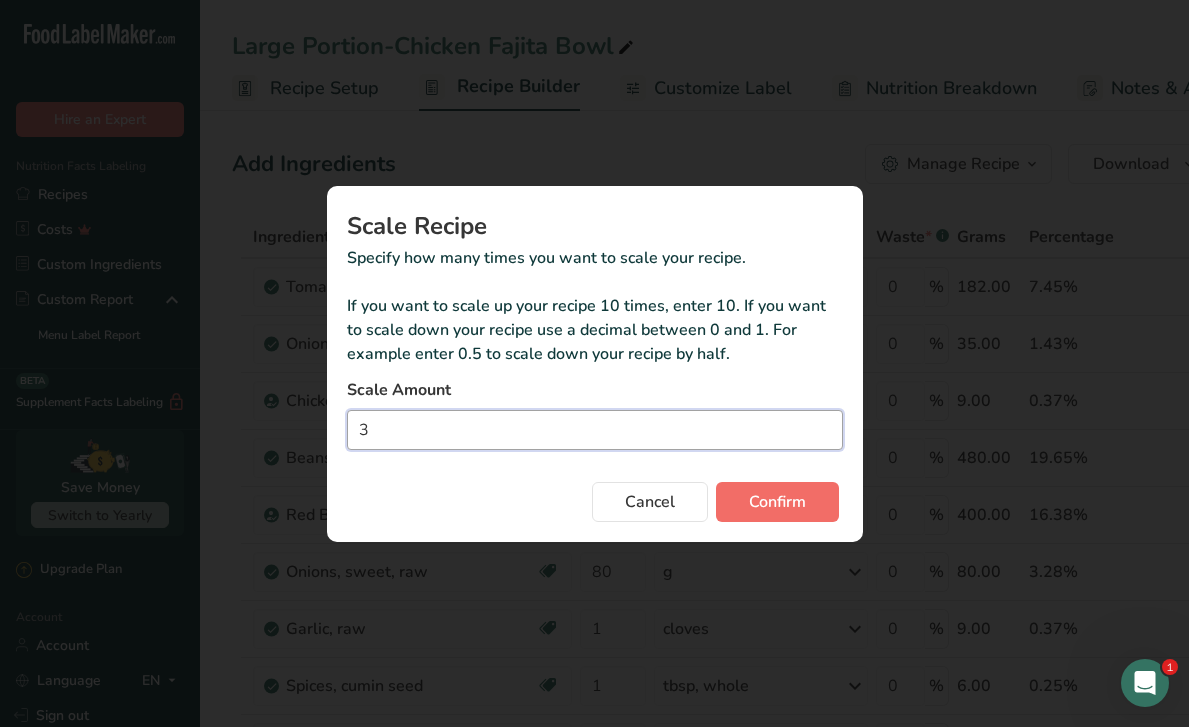 type on "3" 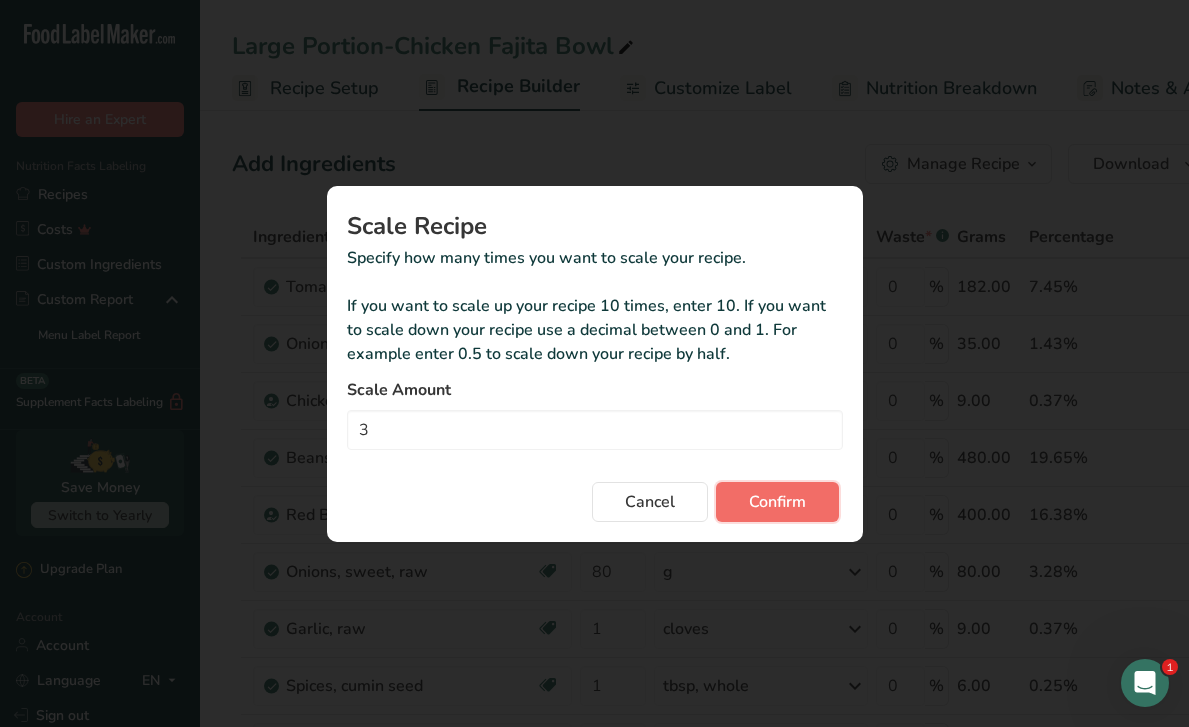 click on "Confirm" at bounding box center [777, 502] 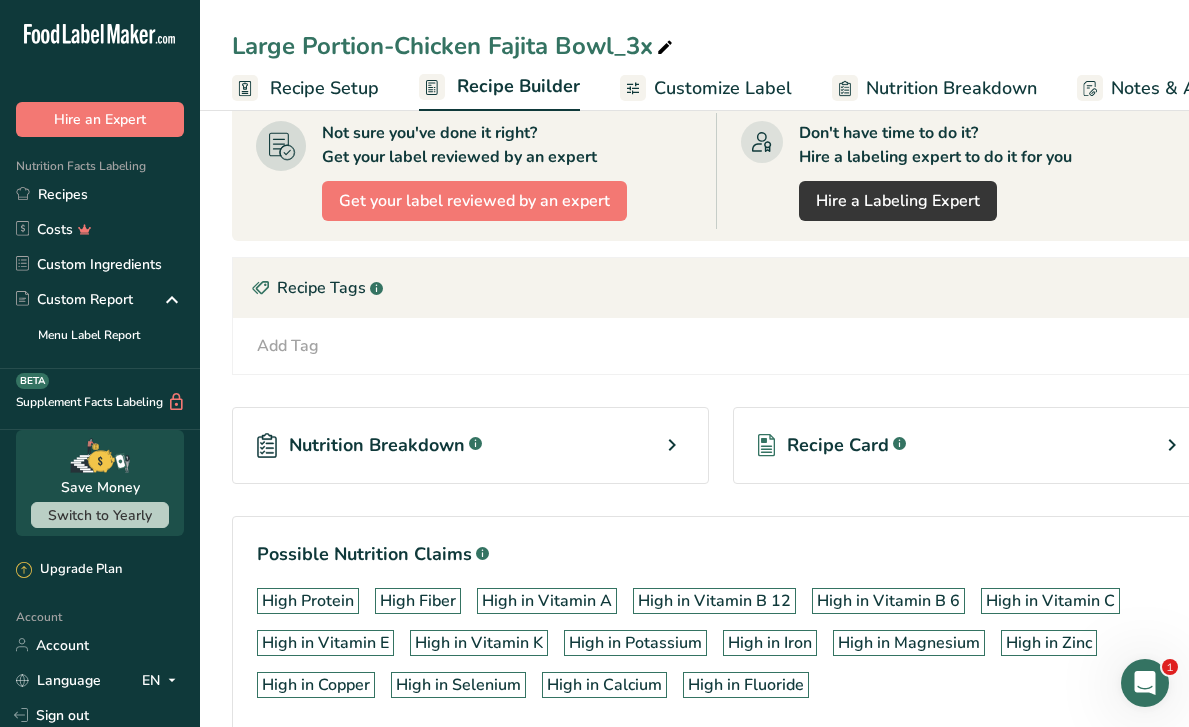 scroll, scrollTop: 2196, scrollLeft: 0, axis: vertical 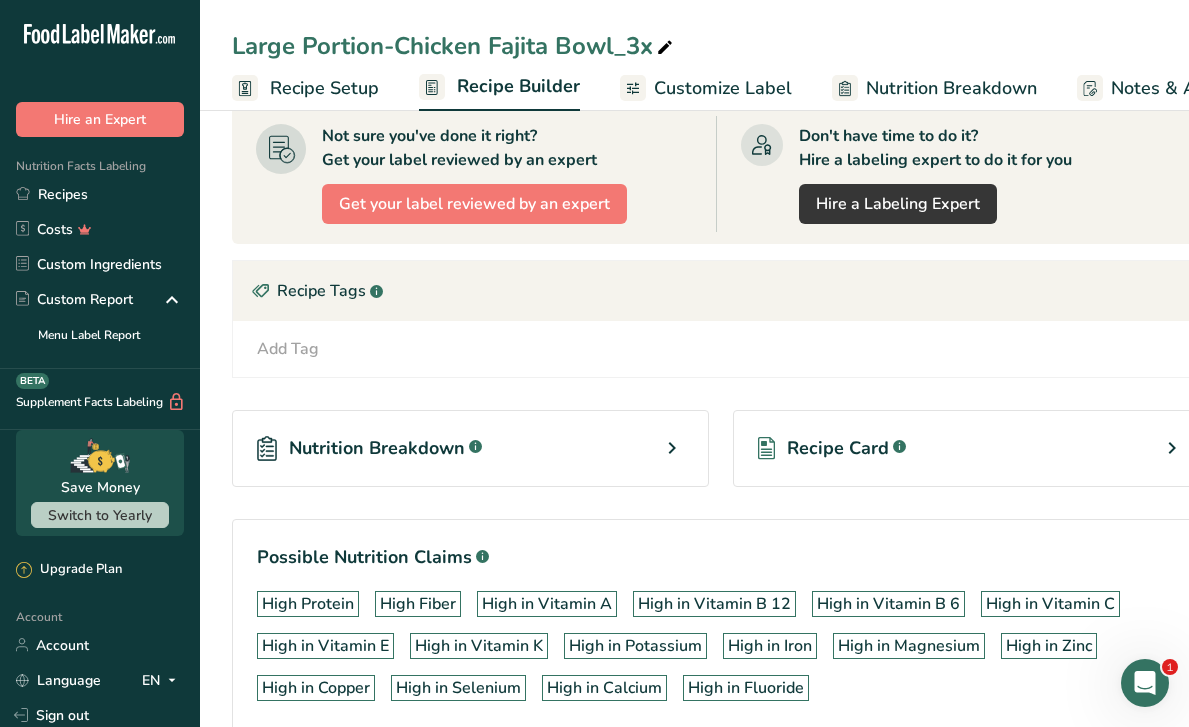 click on "Recipe Card
.a-a{fill:#347362;}.b-a{fill:#fff;}" at bounding box center (971, 448) 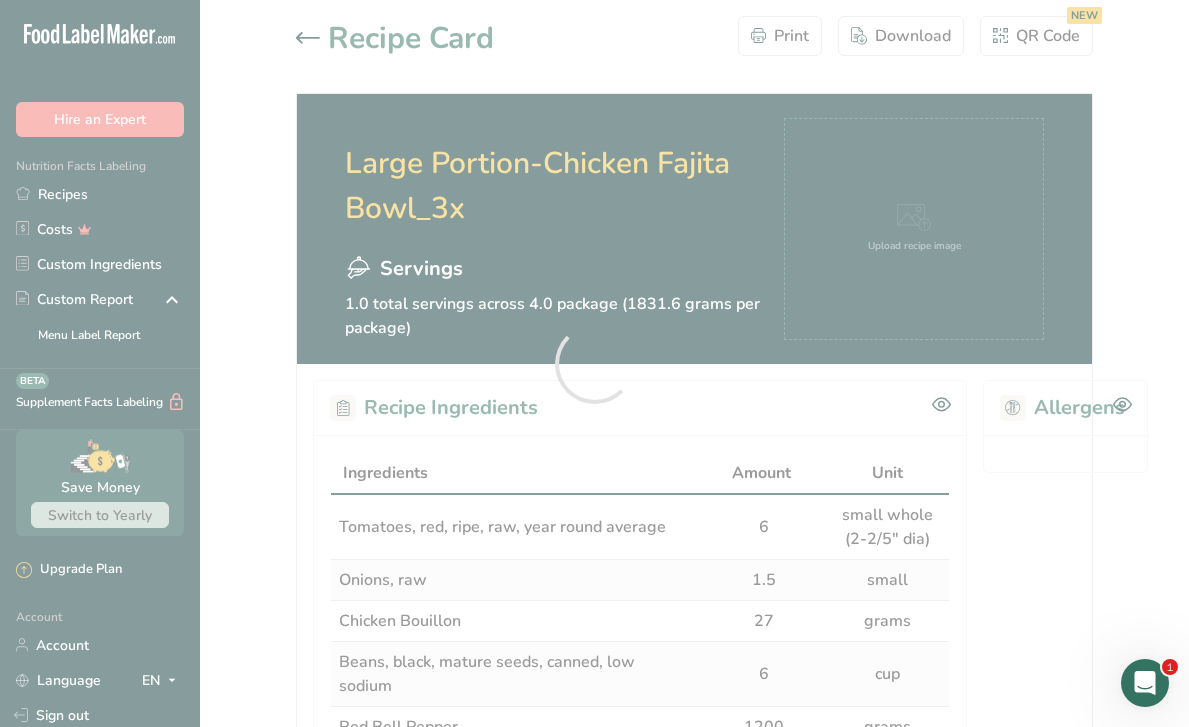 scroll, scrollTop: 0, scrollLeft: 0, axis: both 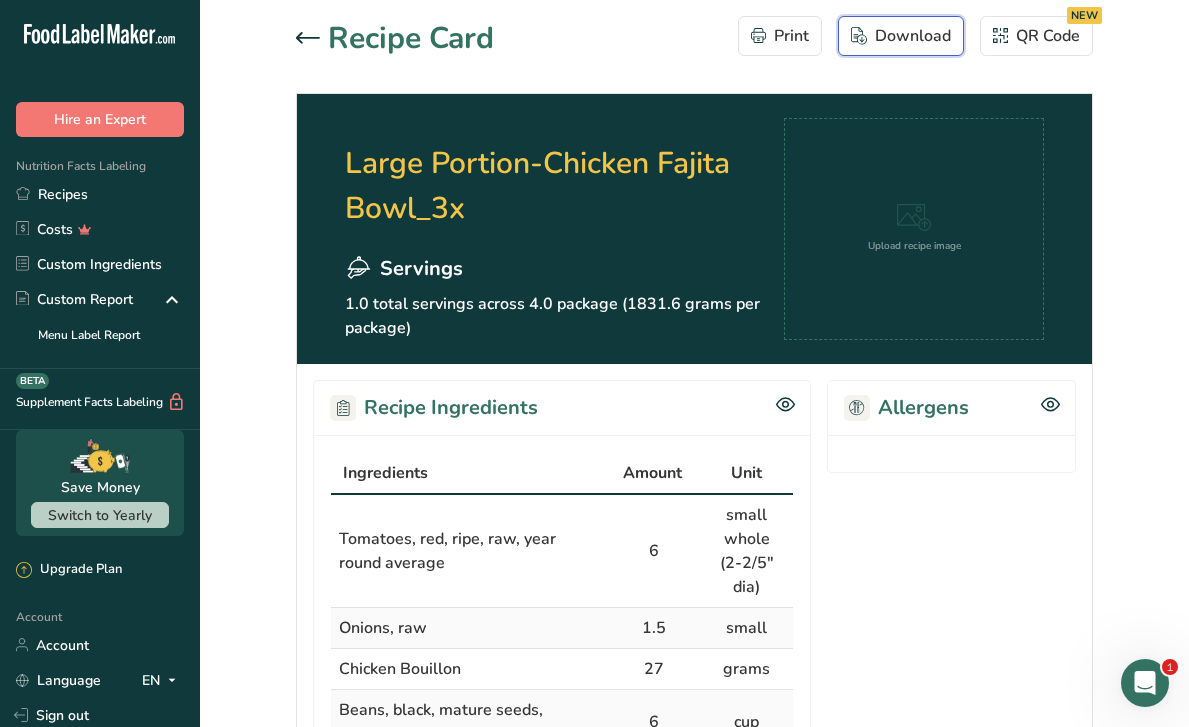 click on "Download" at bounding box center [901, 36] 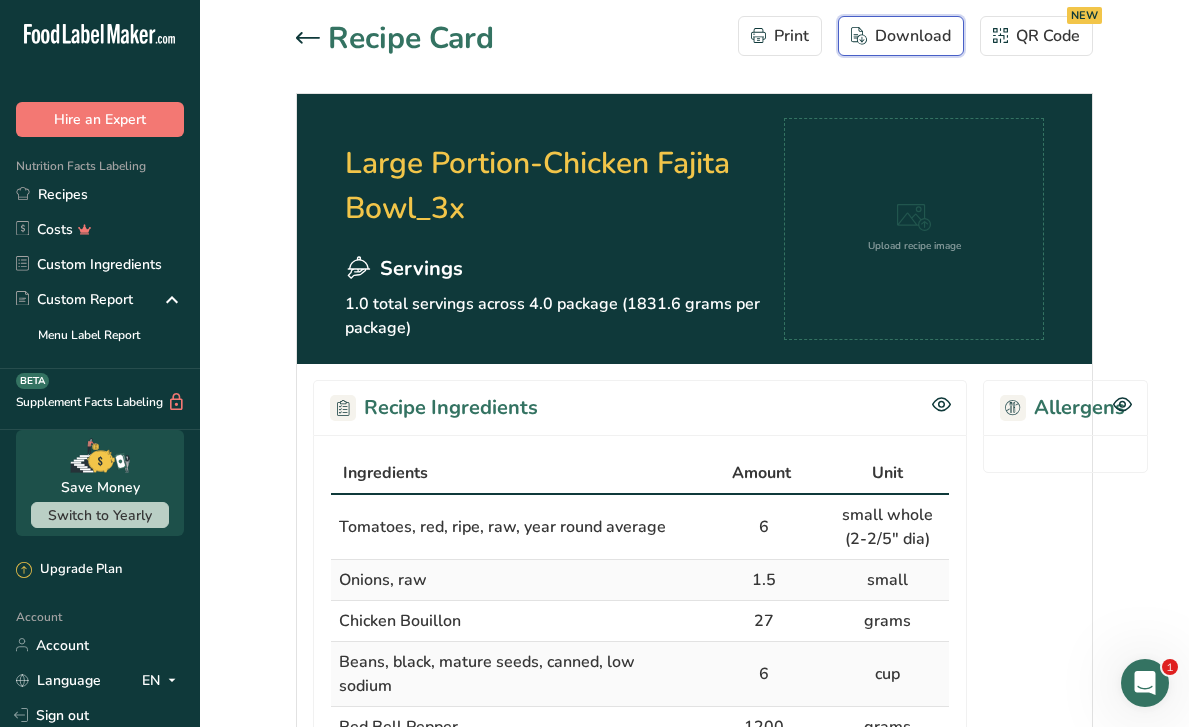 scroll, scrollTop: 0, scrollLeft: 0, axis: both 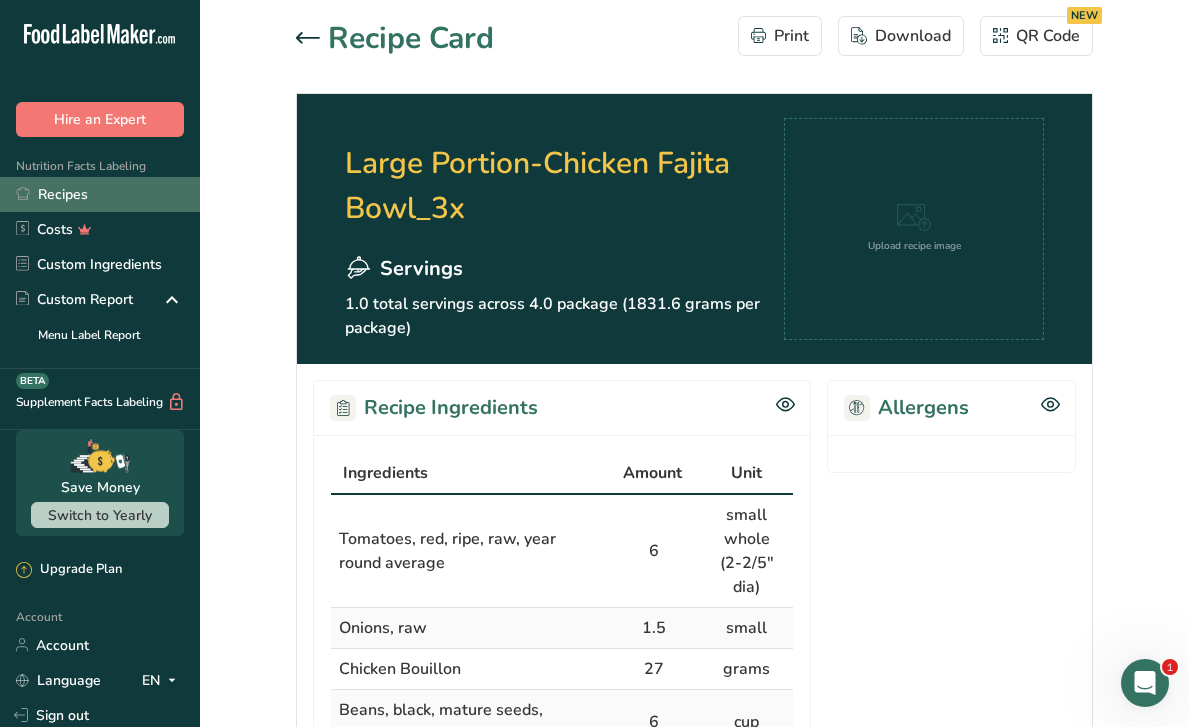 click on "Recipes" at bounding box center (100, 194) 